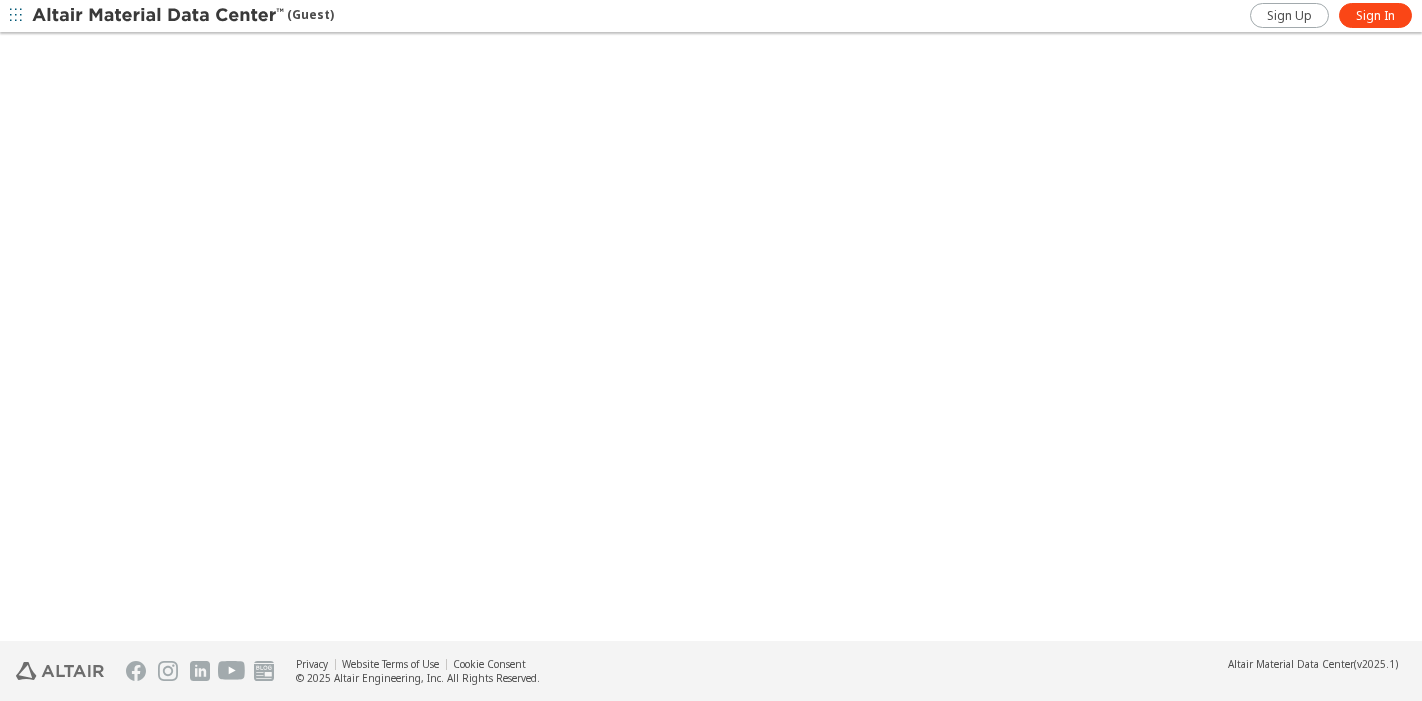 scroll, scrollTop: 0, scrollLeft: 0, axis: both 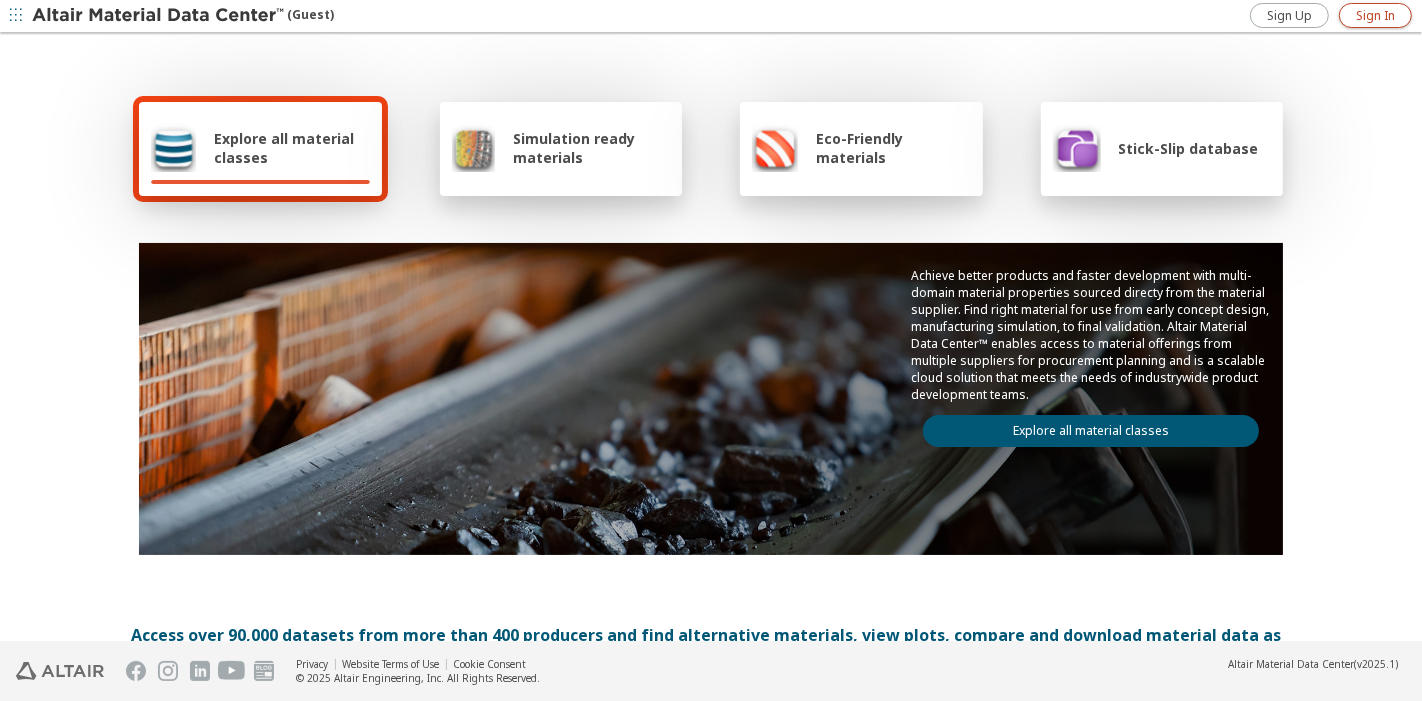 click on "Sign In" at bounding box center (1375, 16) 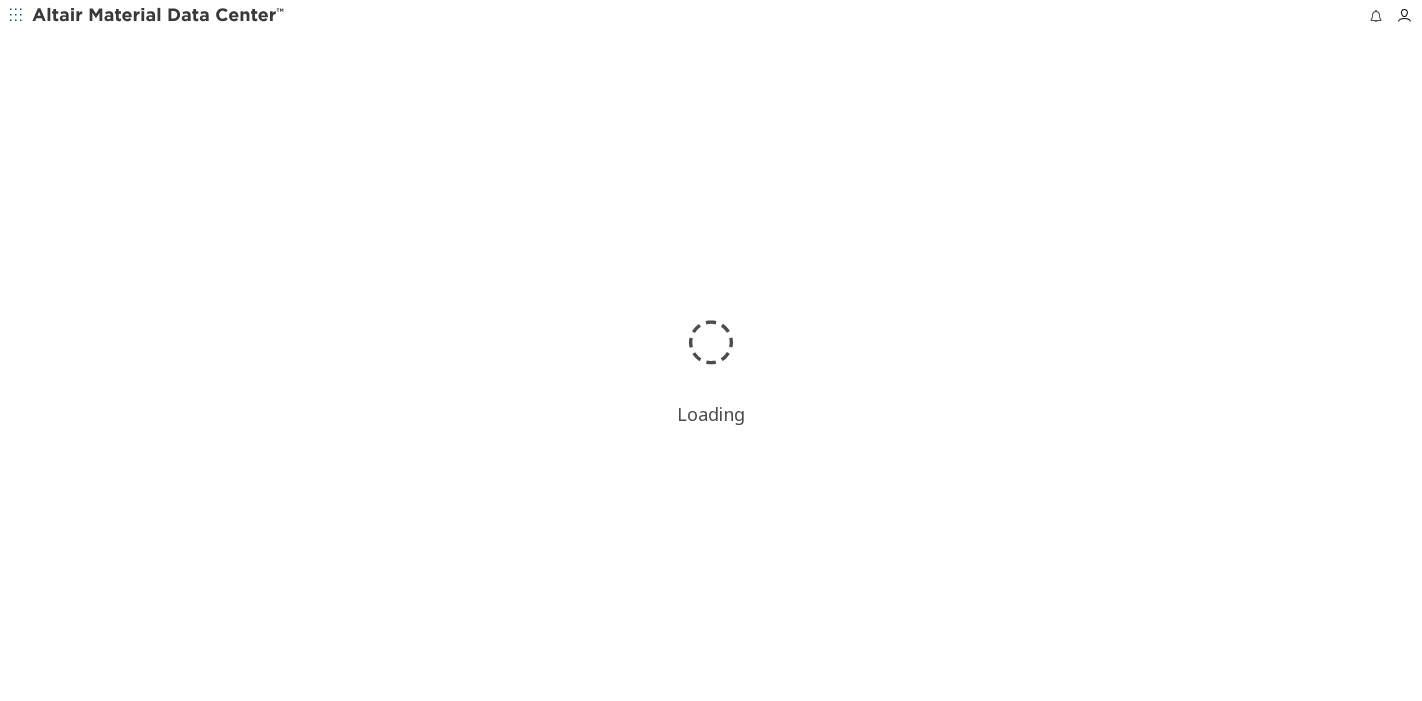 scroll, scrollTop: 0, scrollLeft: 0, axis: both 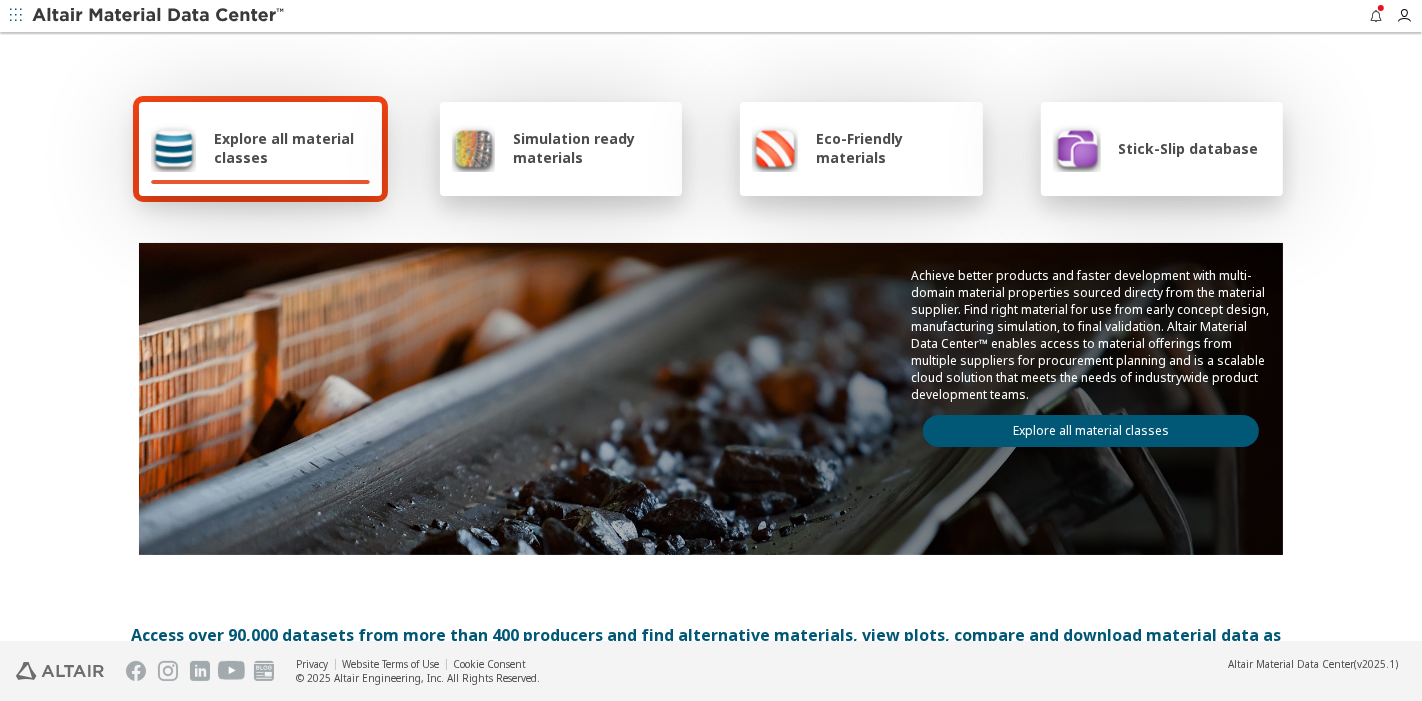 click on "Explore all material classes" at bounding box center [292, 148] 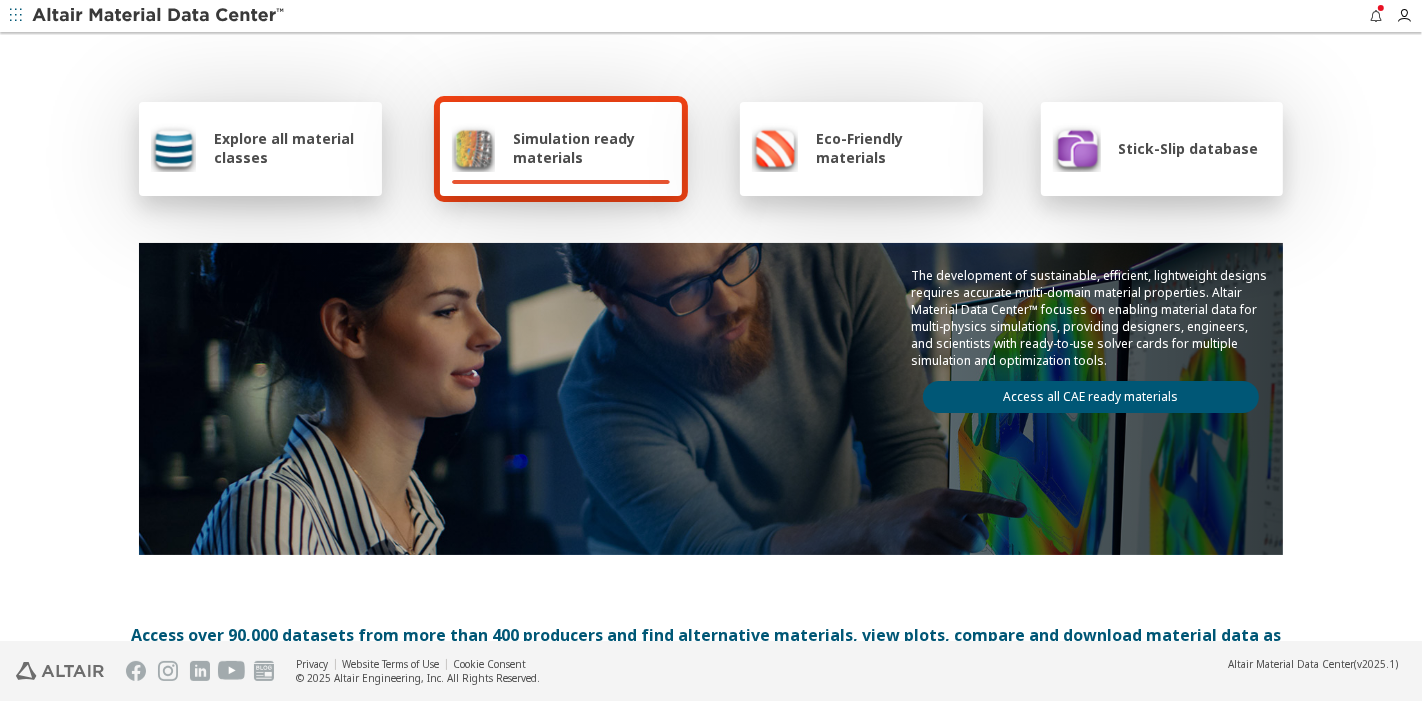 click on "Explore all material classes" at bounding box center (292, 148) 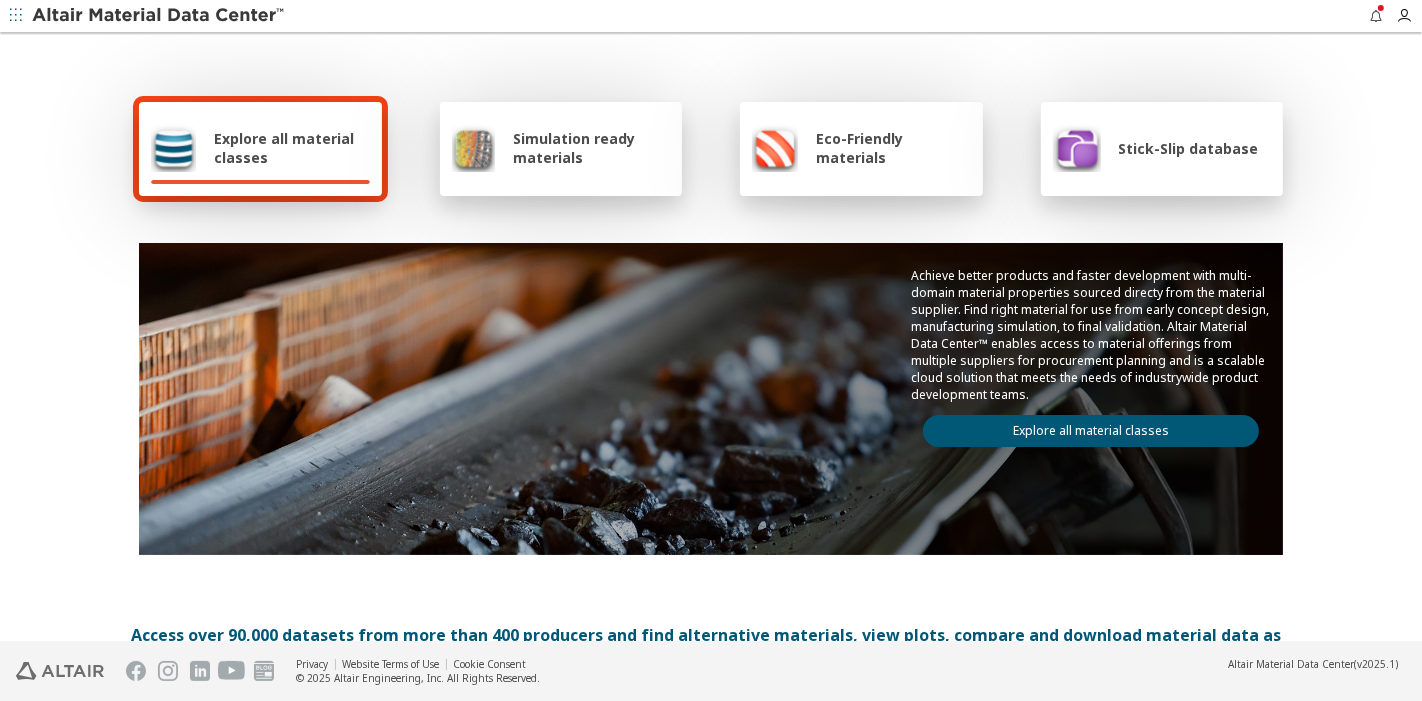 click on "Explore all material classes" at bounding box center (1091, 431) 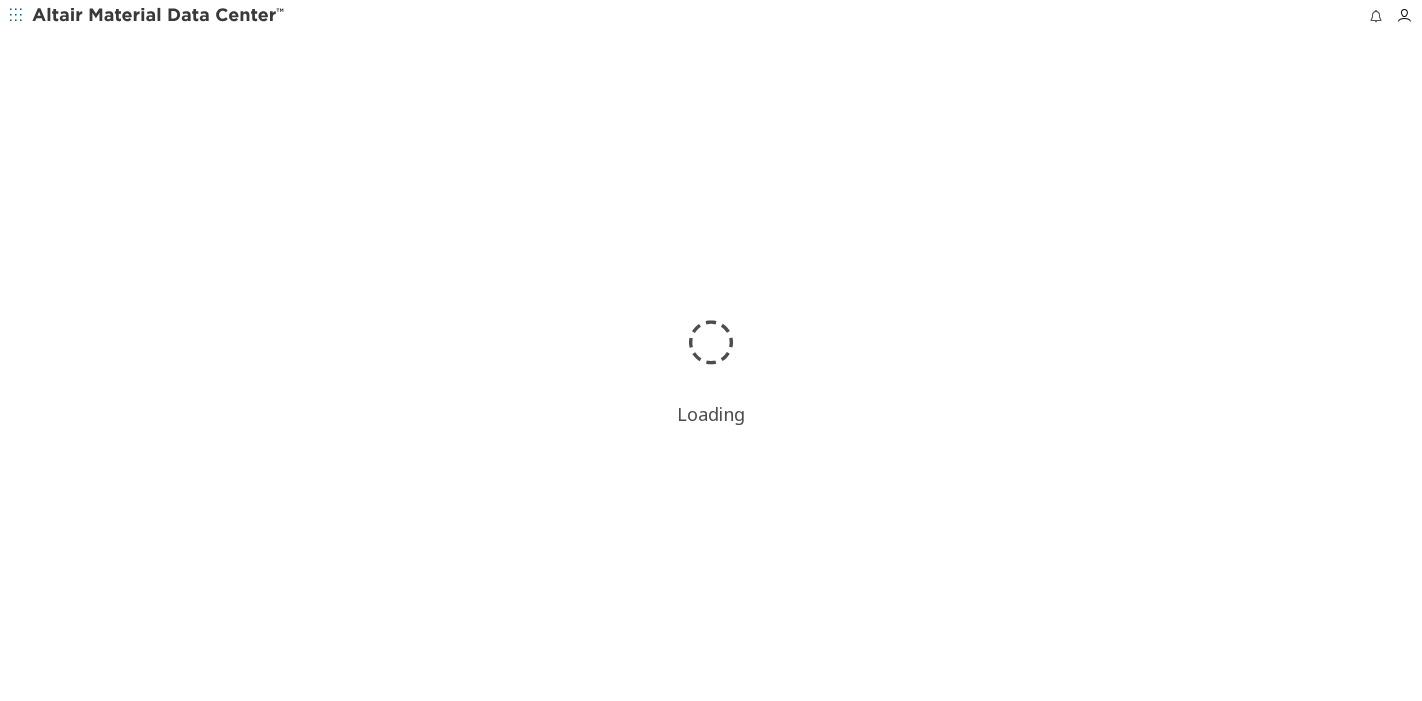 scroll, scrollTop: 0, scrollLeft: 0, axis: both 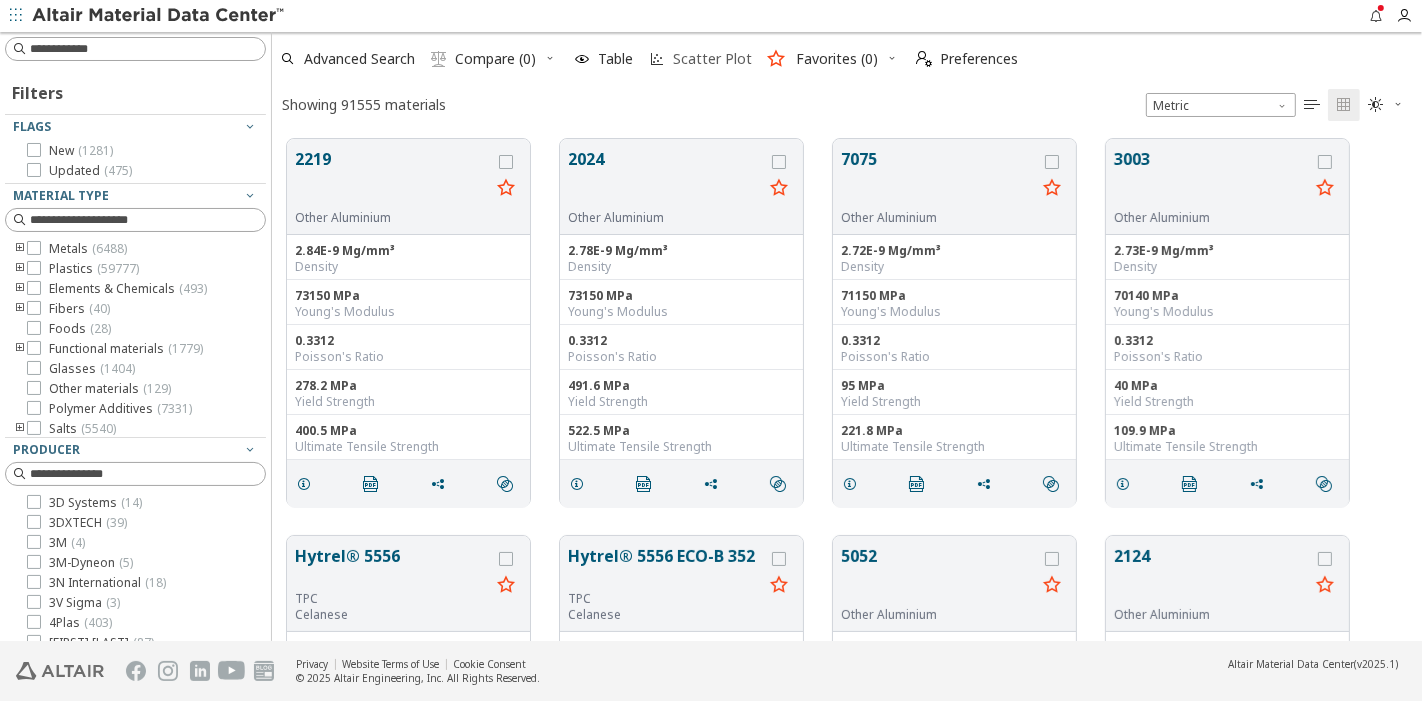 click on "Scatter Plot" at bounding box center (712, 59) 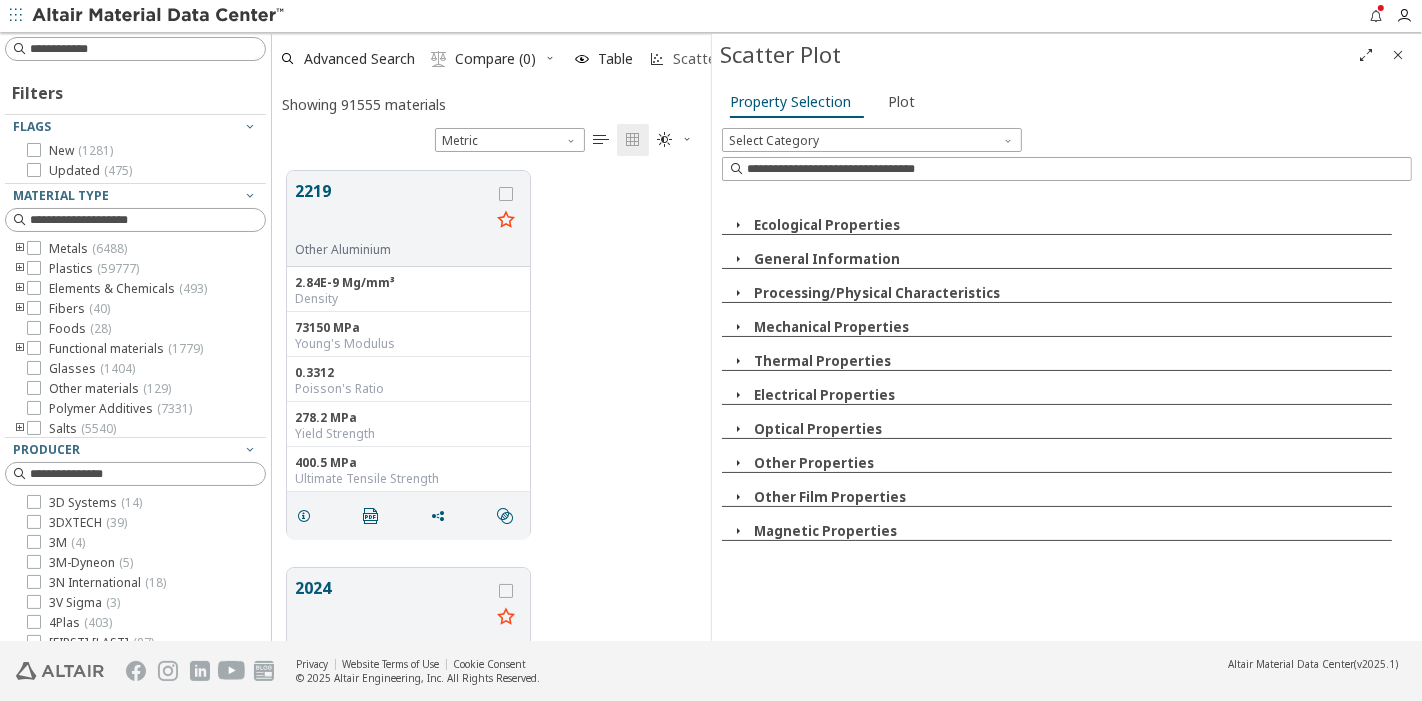 scroll, scrollTop: 468, scrollLeft: 422, axis: both 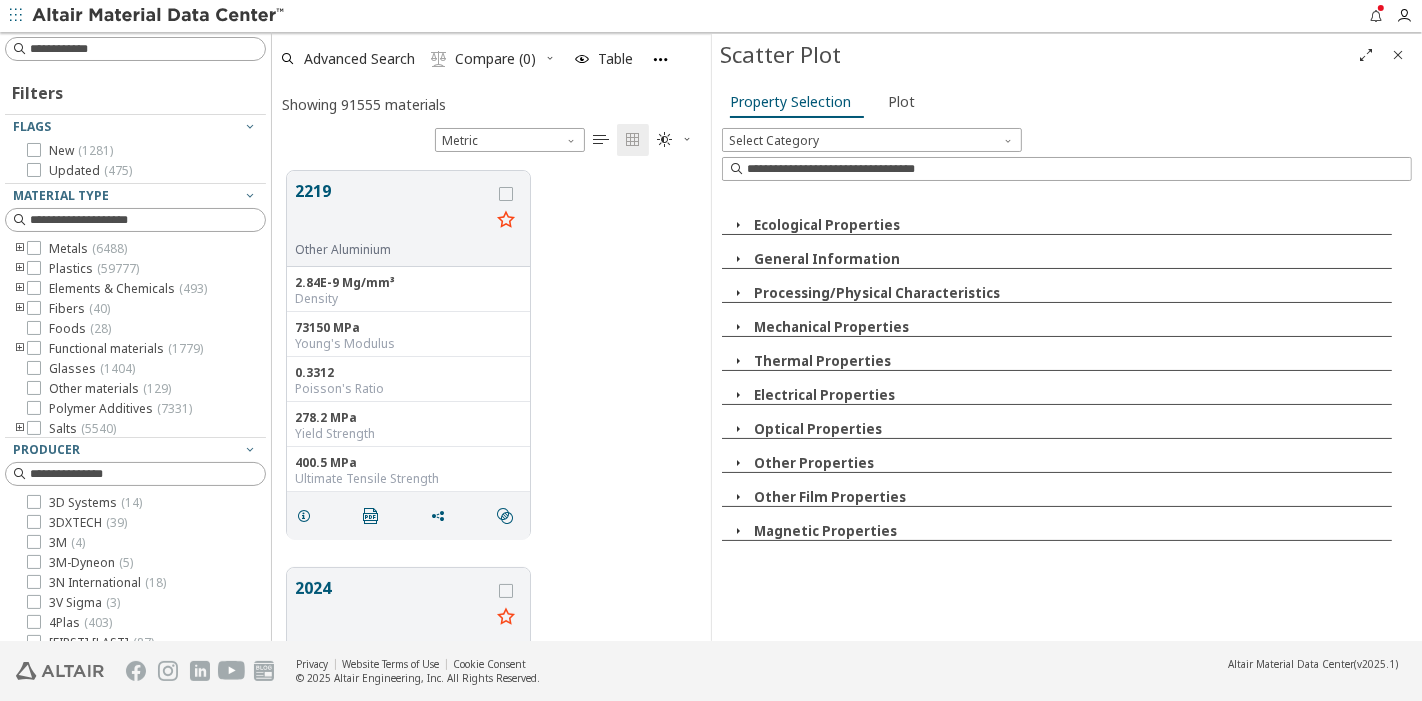click at bounding box center (738, 259) 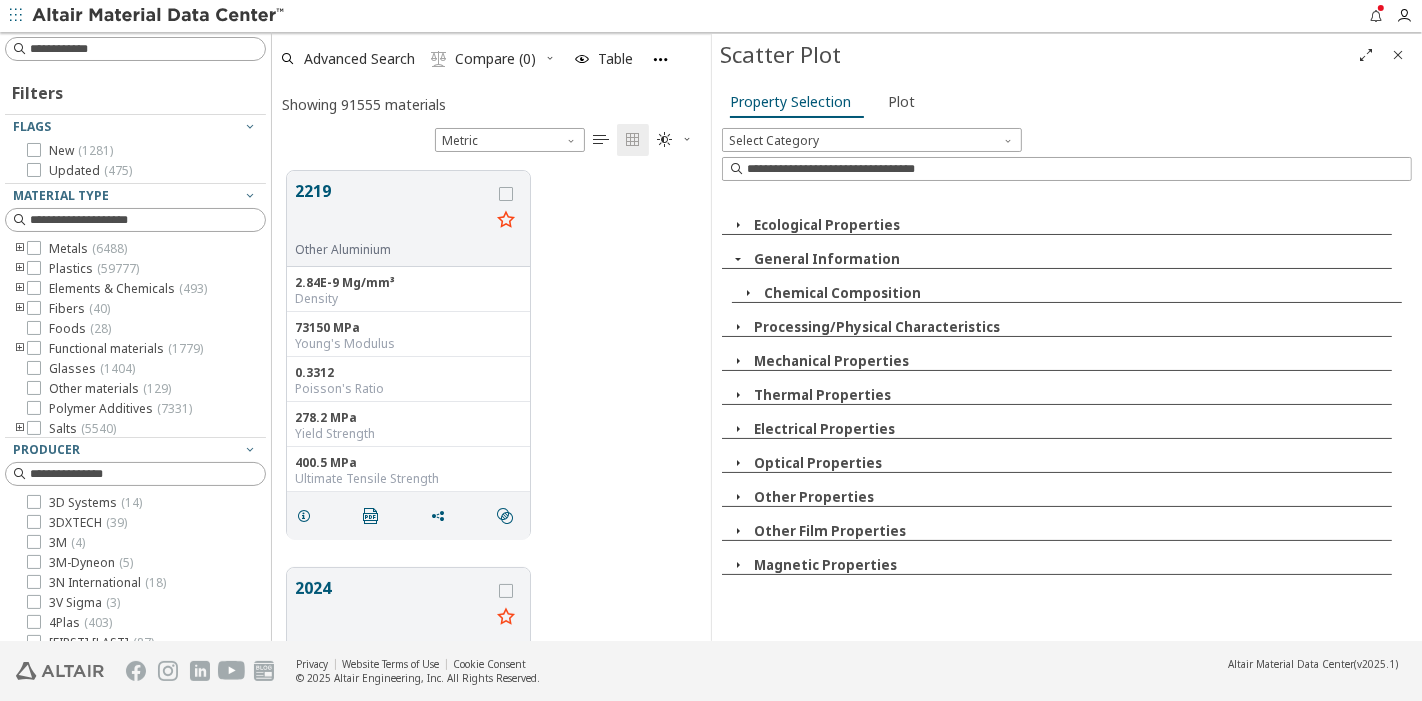 click at bounding box center (738, 259) 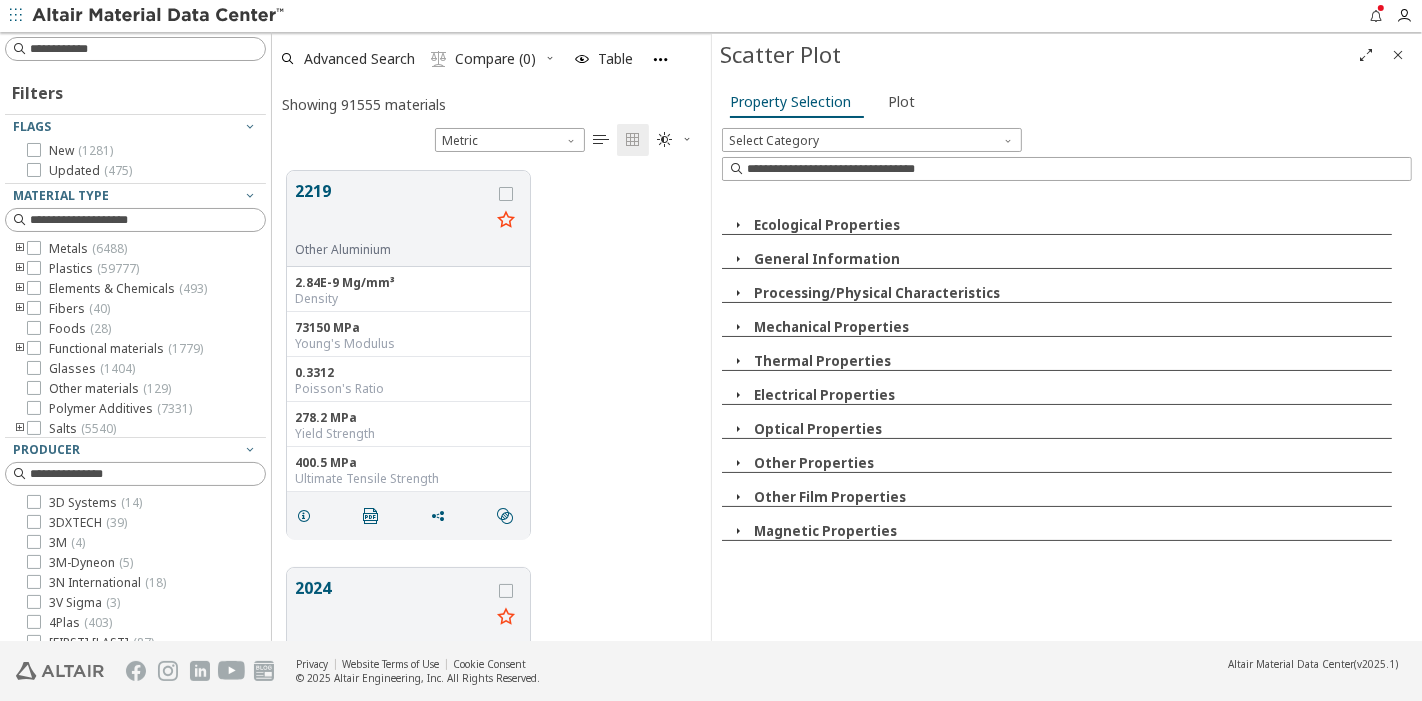 click at bounding box center (738, 327) 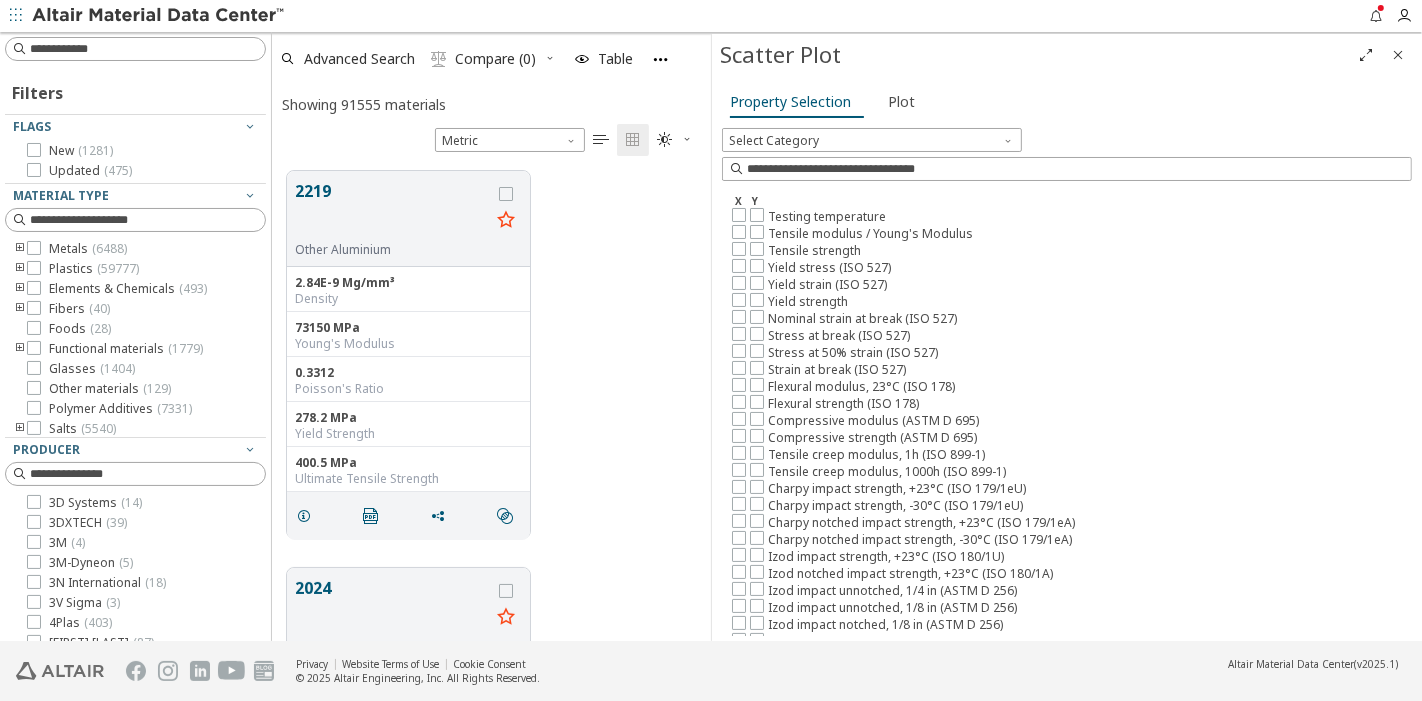 scroll, scrollTop: 148, scrollLeft: 0, axis: vertical 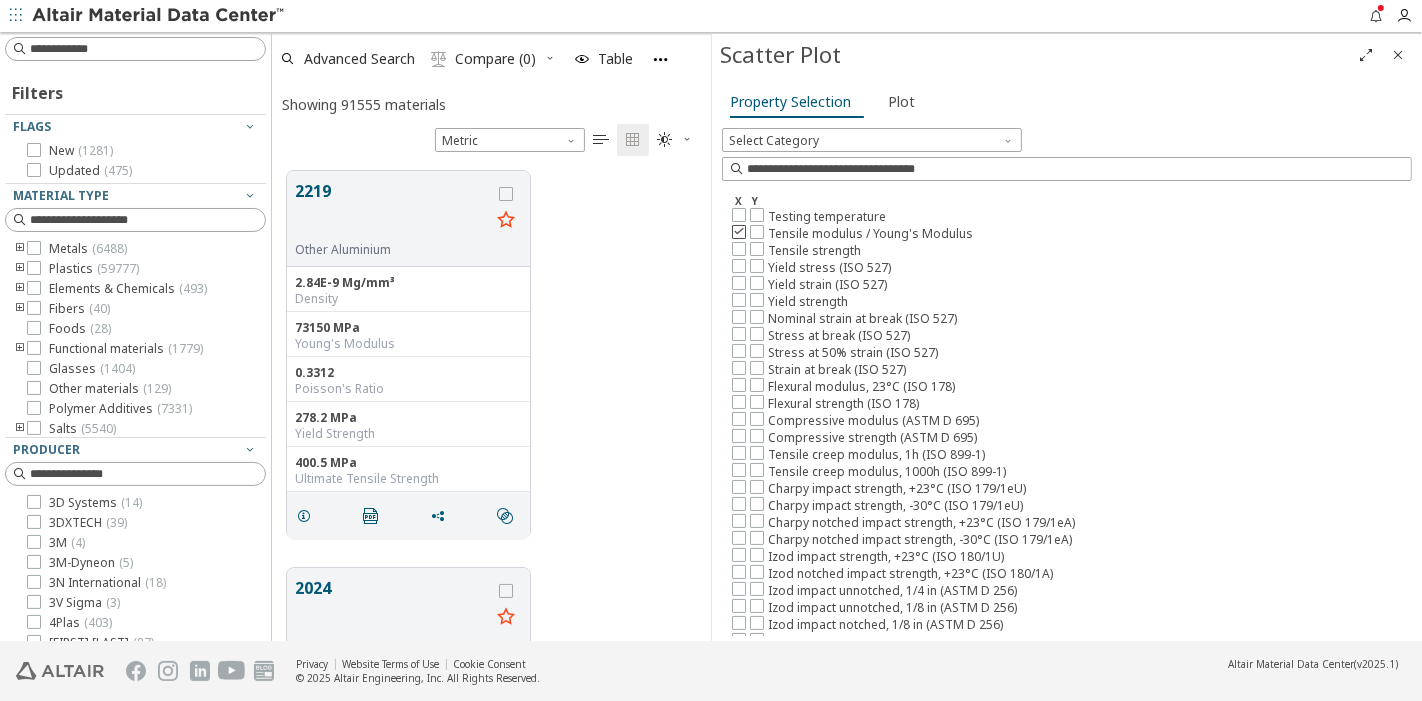 click at bounding box center [739, 231] 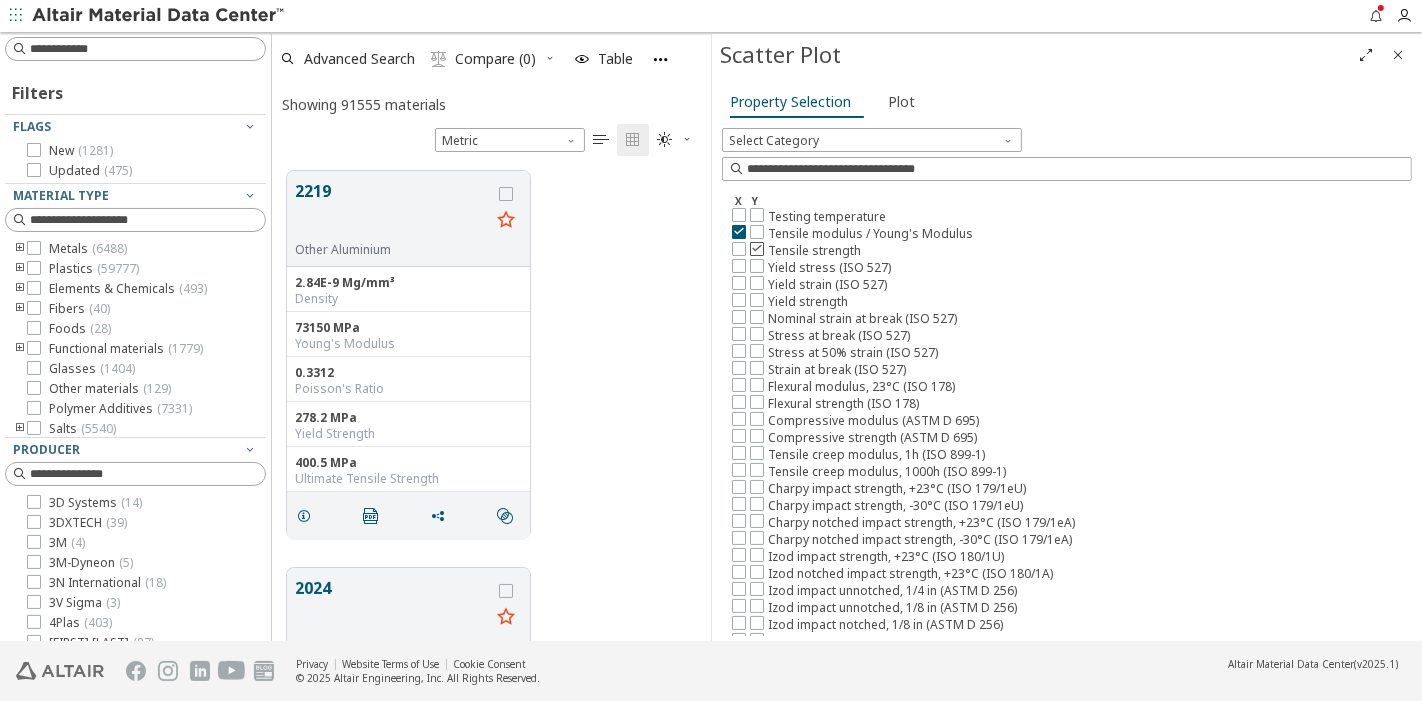 click at bounding box center (757, 248) 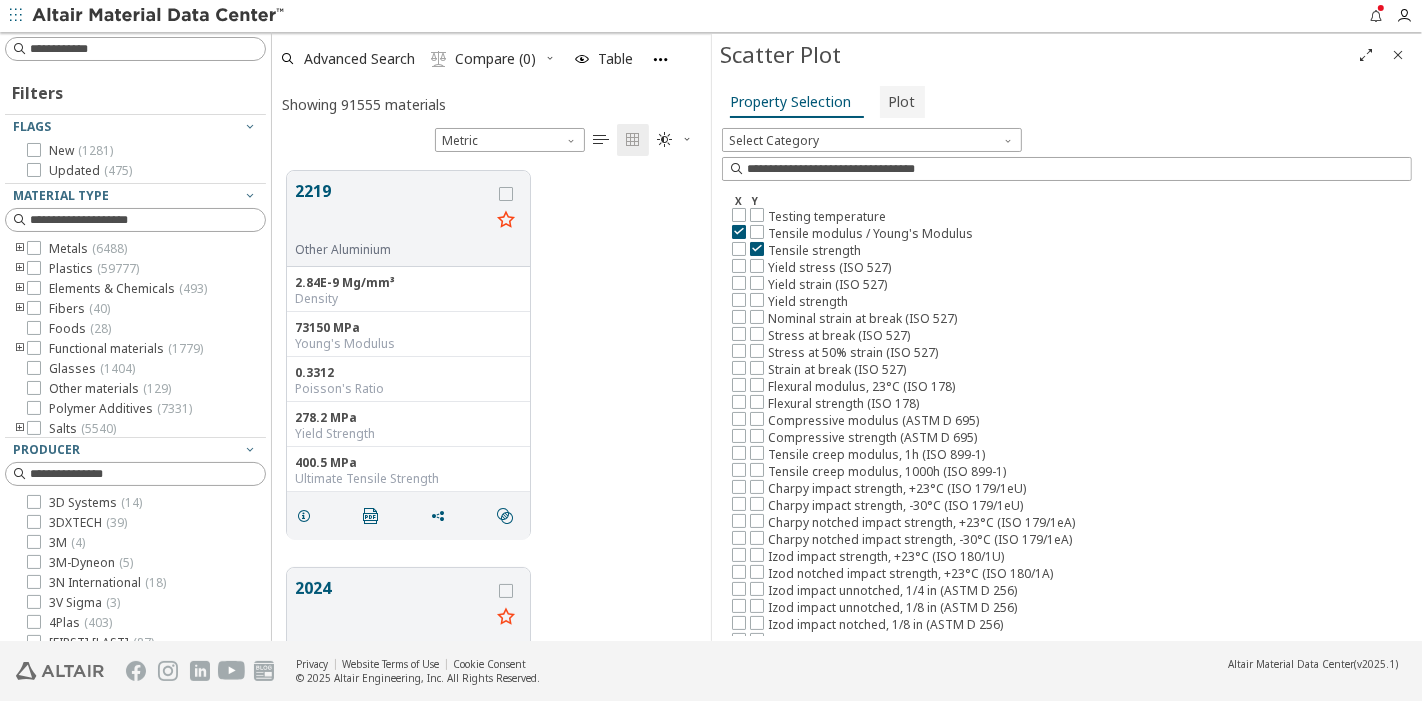click on "Plot" at bounding box center [901, 102] 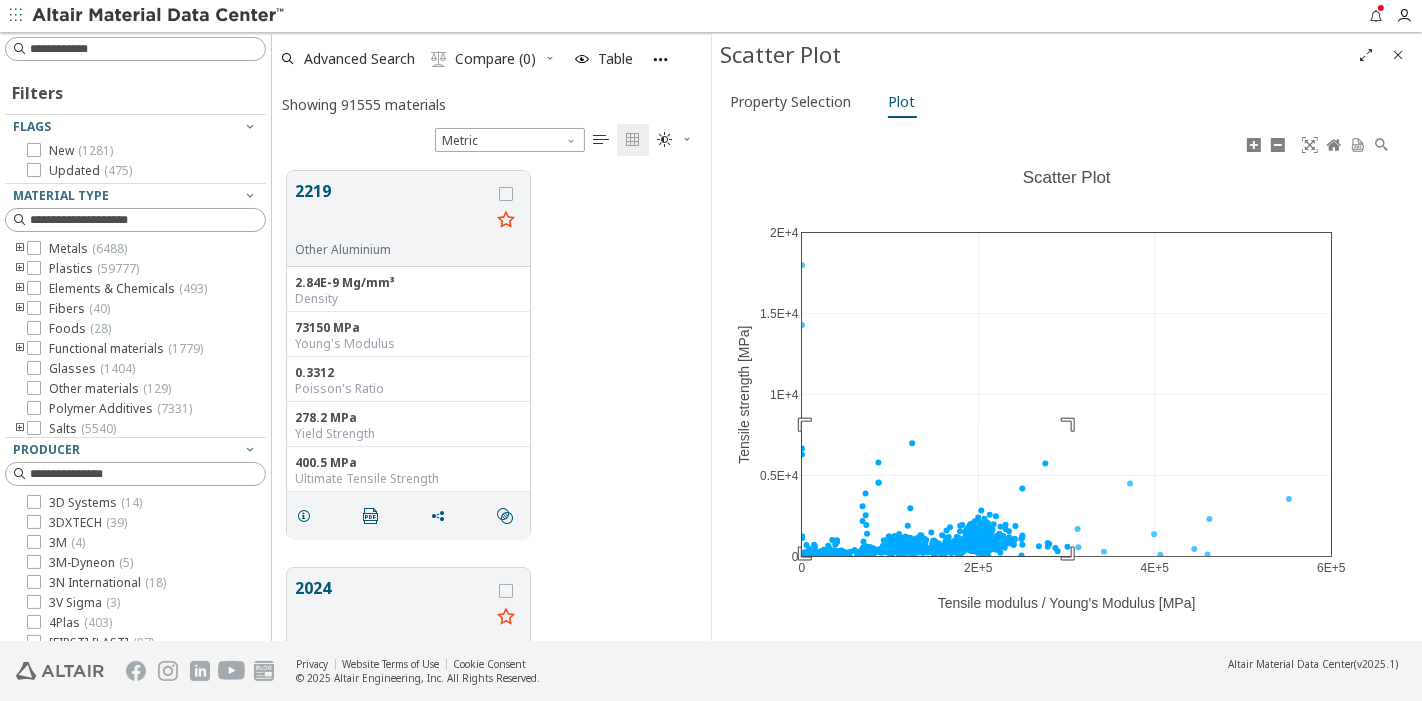 drag, startPoint x: 1071, startPoint y: 422, endPoint x: 776, endPoint y: 608, distance: 348.74203 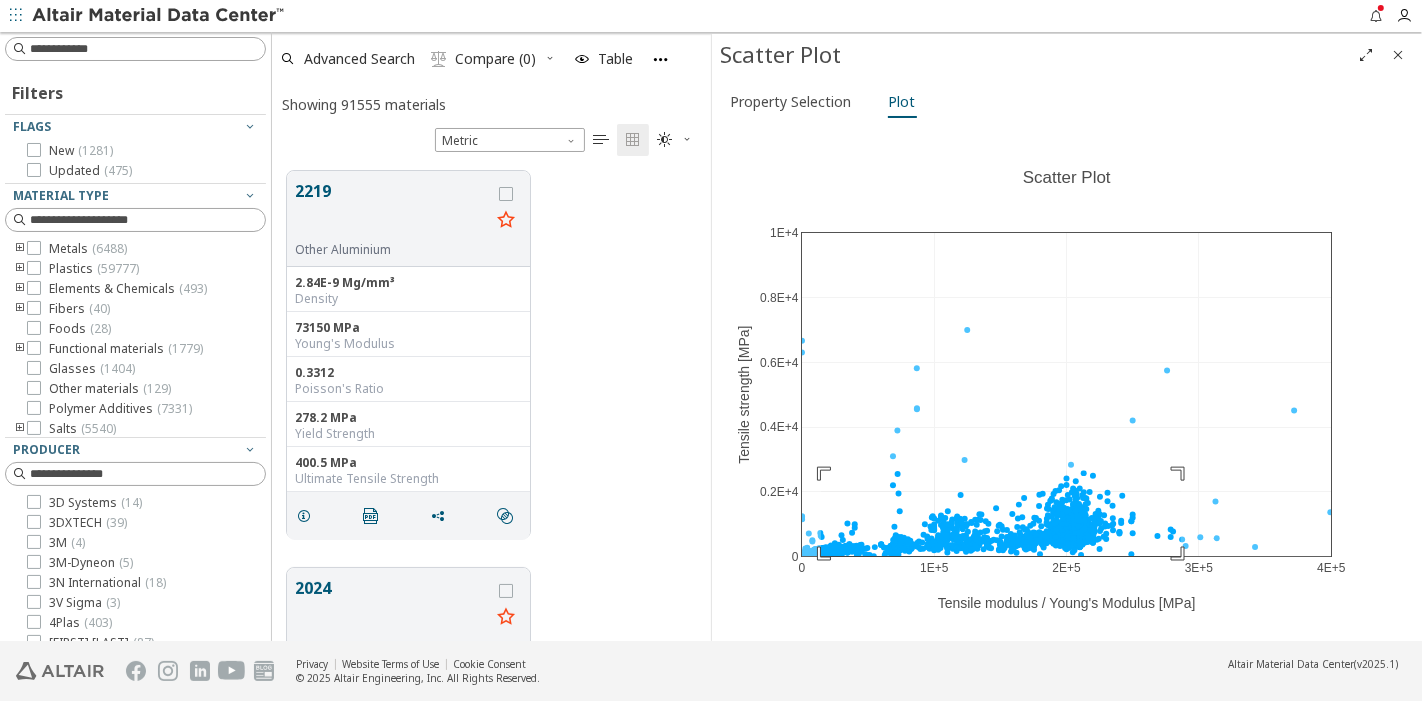 drag, startPoint x: 1181, startPoint y: 471, endPoint x: 813, endPoint y: 563, distance: 379.3257 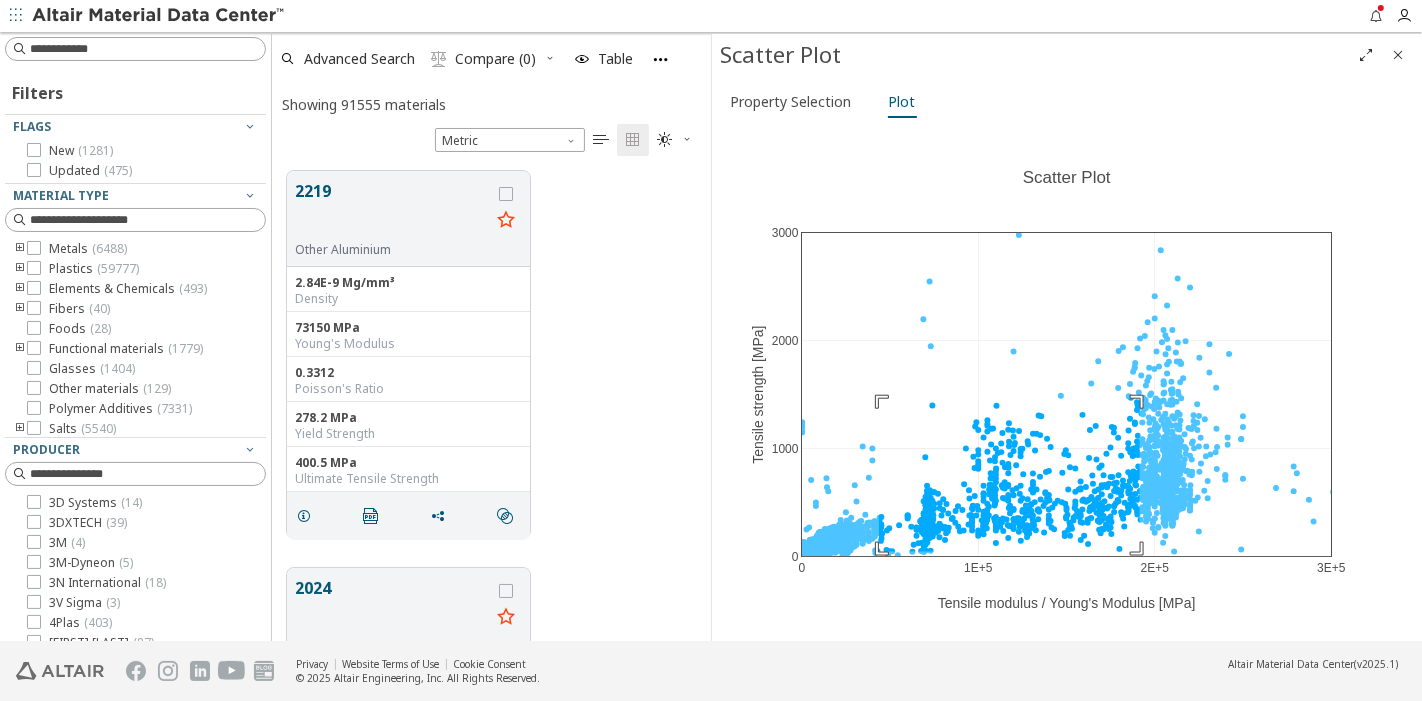drag, startPoint x: 879, startPoint y: 399, endPoint x: 1140, endPoint y: 552, distance: 302.53925 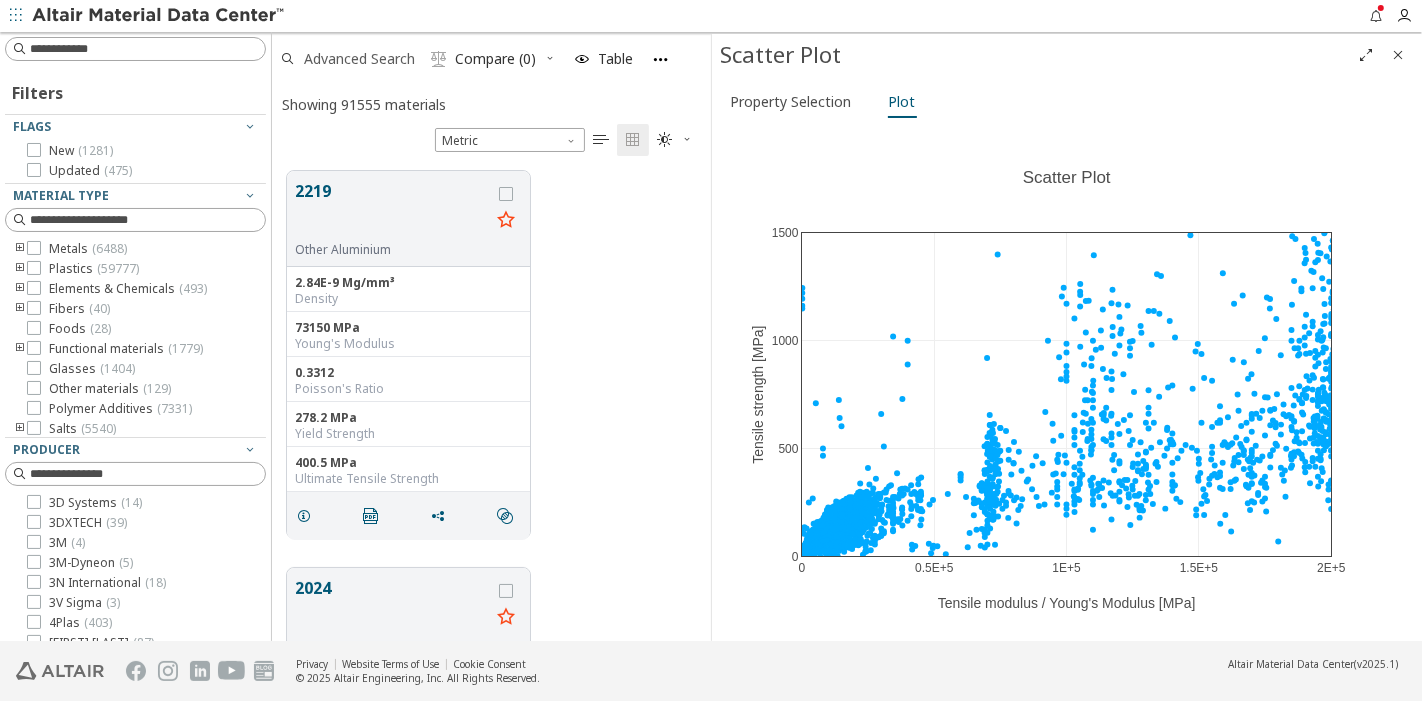 click on "Advanced Search" at bounding box center [359, 59] 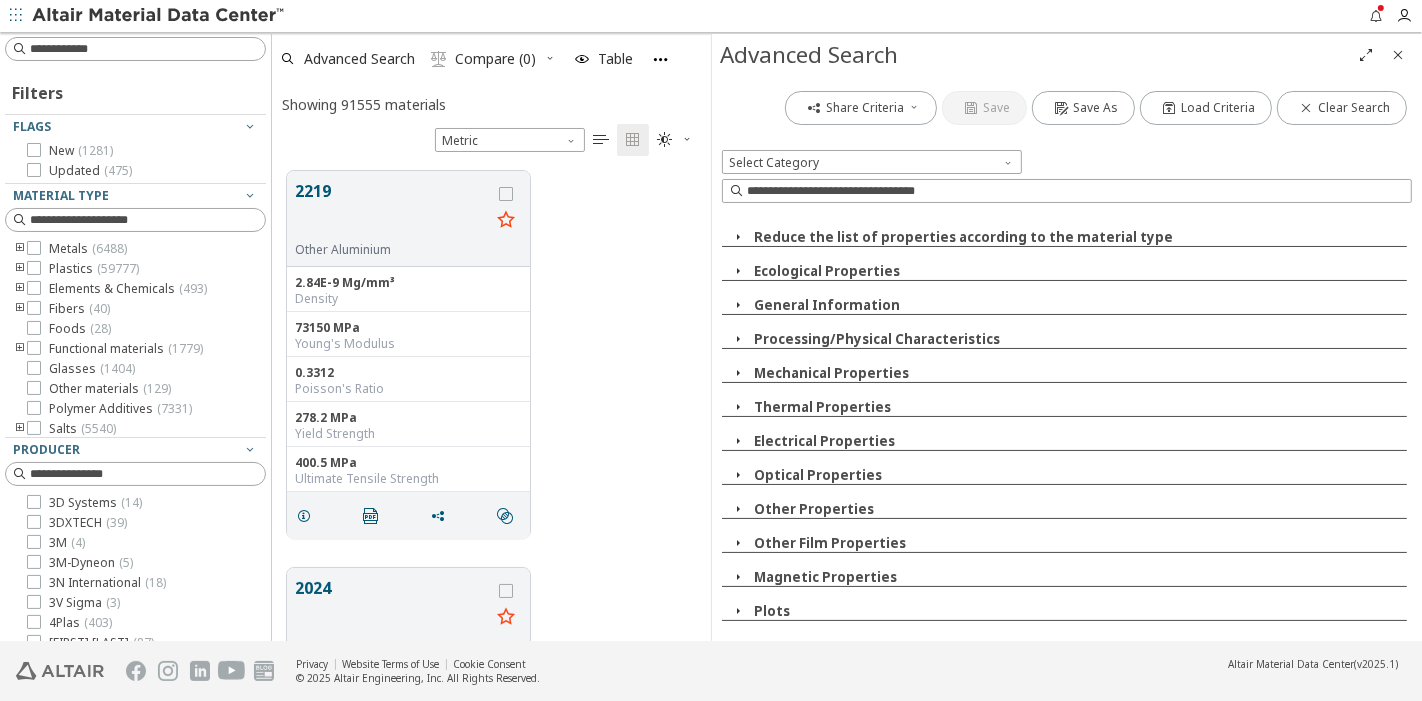 click at bounding box center (738, 237) 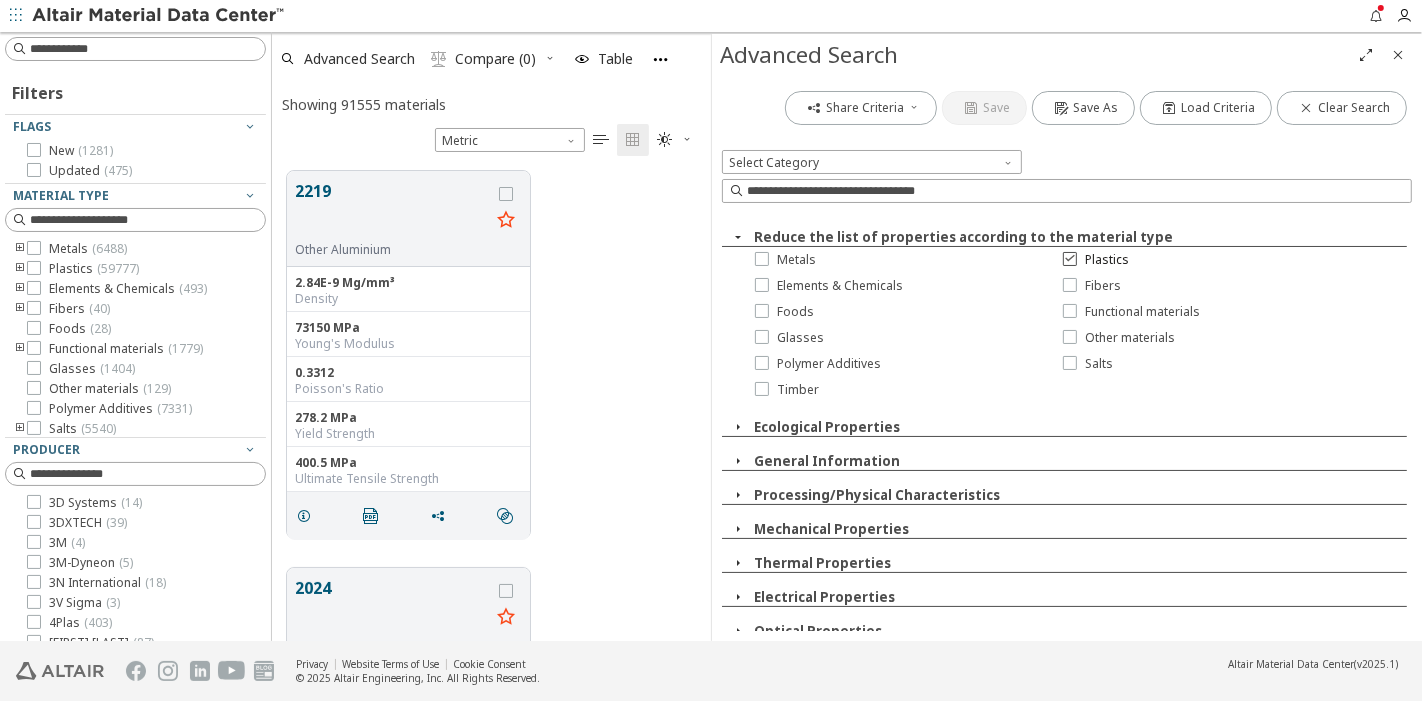 click at bounding box center (1070, 258) 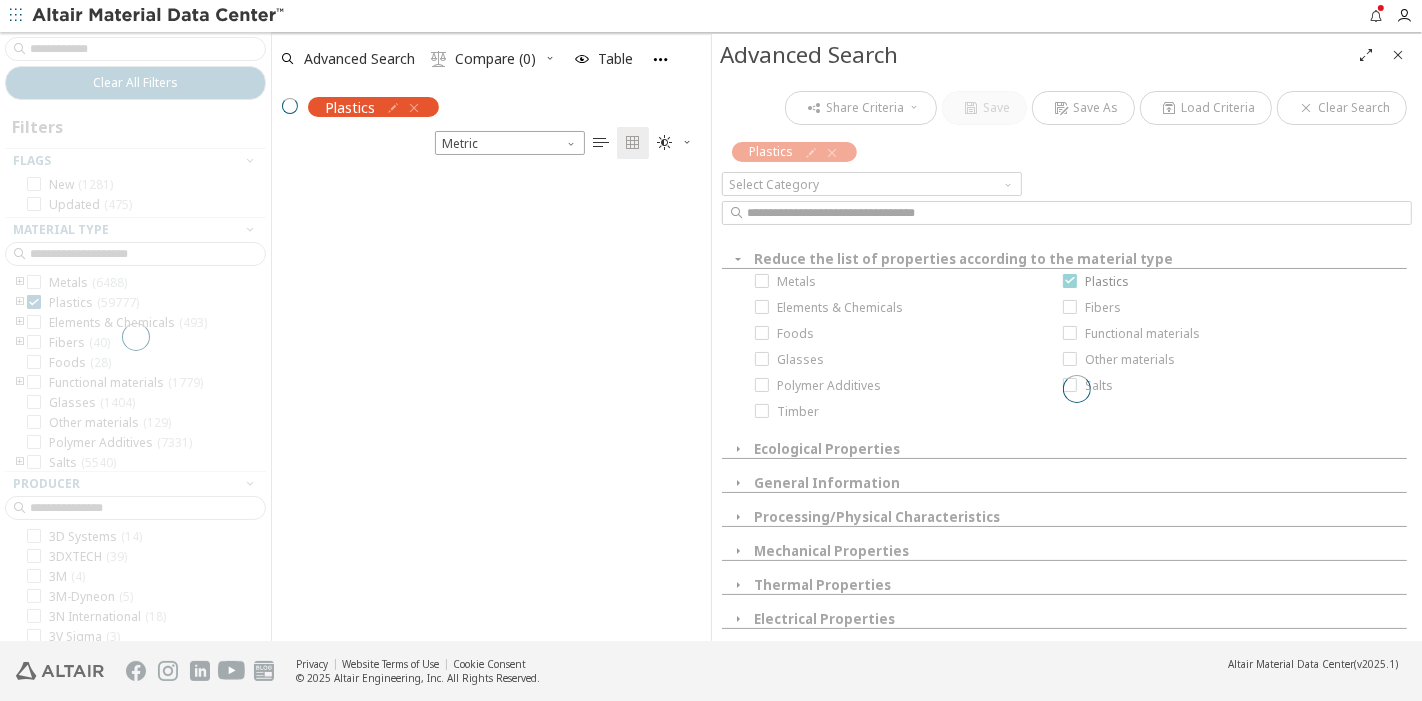 scroll, scrollTop: 465, scrollLeft: 422, axis: both 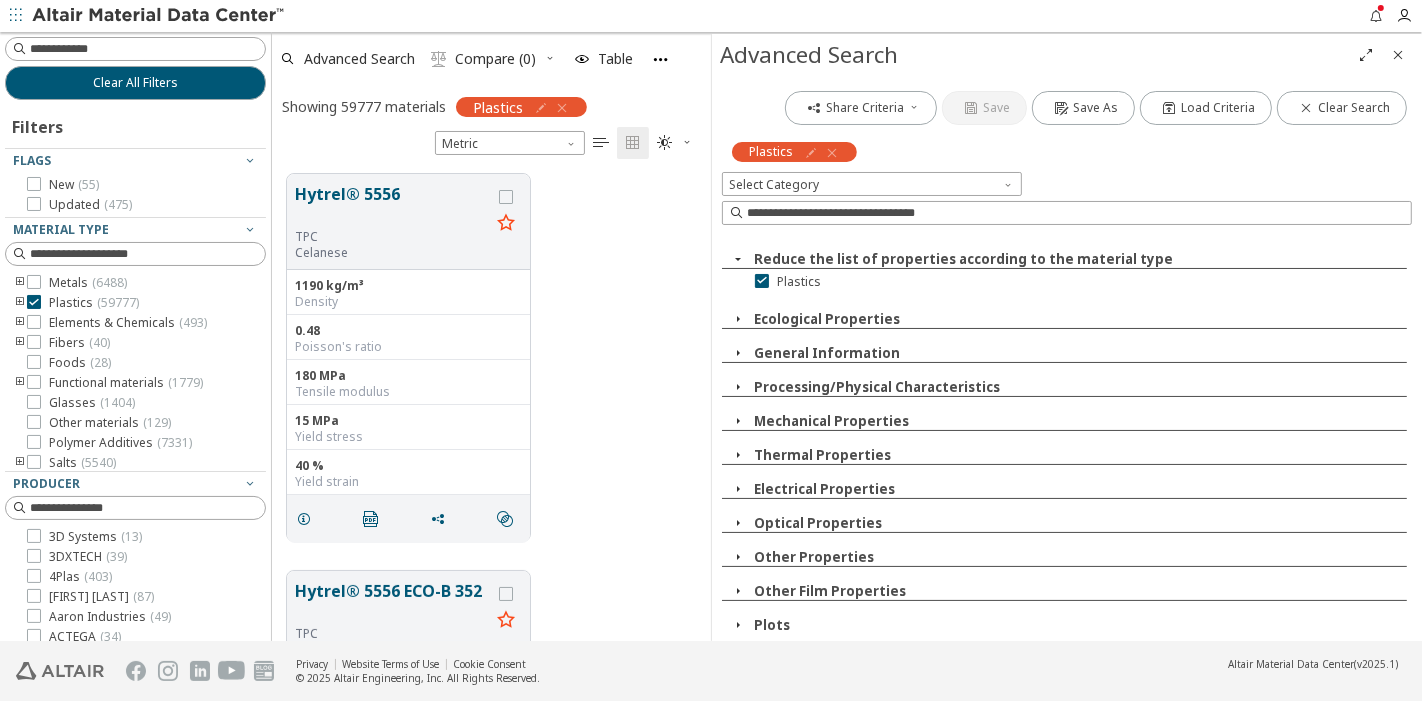 click on "Mechanical Properties" at bounding box center (831, 421) 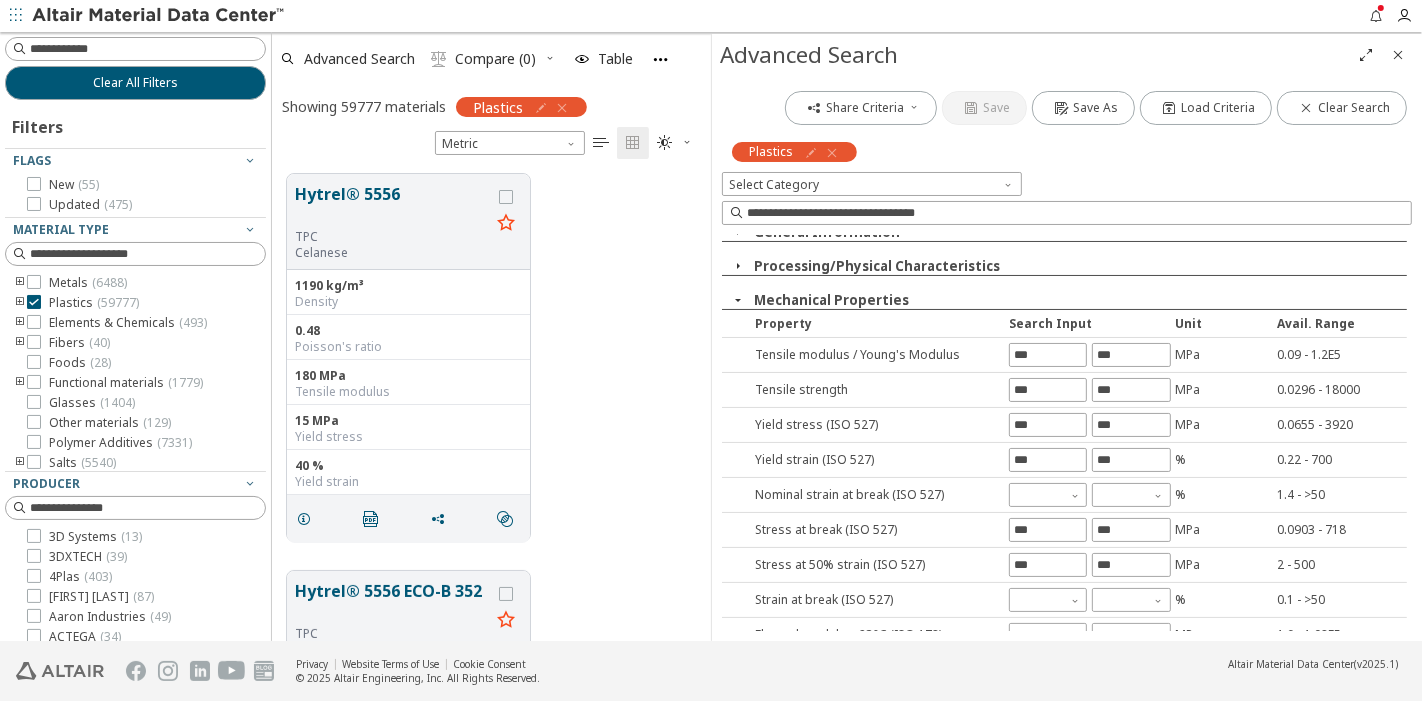 scroll, scrollTop: 120, scrollLeft: 0, axis: vertical 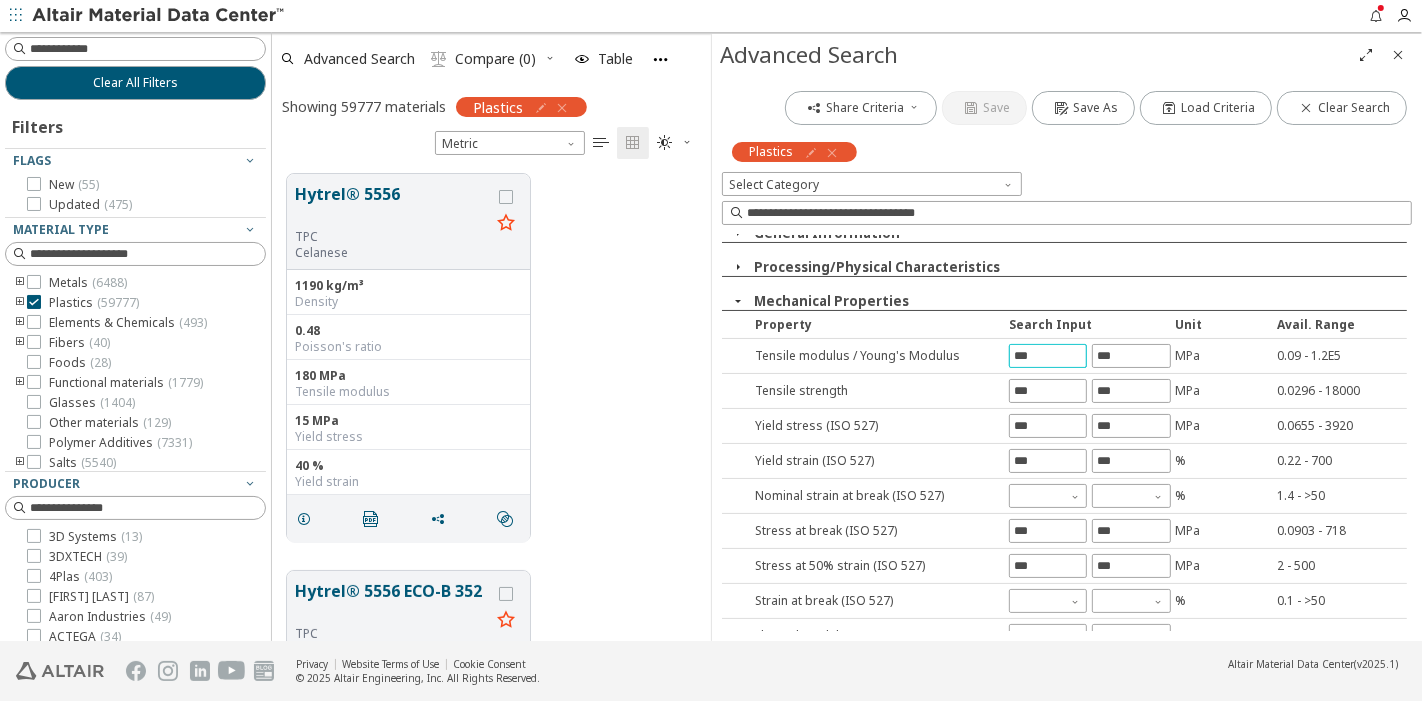 click at bounding box center [1048, 356] 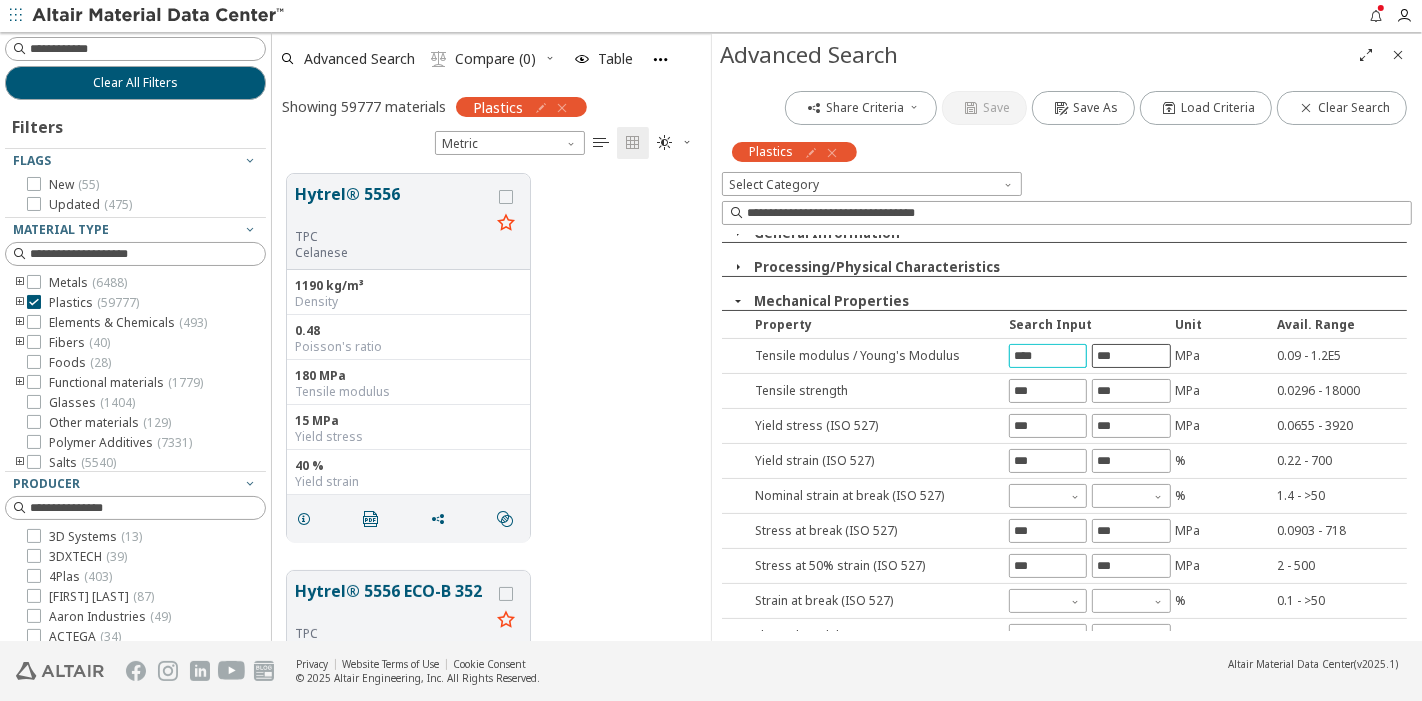 type on "****" 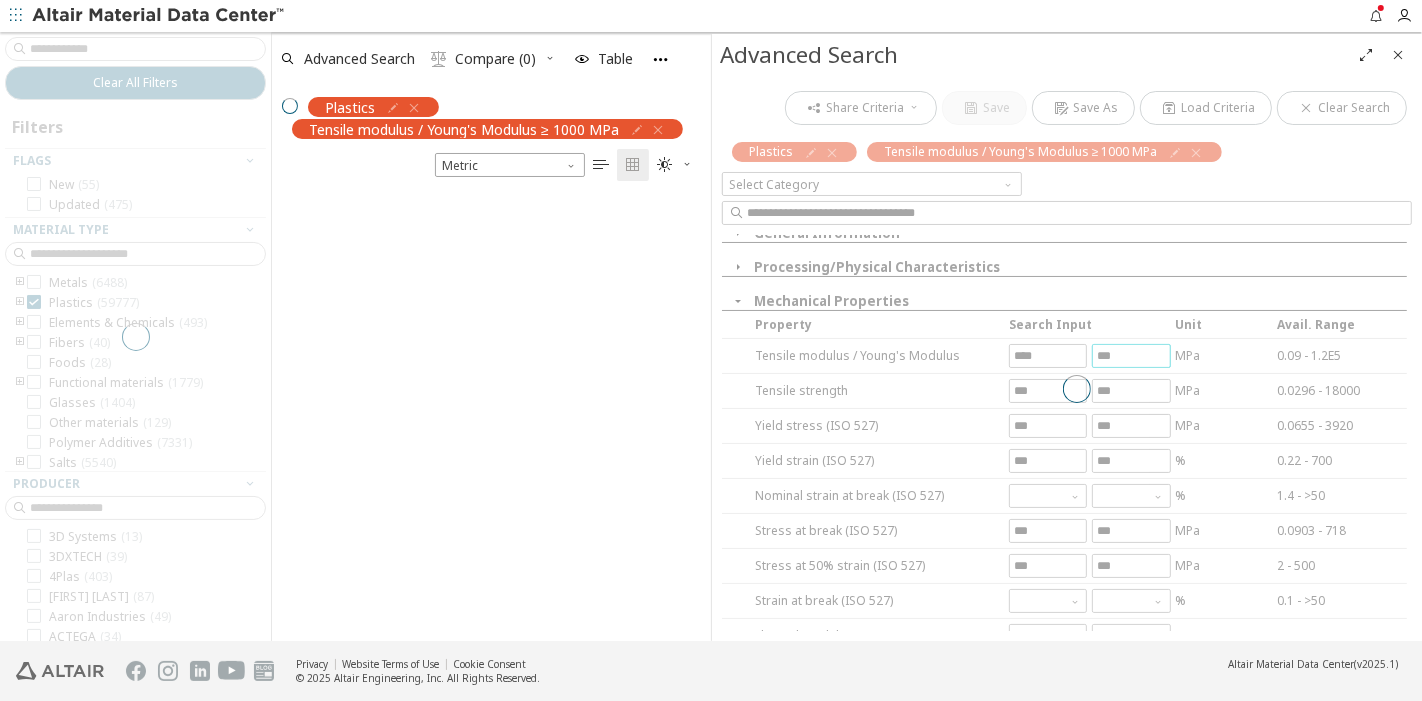scroll, scrollTop: 443, scrollLeft: 422, axis: both 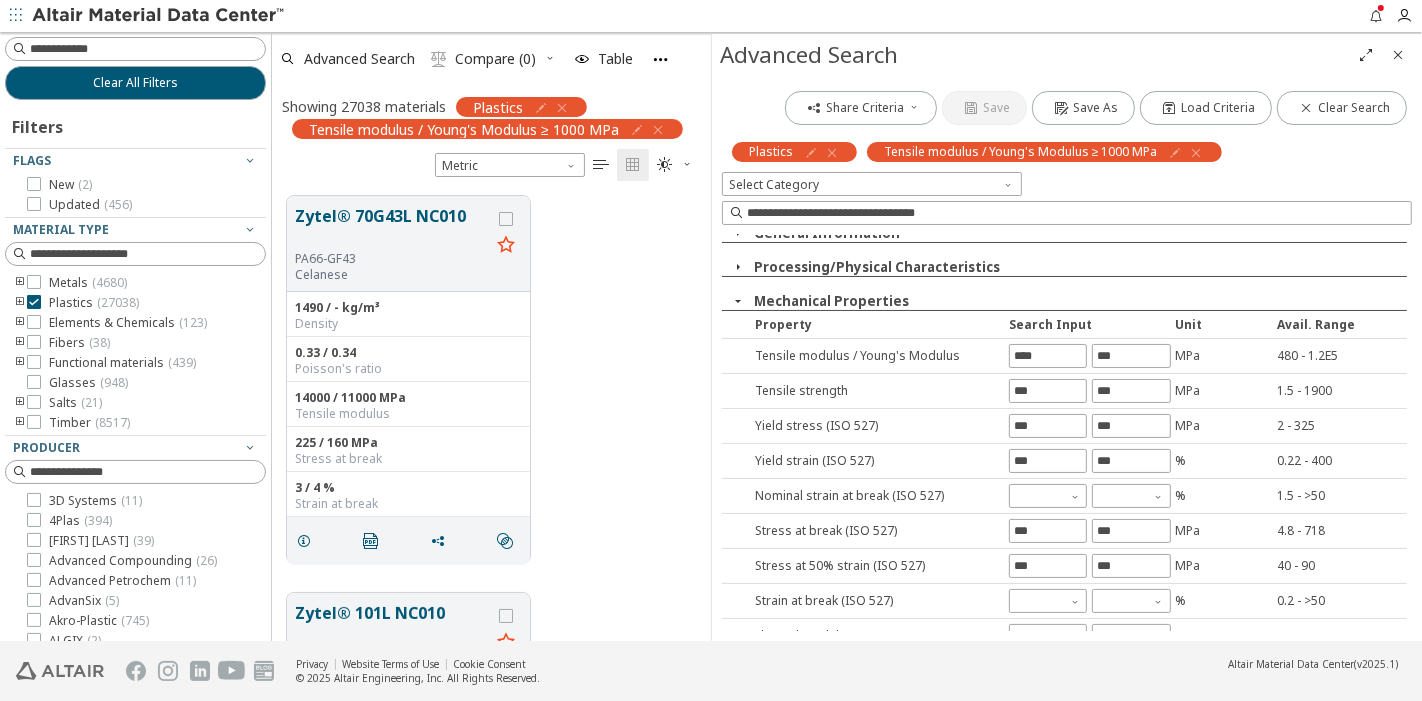 click at bounding box center (1398, 55) 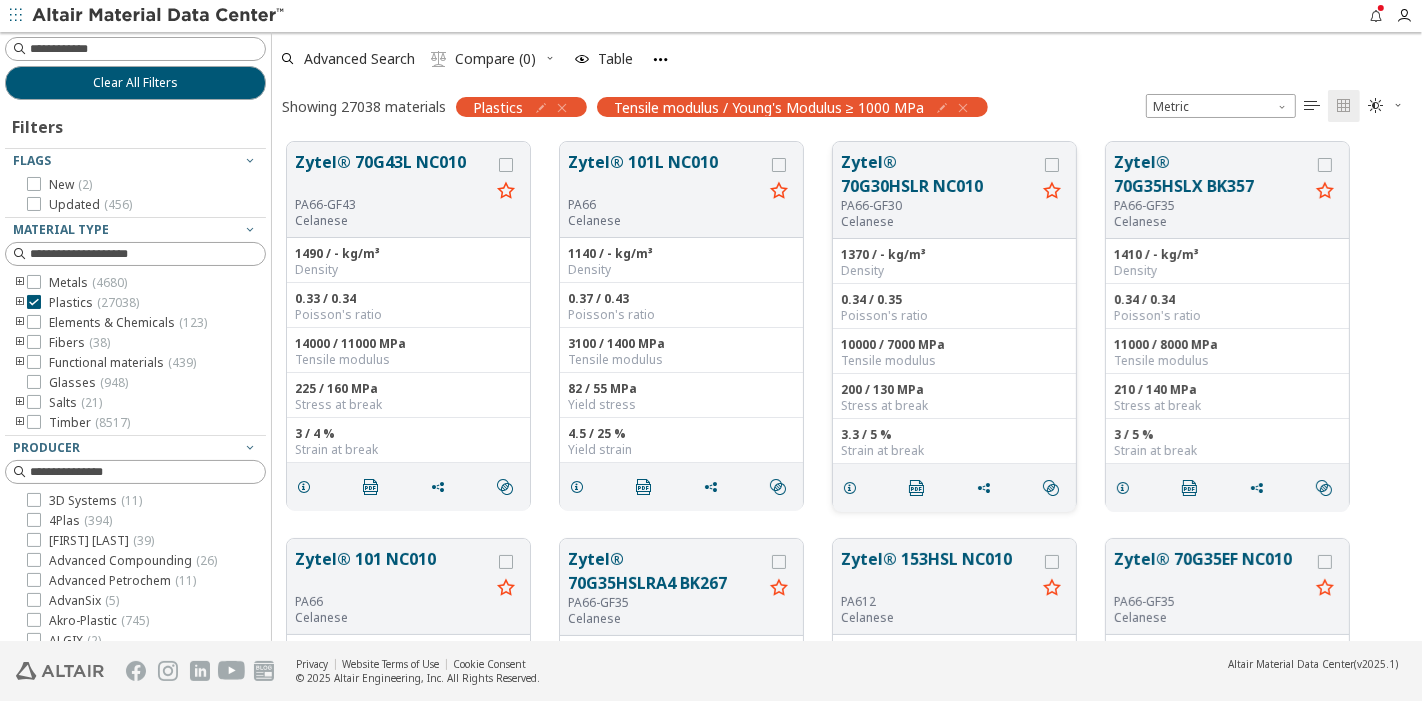 scroll, scrollTop: 18, scrollLeft: 17, axis: both 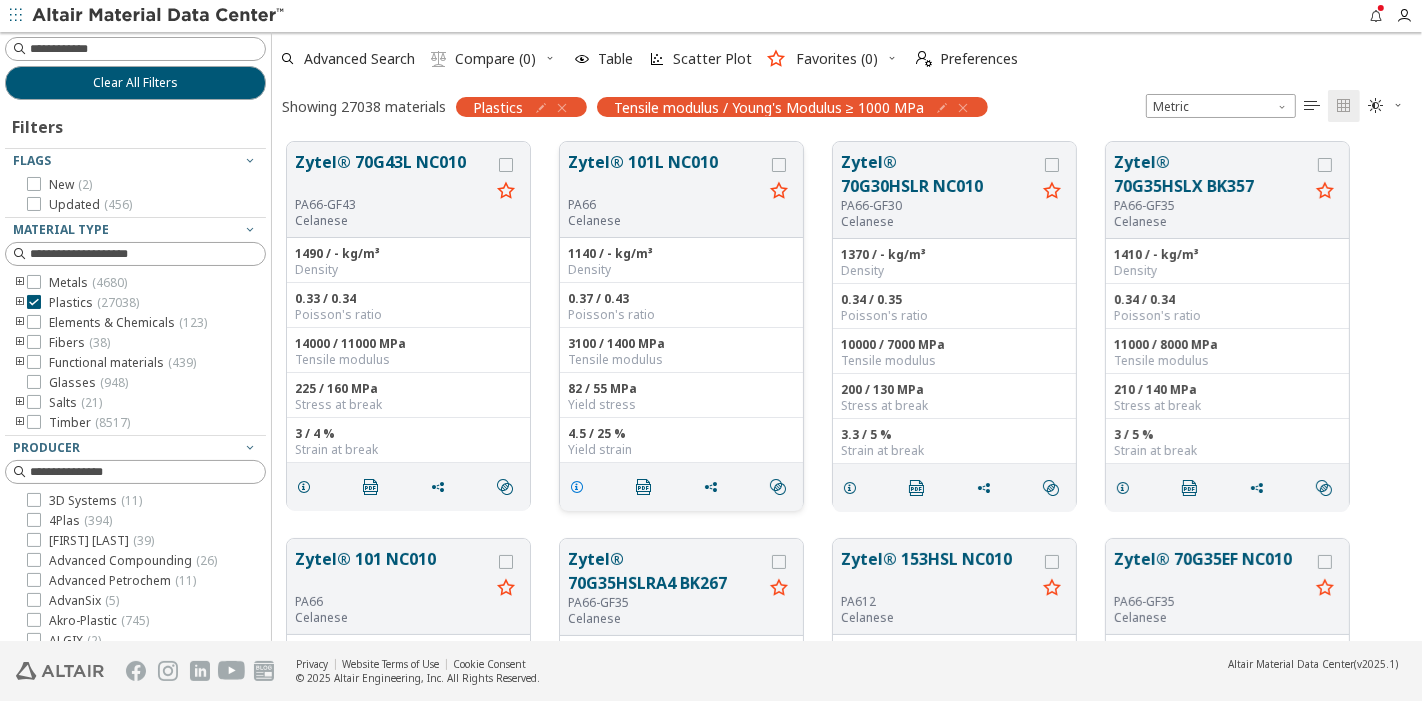 click at bounding box center (577, 487) 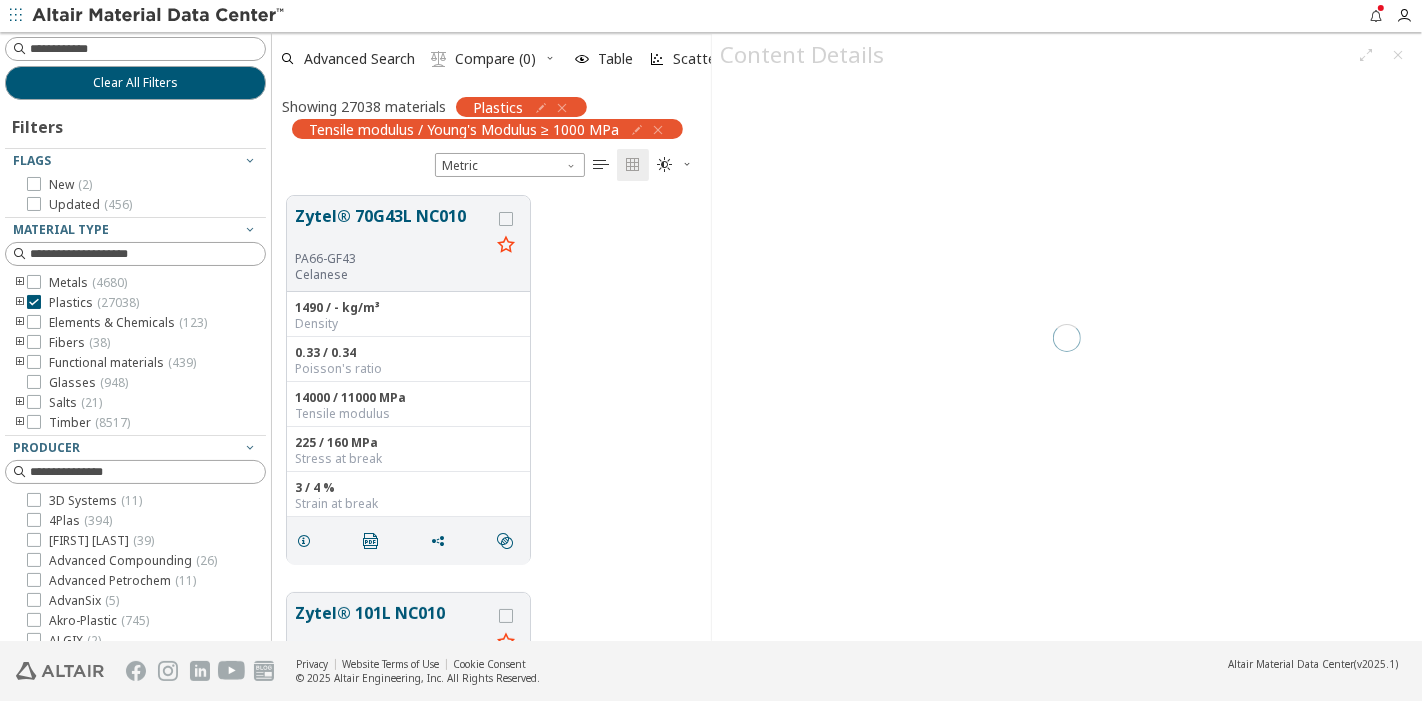 scroll, scrollTop: 443, scrollLeft: 422, axis: both 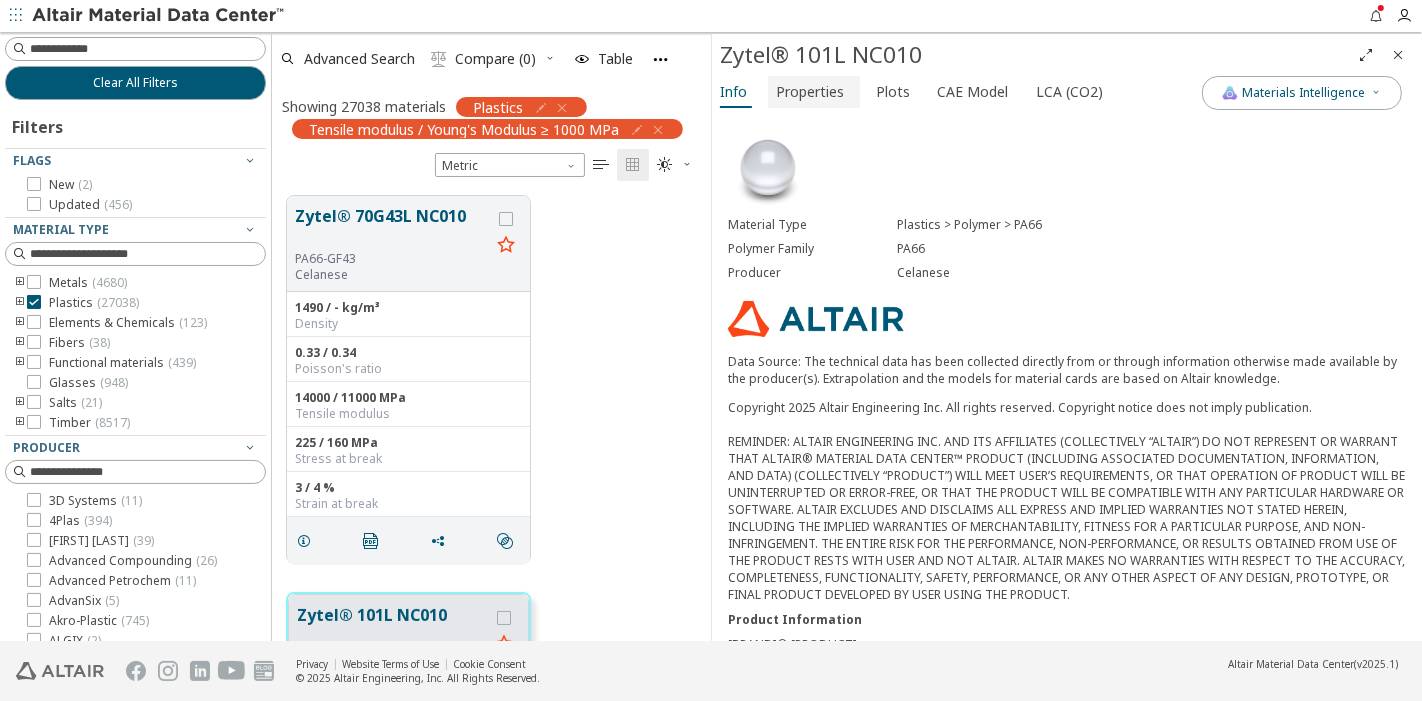 click on "Properties" at bounding box center [810, 92] 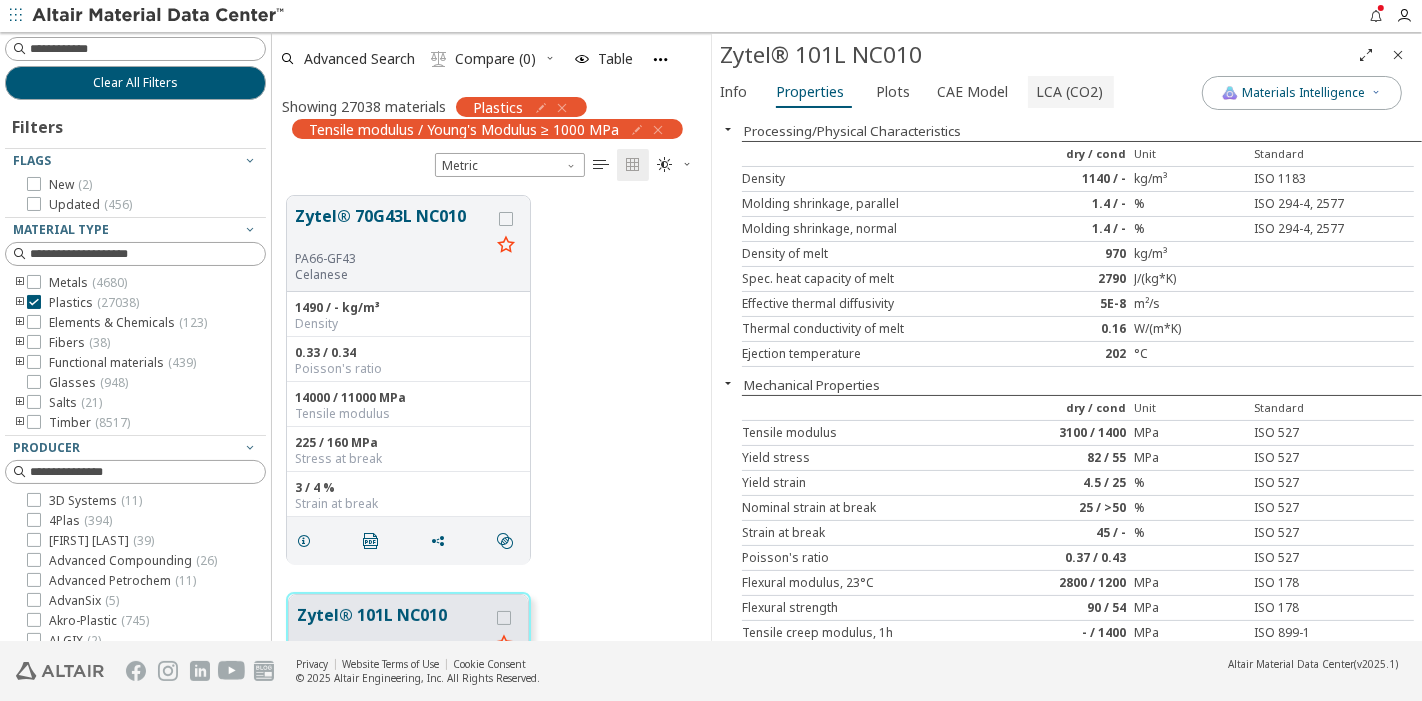 click on "LCA (CO2)" at bounding box center (1069, 92) 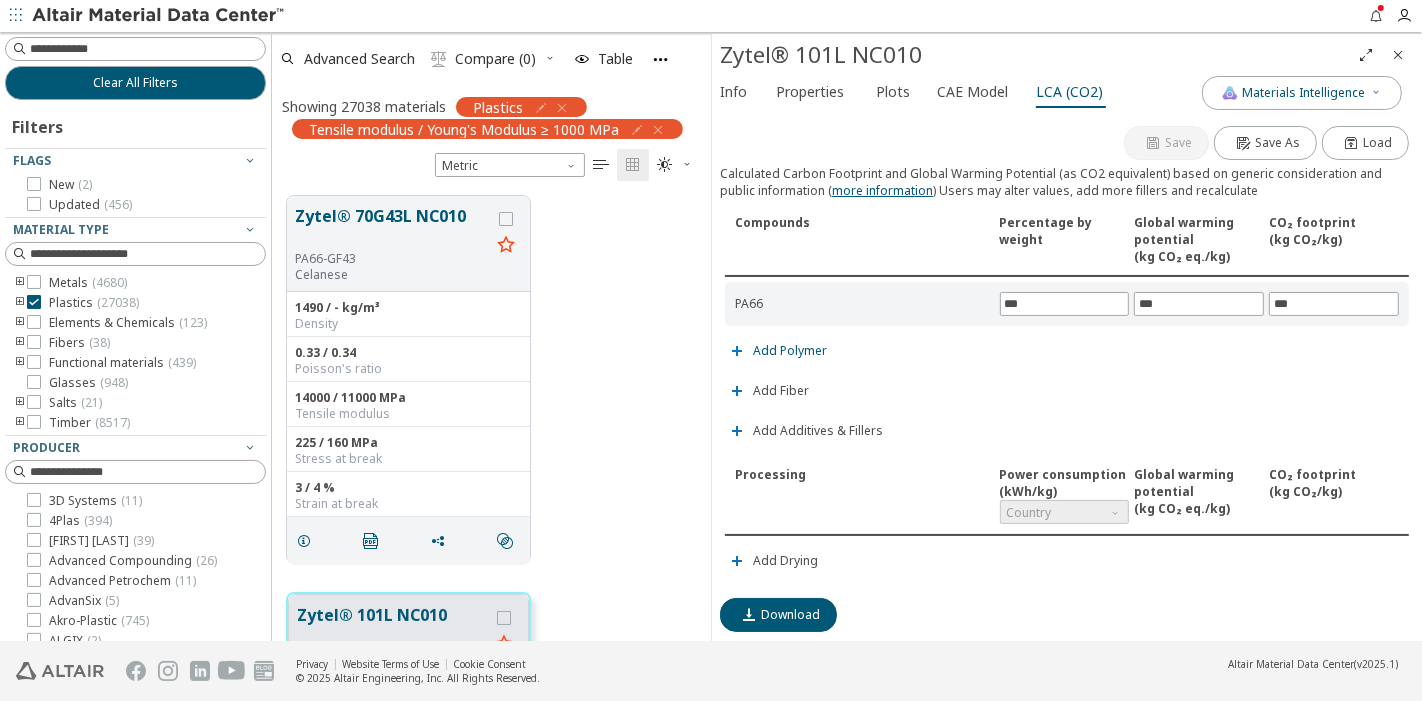 click on "Add Polymer" at bounding box center [790, 351] 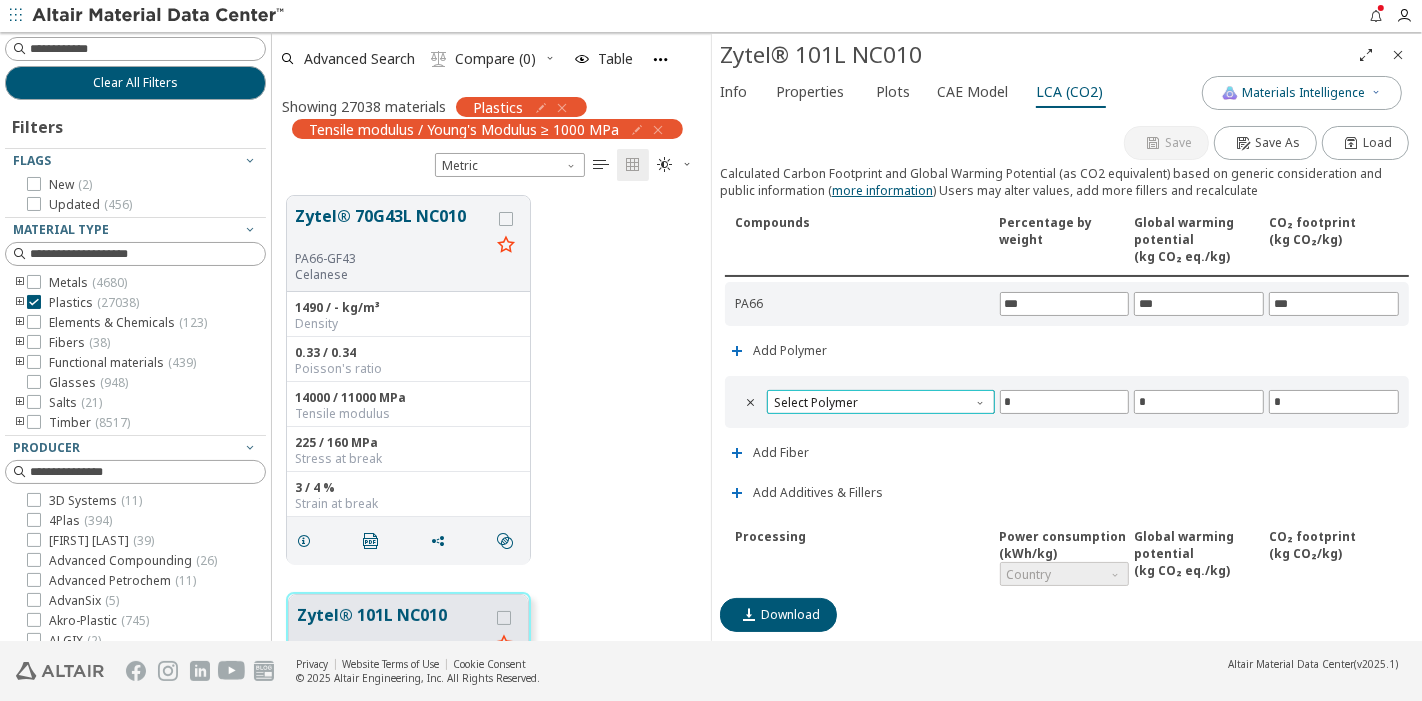 click on "Select Polymer" at bounding box center [881, 402] 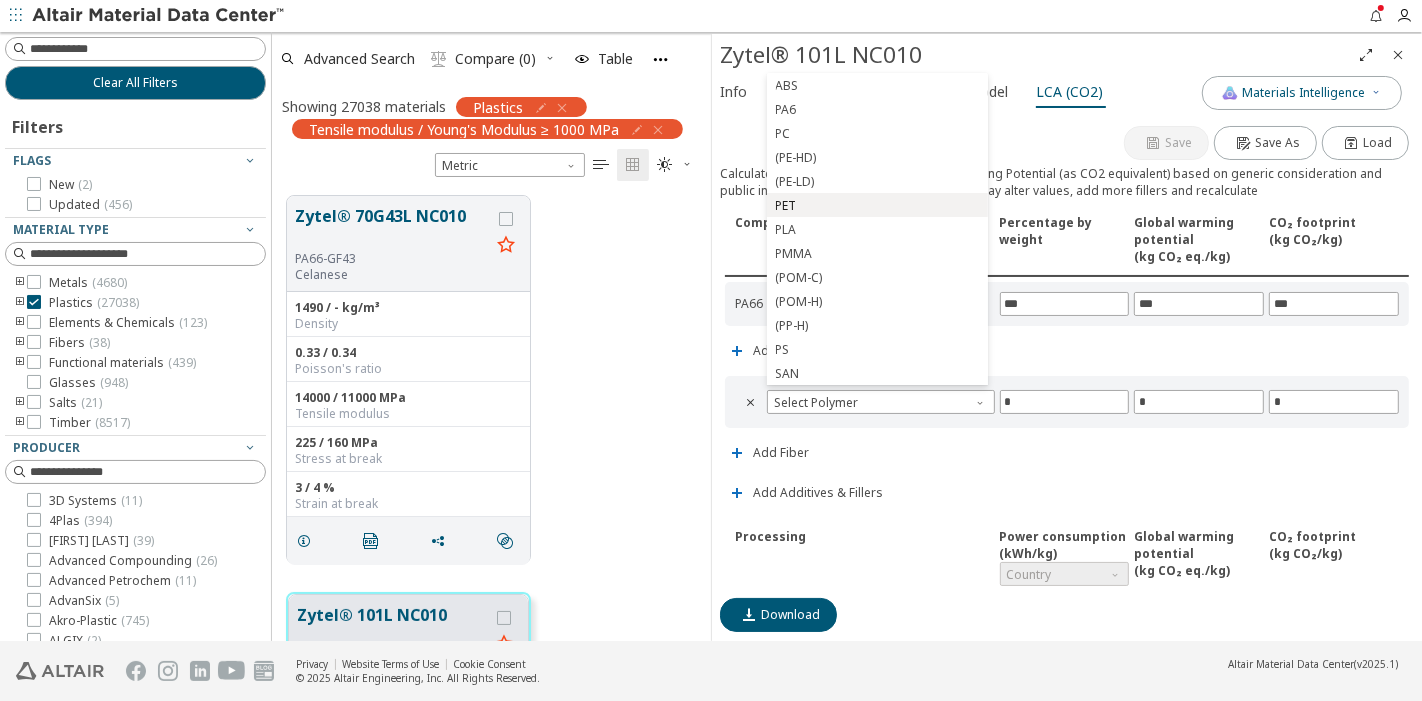 click on "PET" at bounding box center [877, 206] 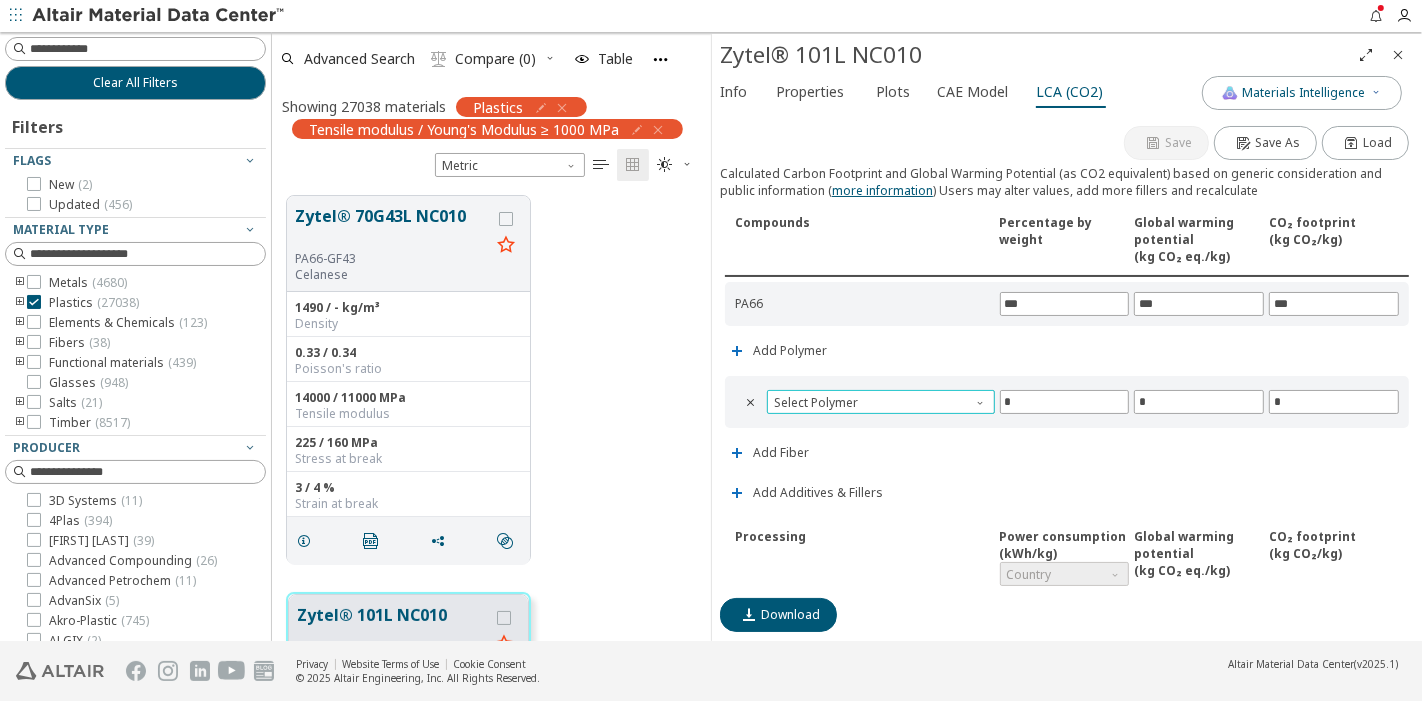 type on "****" 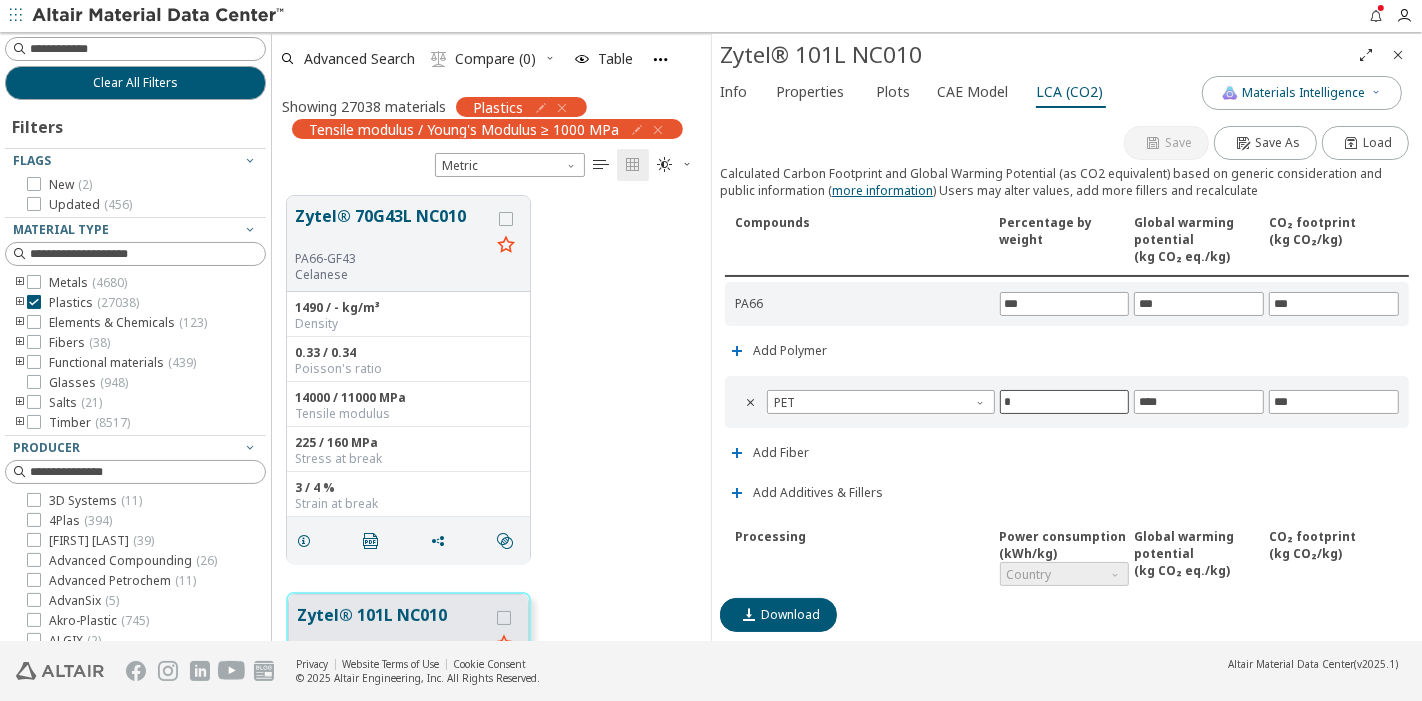 click on "*" at bounding box center (1065, 402) 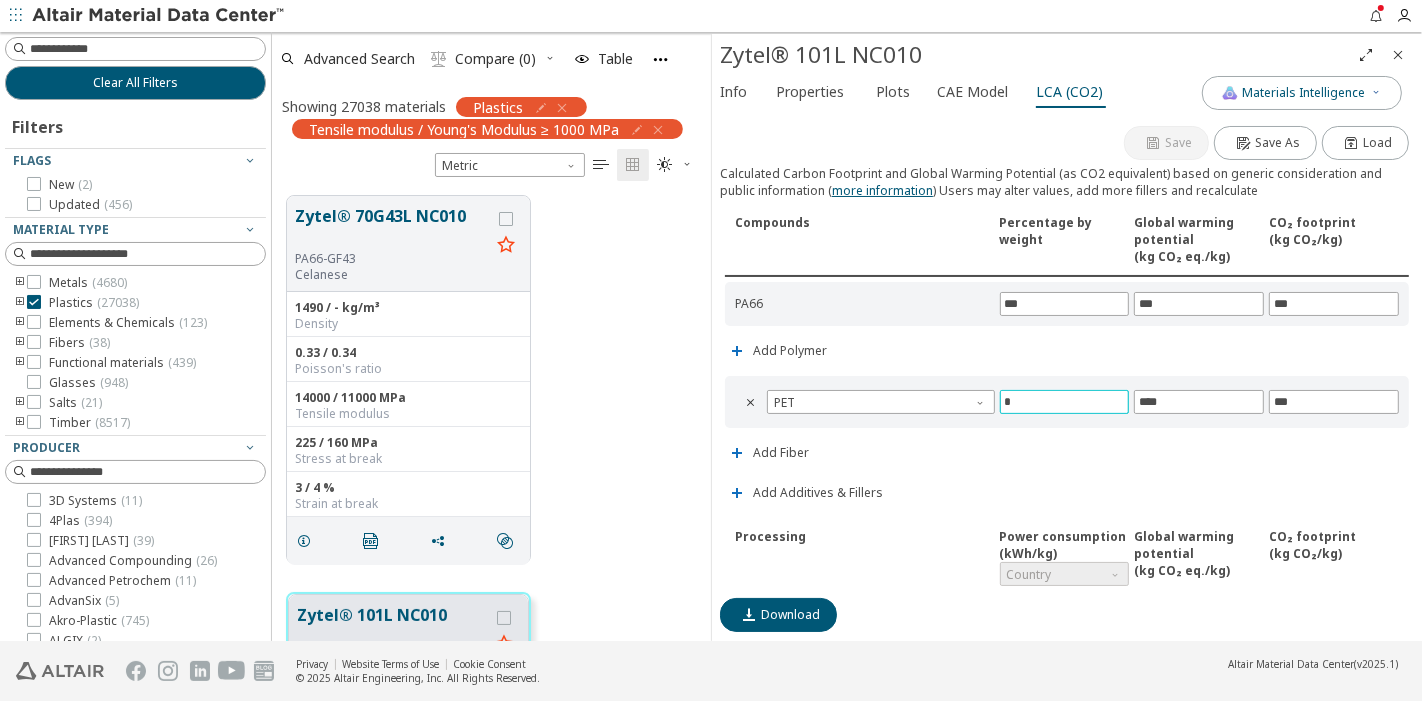 click on "*" at bounding box center (1065, 402) 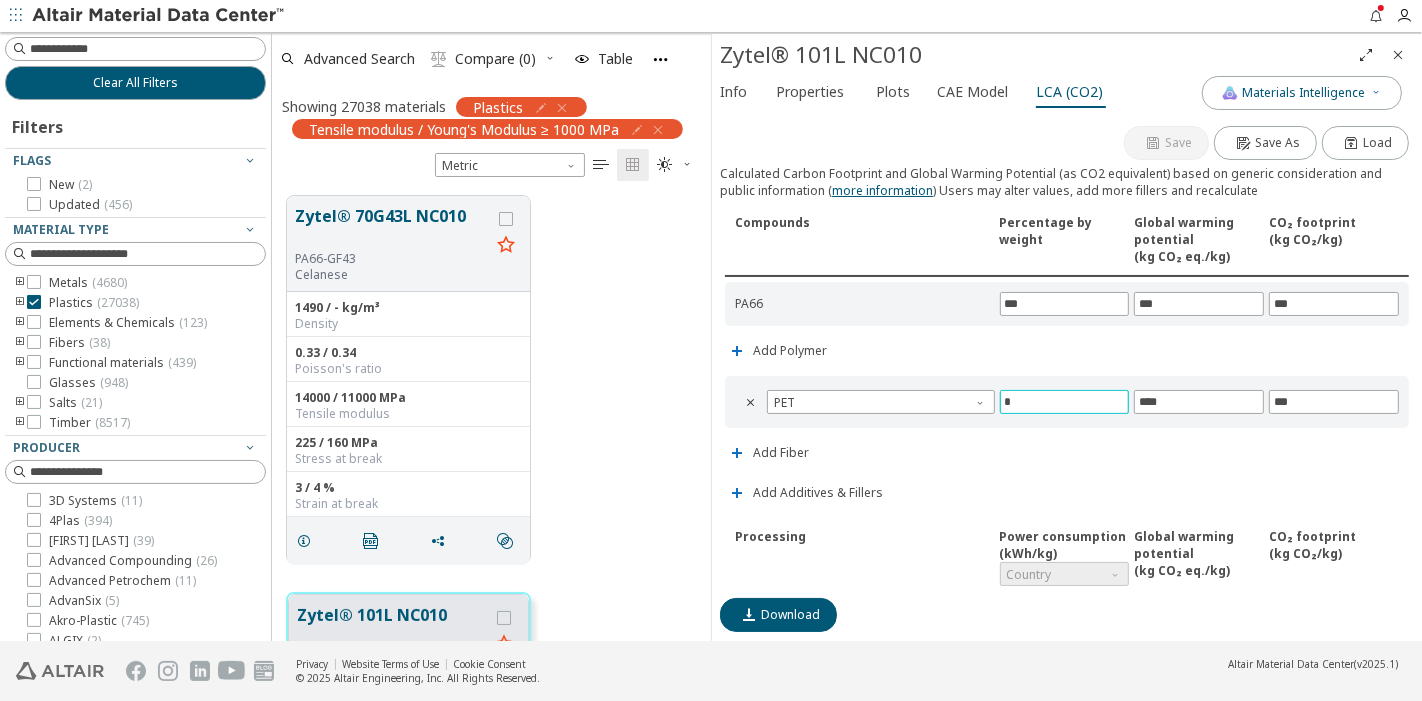 type on "*" 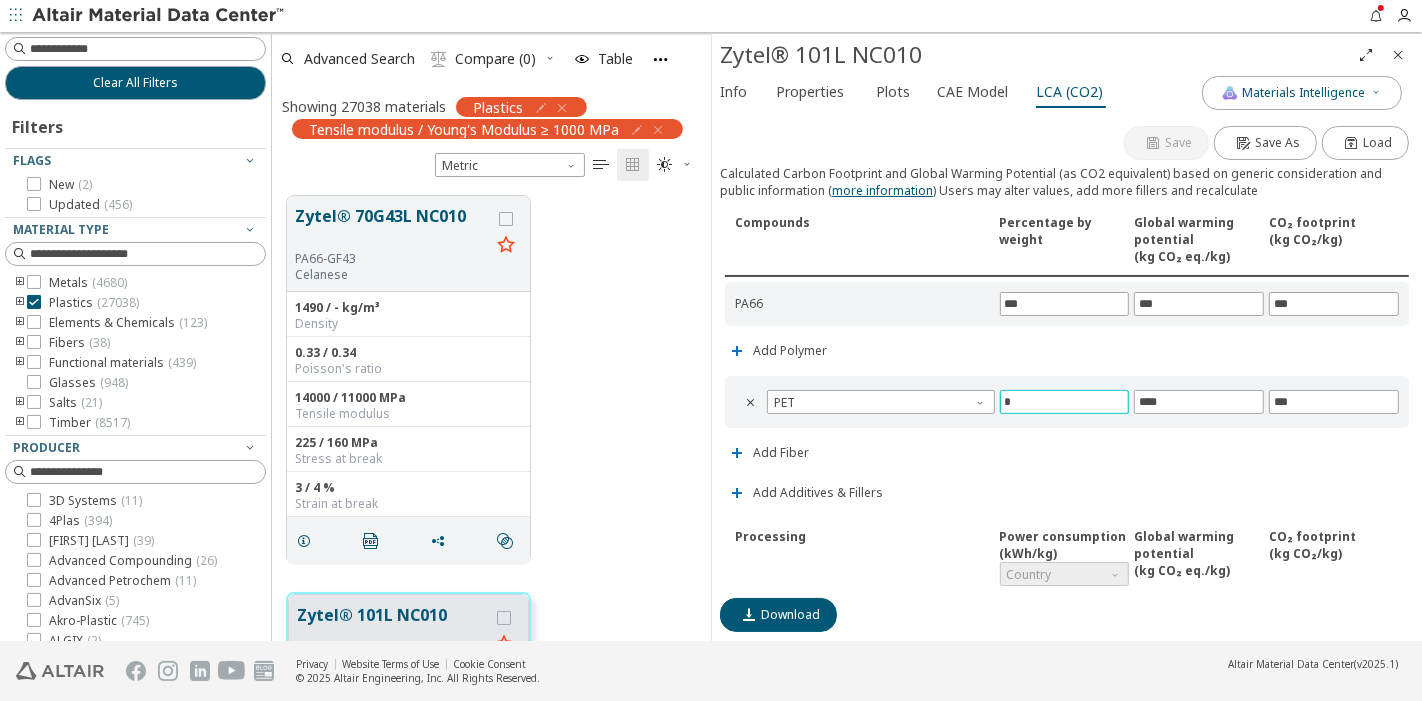 type on "**" 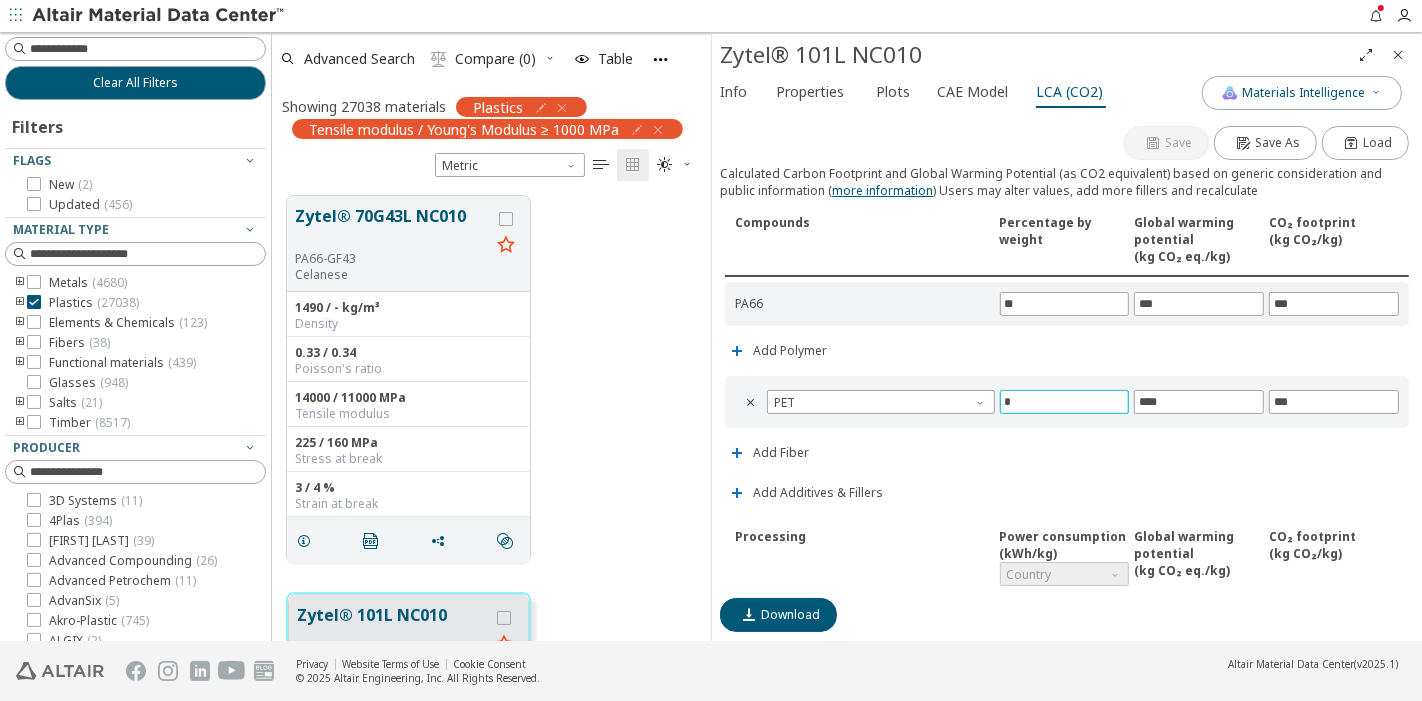 type on "**" 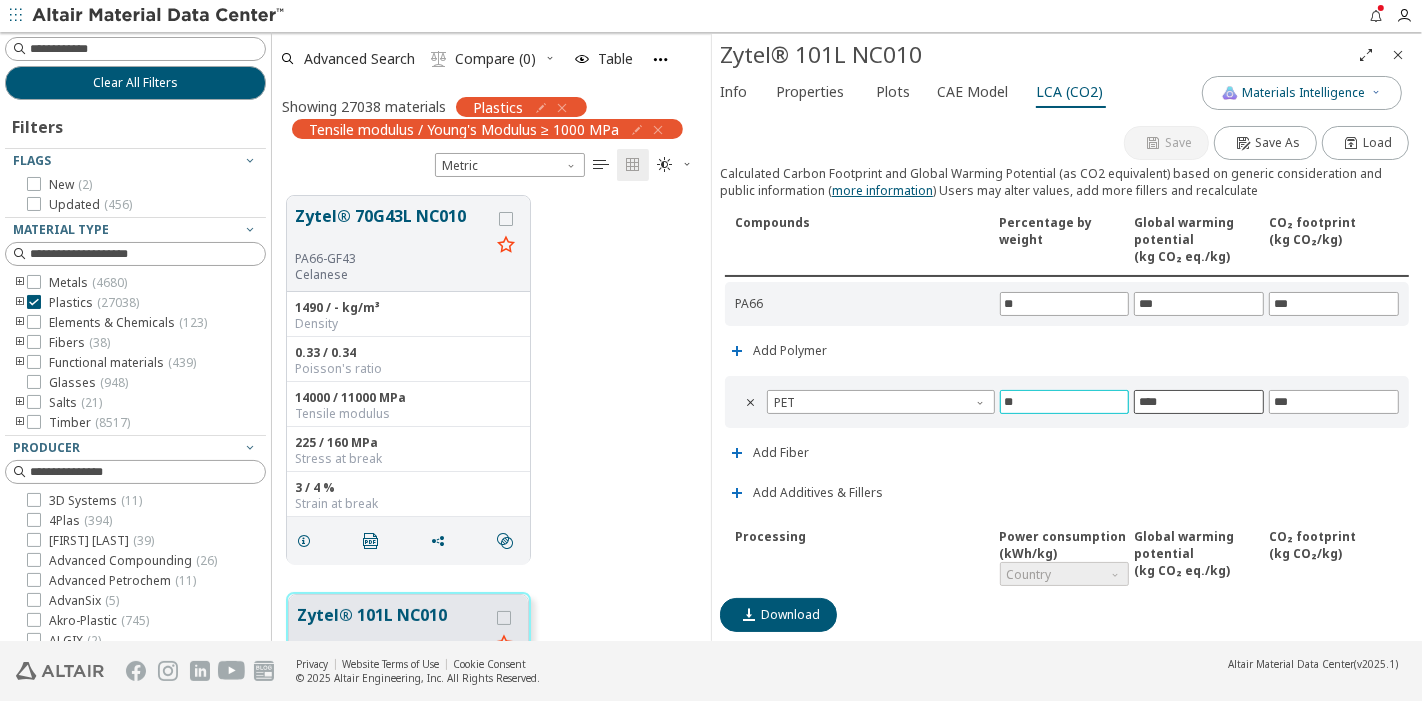 type on "**" 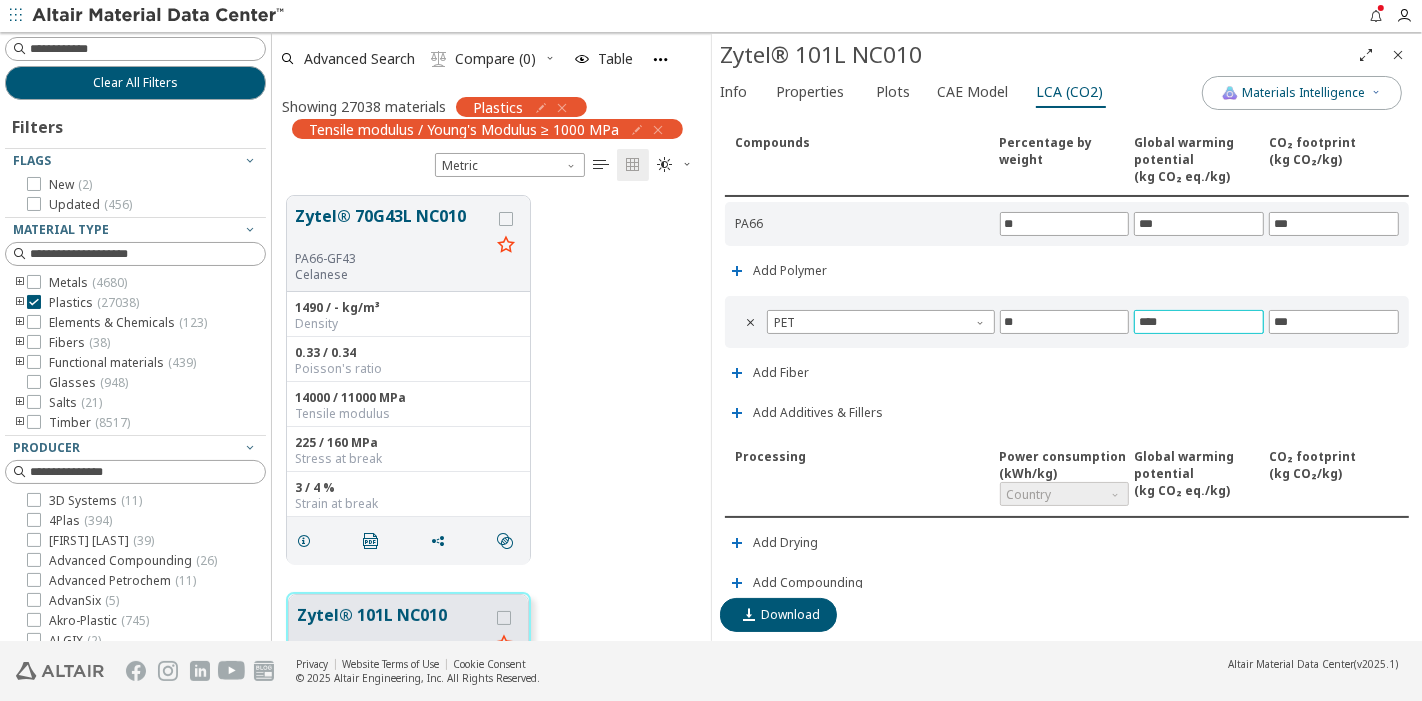 scroll, scrollTop: 78, scrollLeft: 0, axis: vertical 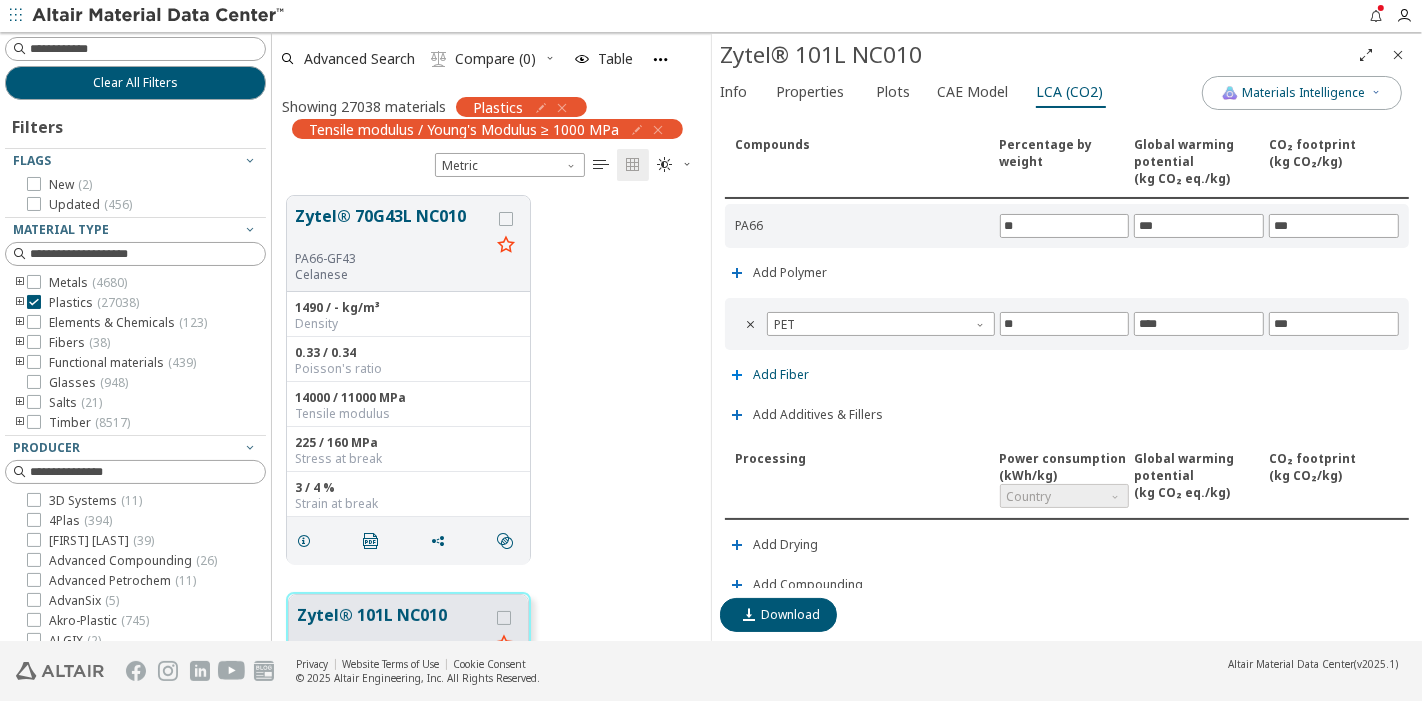 click on "Add Fiber" at bounding box center (781, 375) 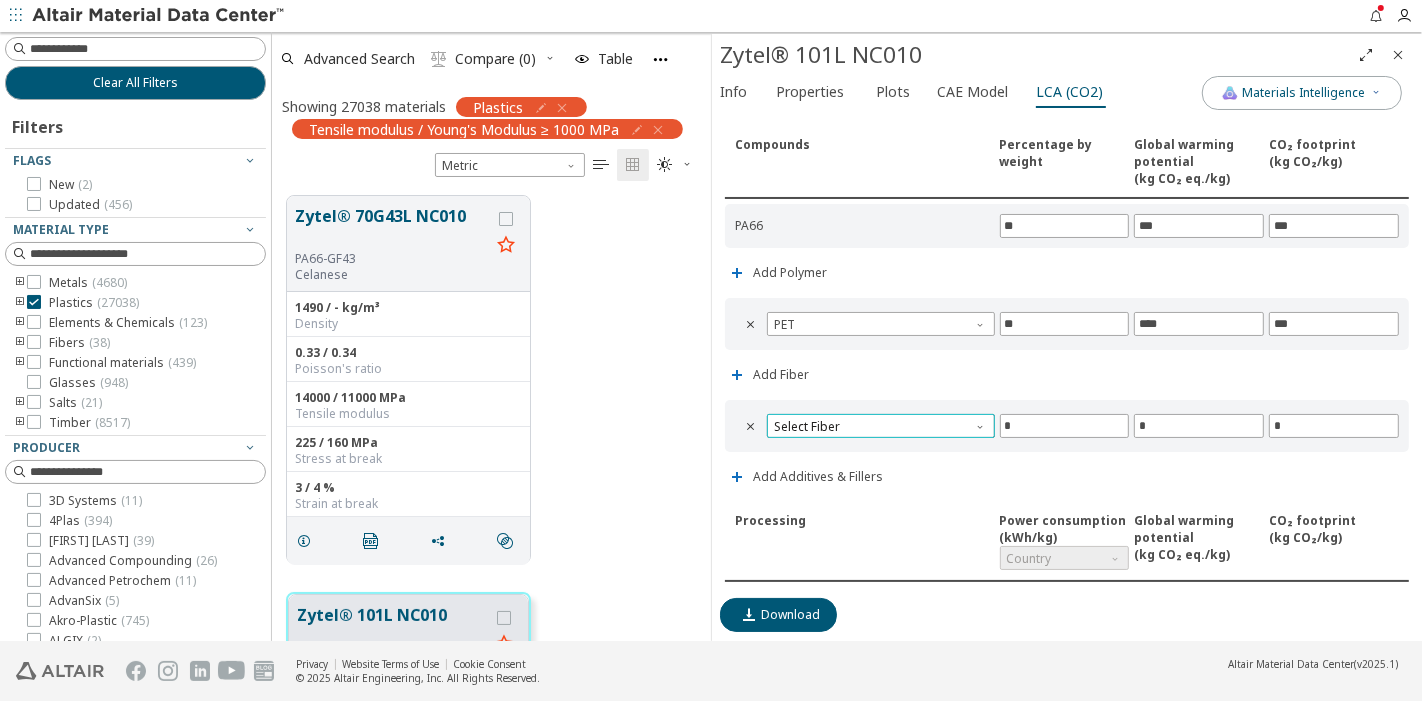 click on "Select Fiber" at bounding box center [881, 426] 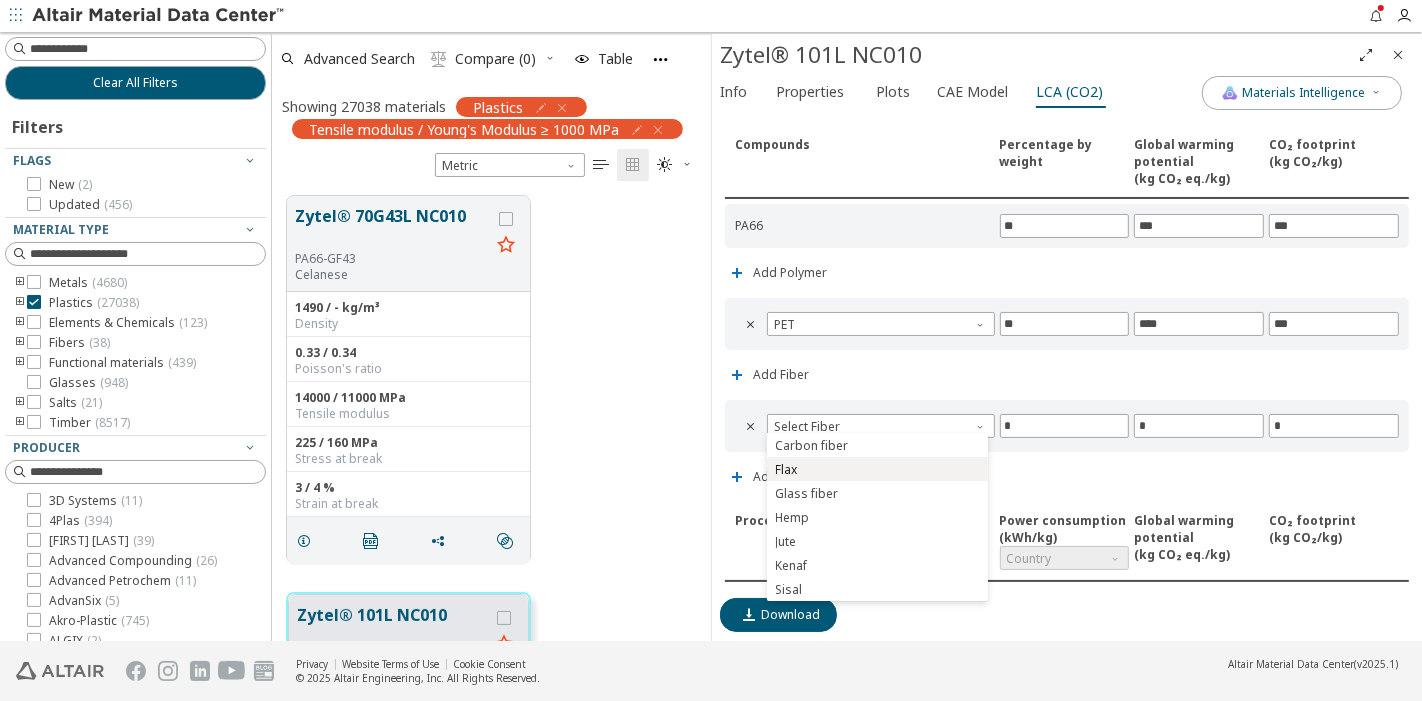 click on "Flax" at bounding box center [877, 470] 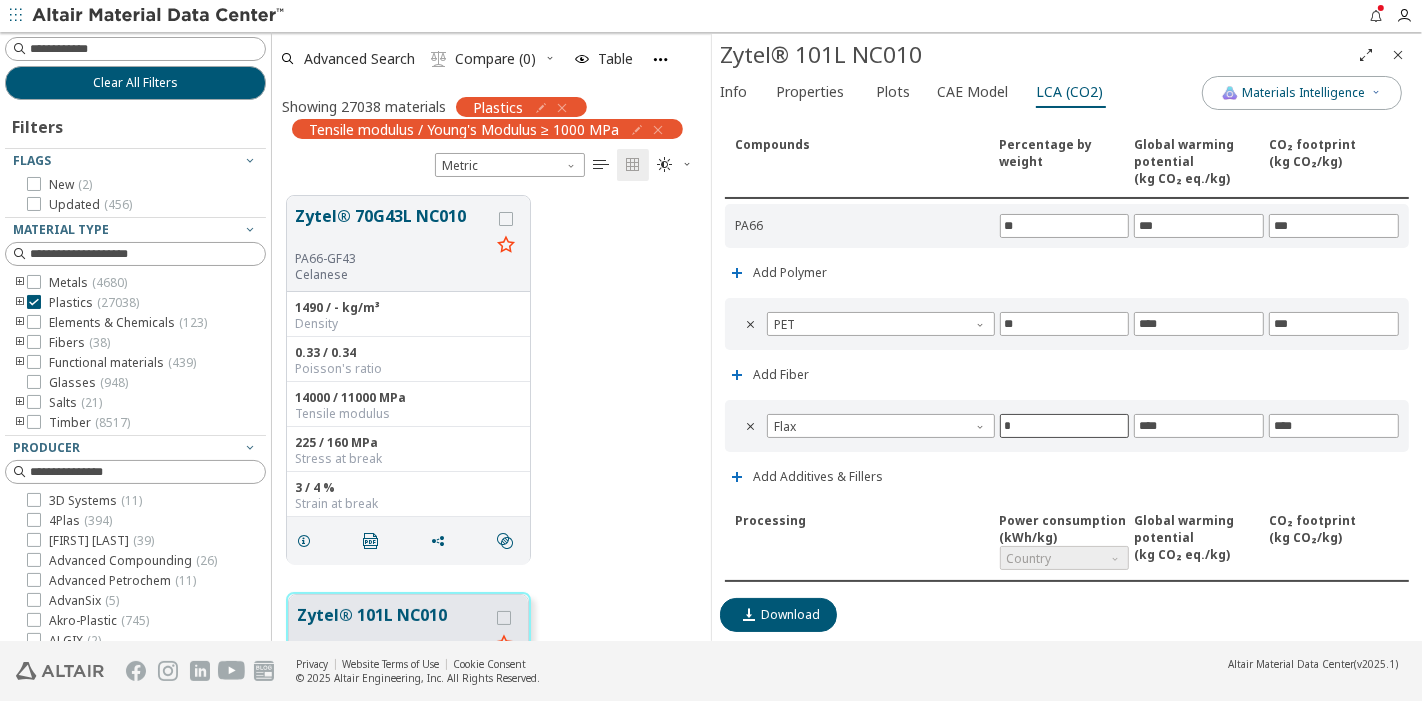 click on "*" at bounding box center [1065, 426] 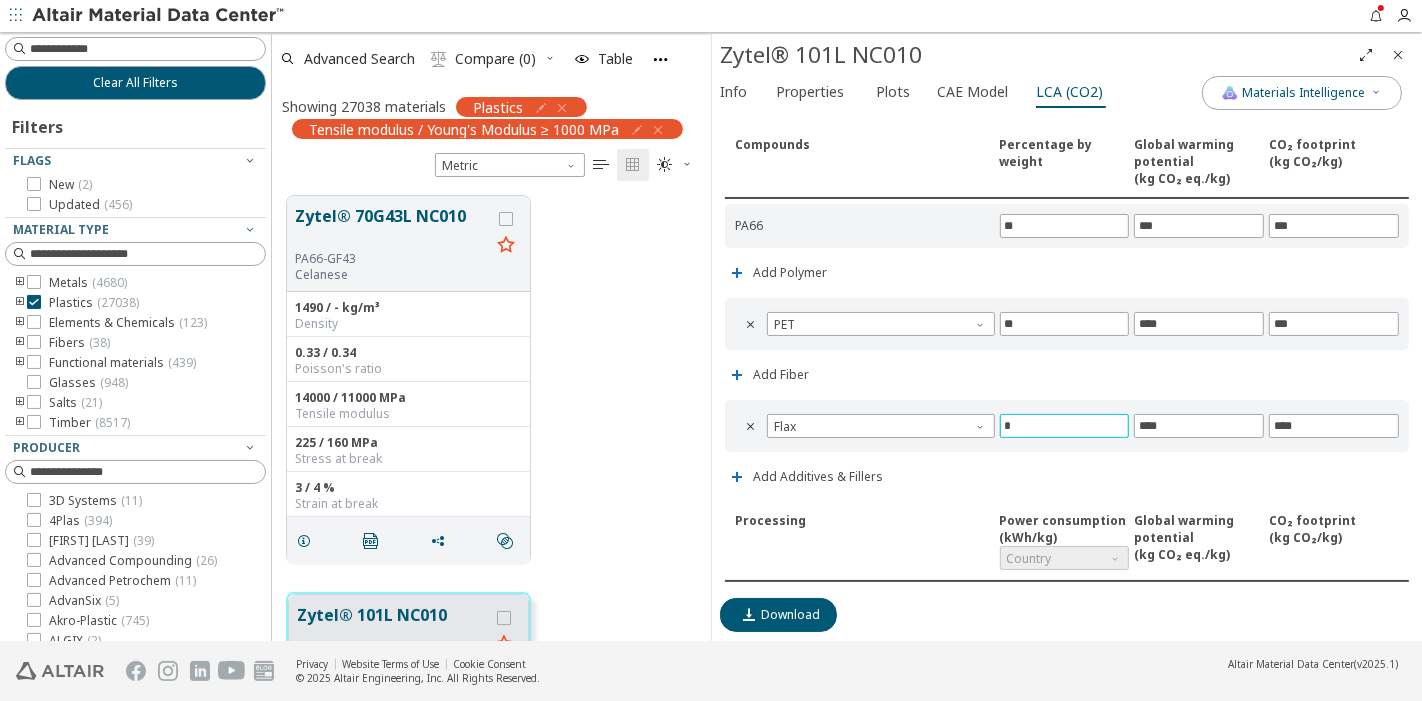 click on "*" at bounding box center [1065, 426] 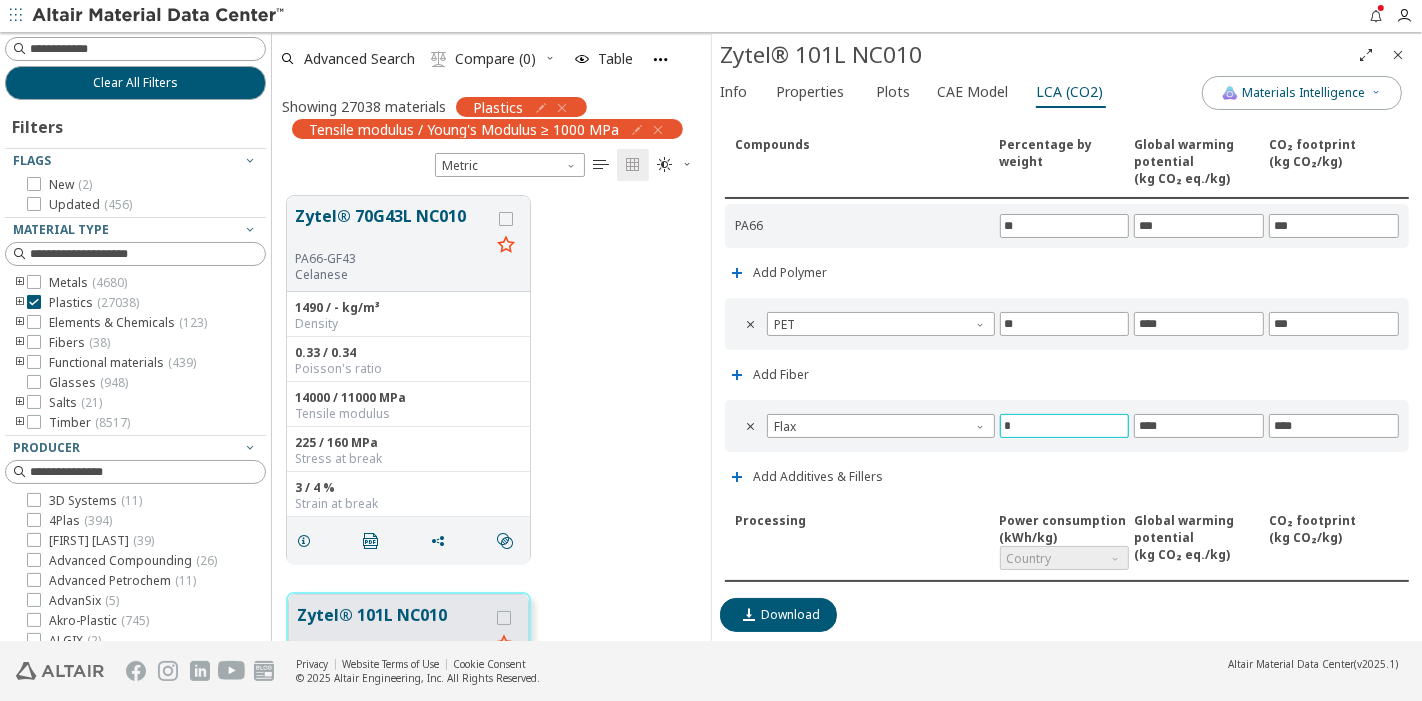 type on "*" 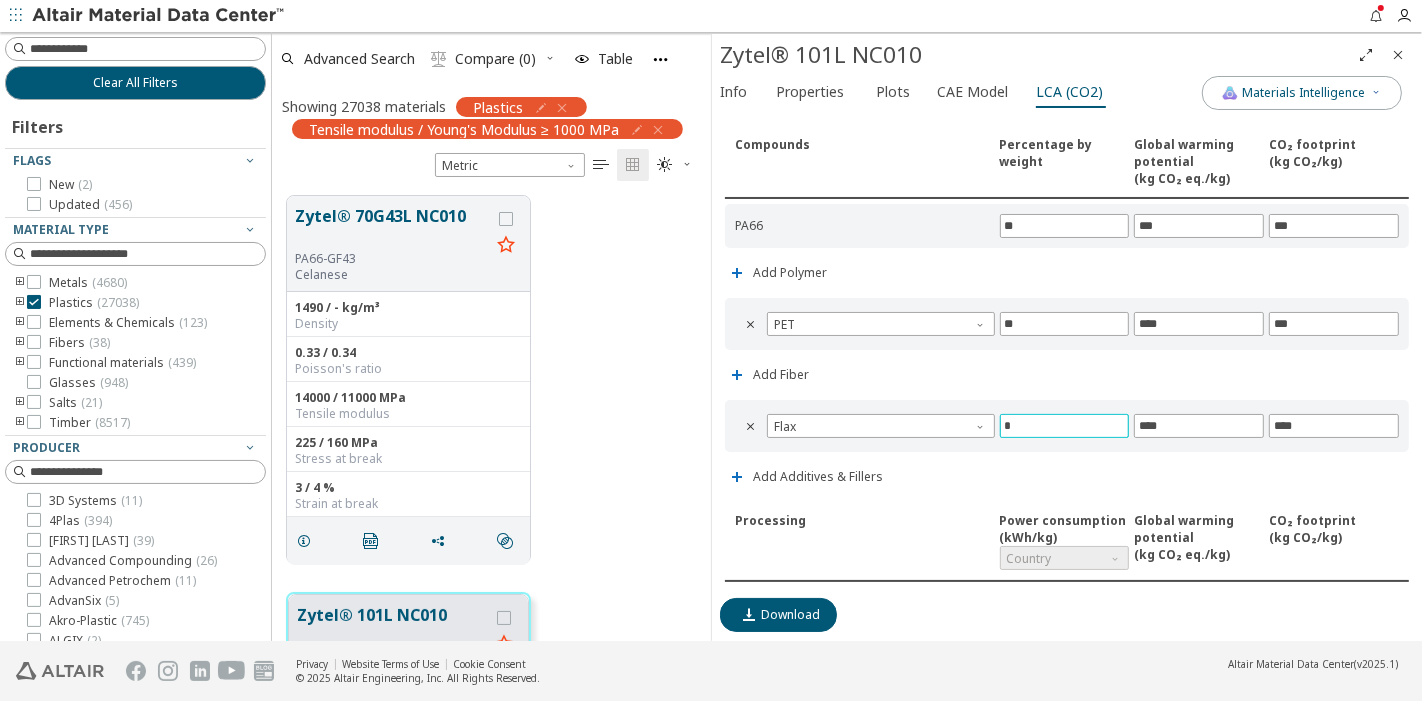 type on "**" 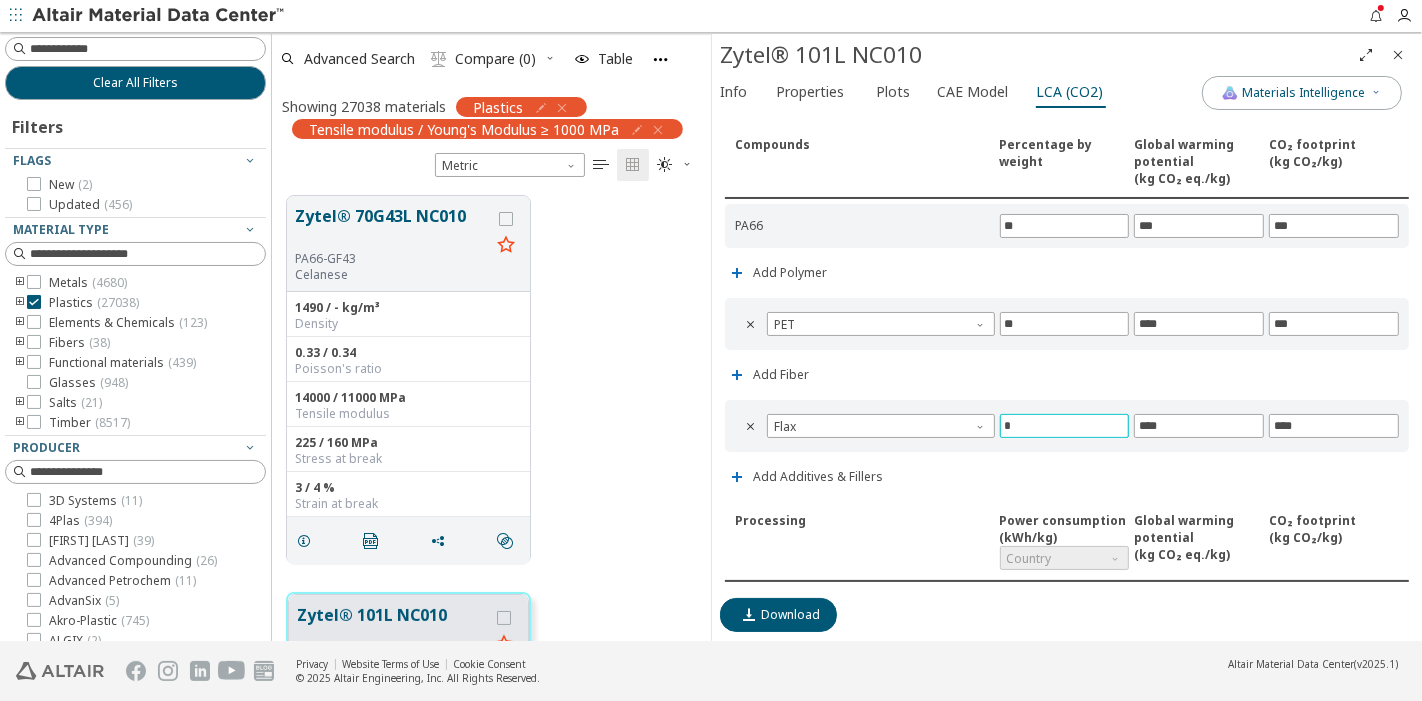 type on "*" 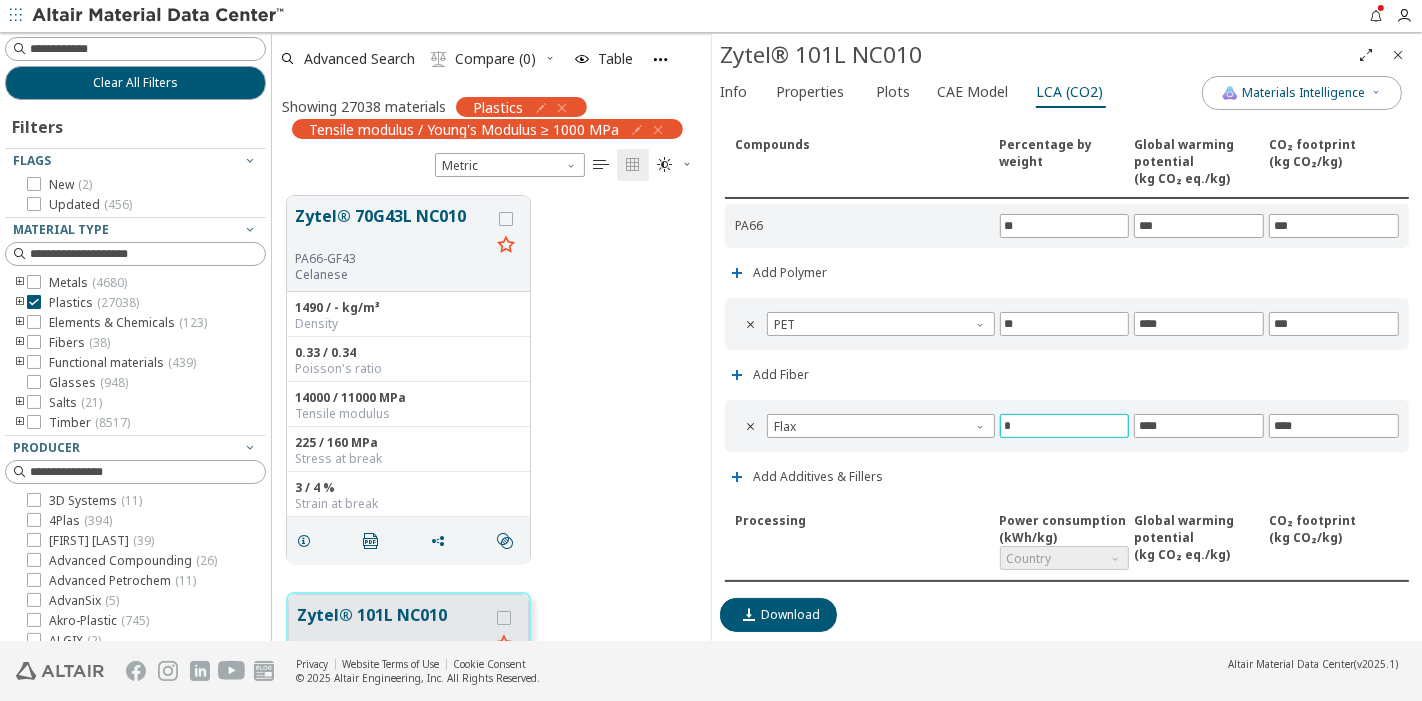 type on "**" 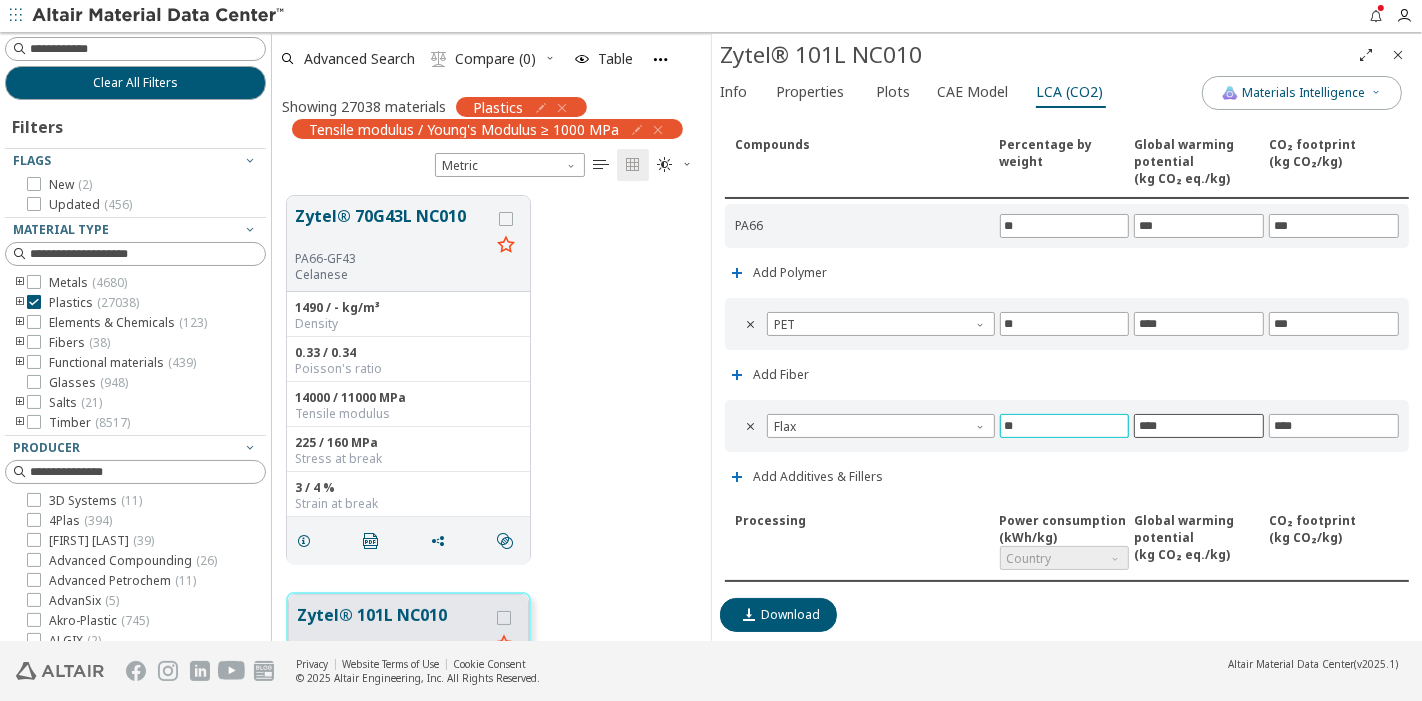 type on "**" 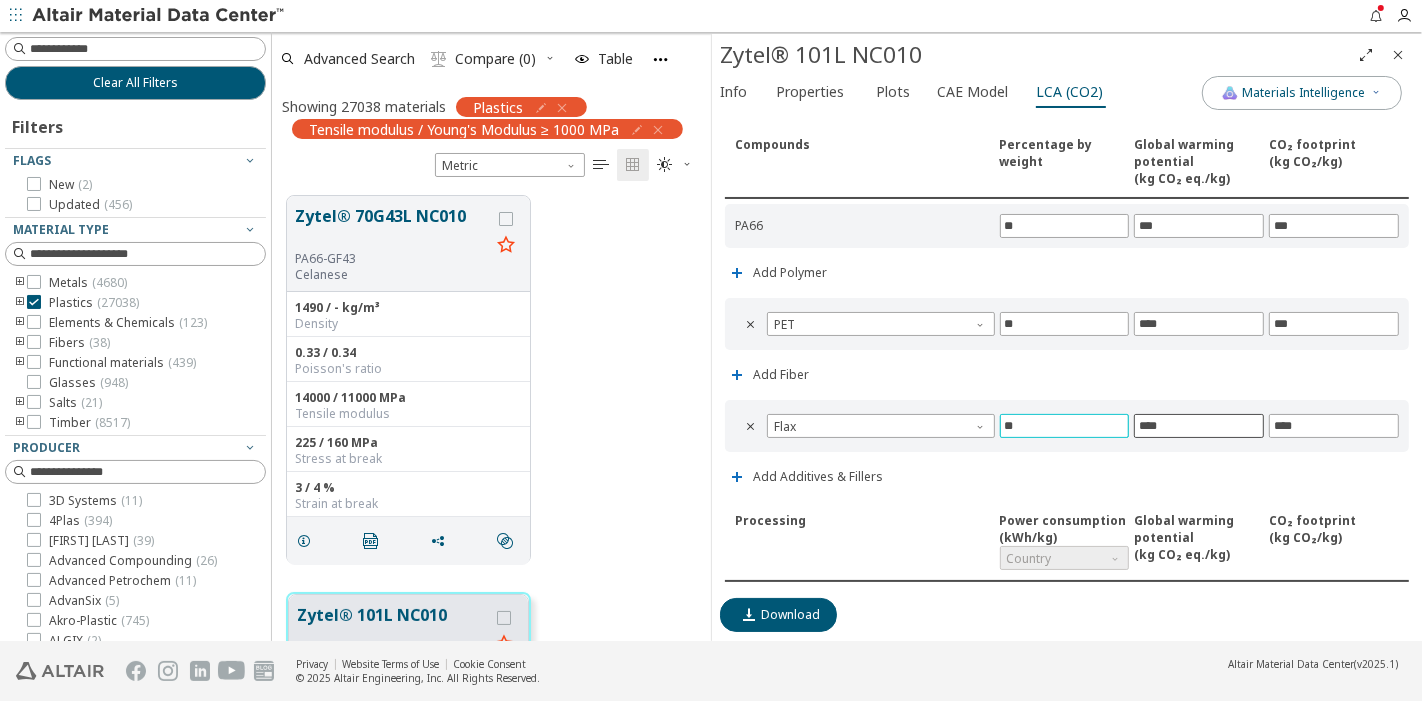 click on "****" at bounding box center (1199, 426) 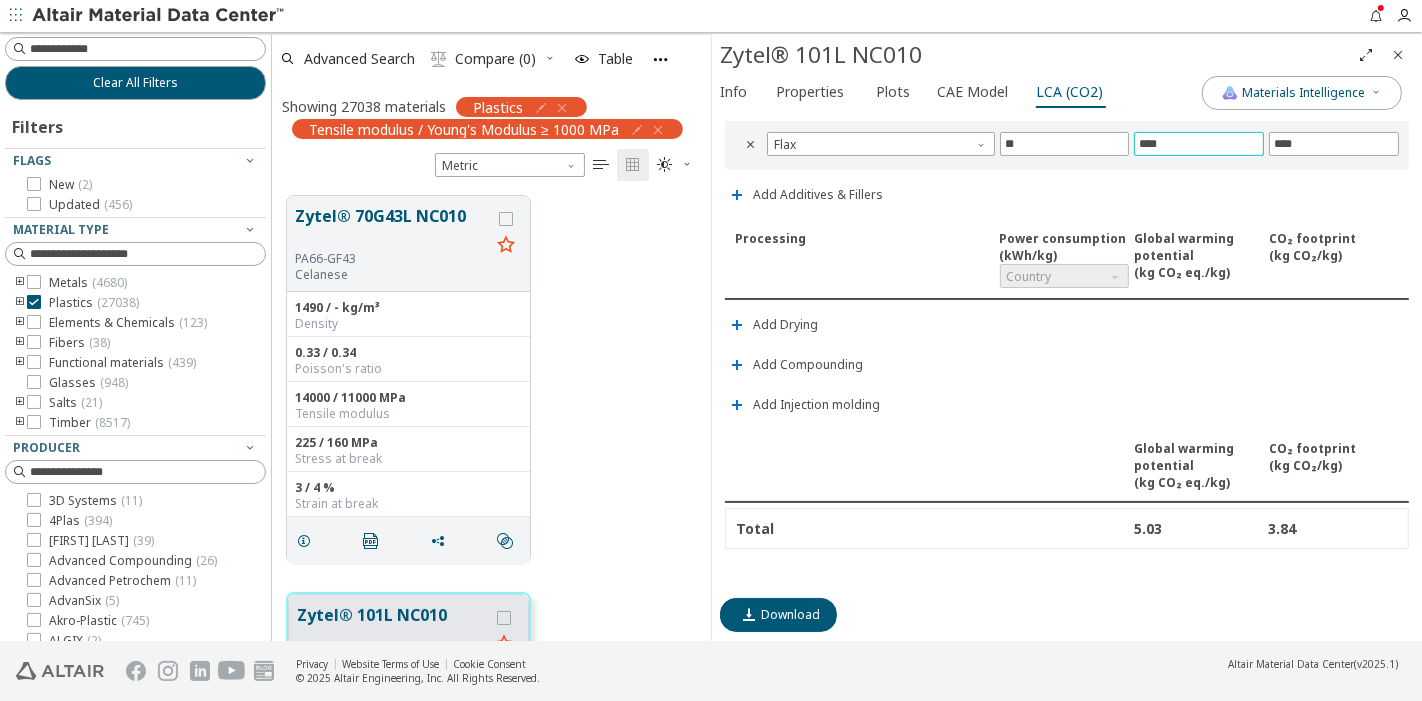 scroll, scrollTop: 206, scrollLeft: 0, axis: vertical 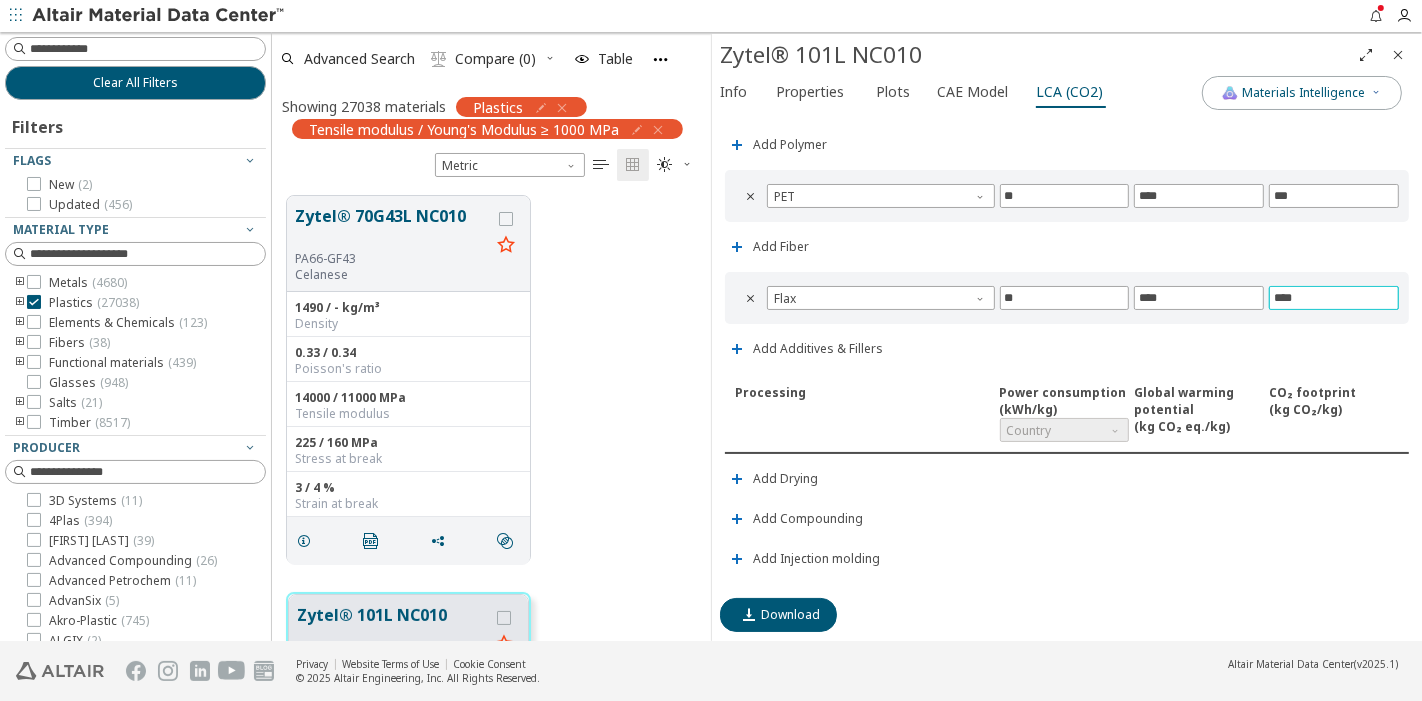 click on "****" at bounding box center (1334, 298) 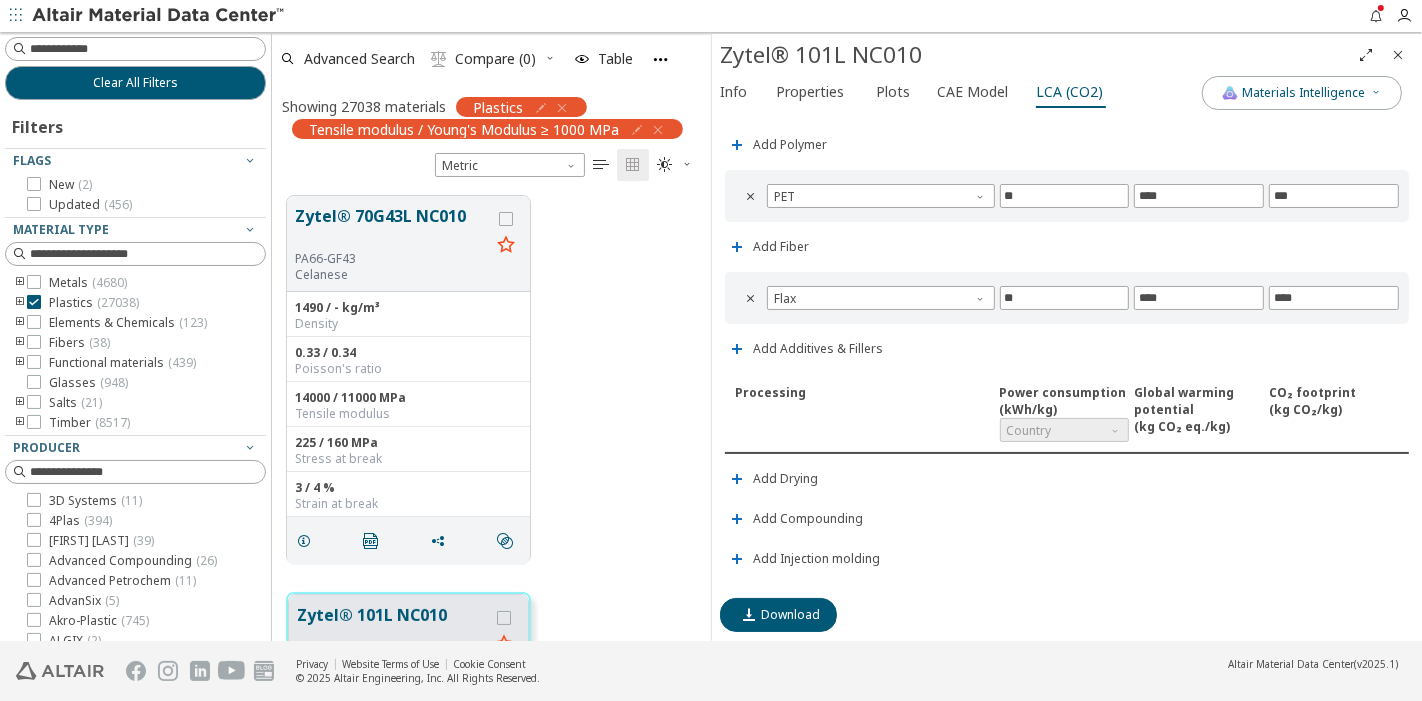 click on "Processing" at bounding box center (865, 413) 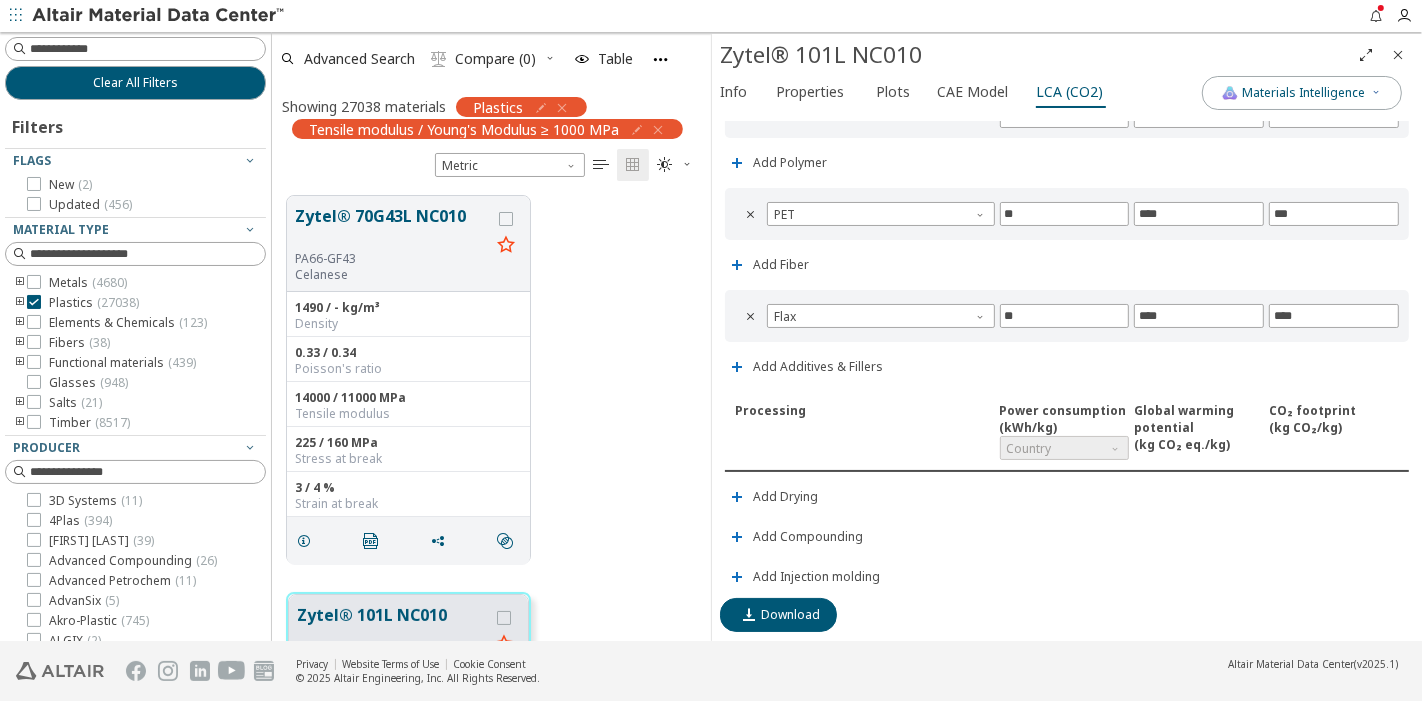 scroll, scrollTop: 190, scrollLeft: 0, axis: vertical 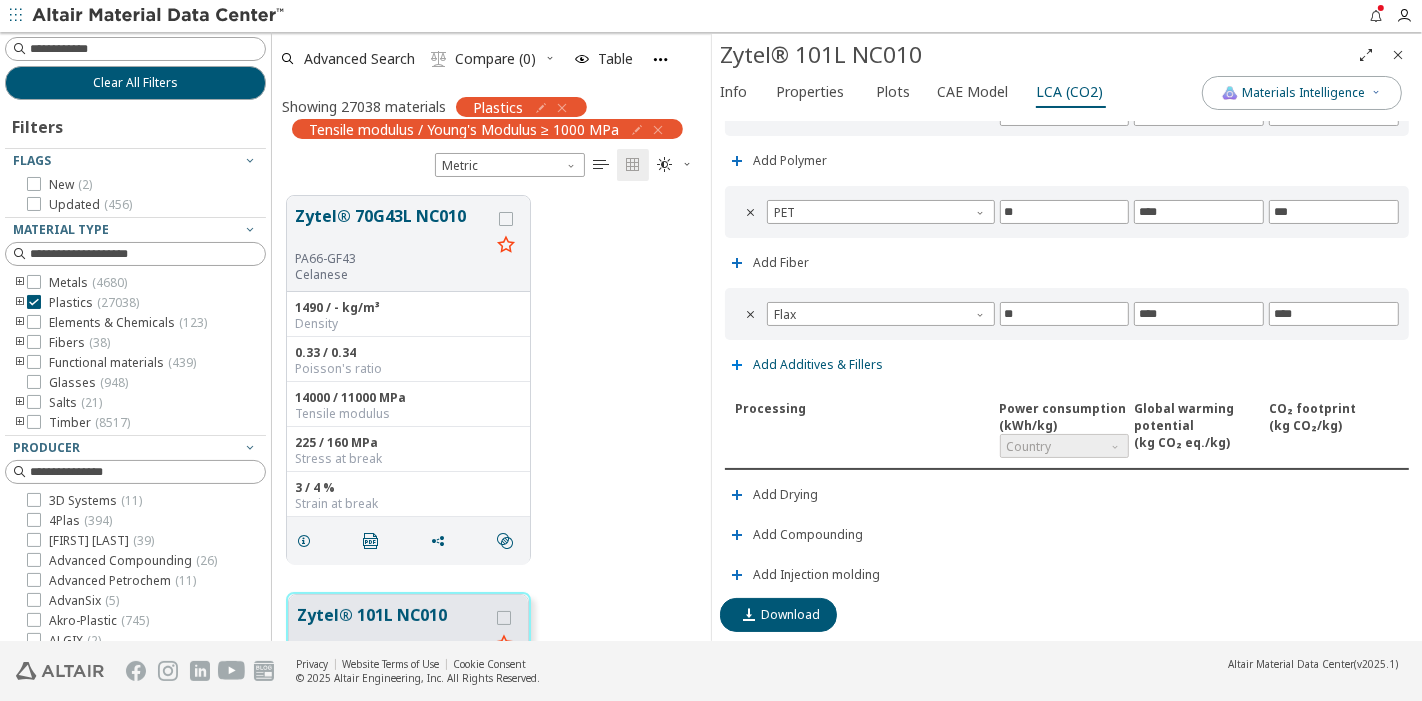 click on "Add Additives & Fillers" at bounding box center [806, 365] 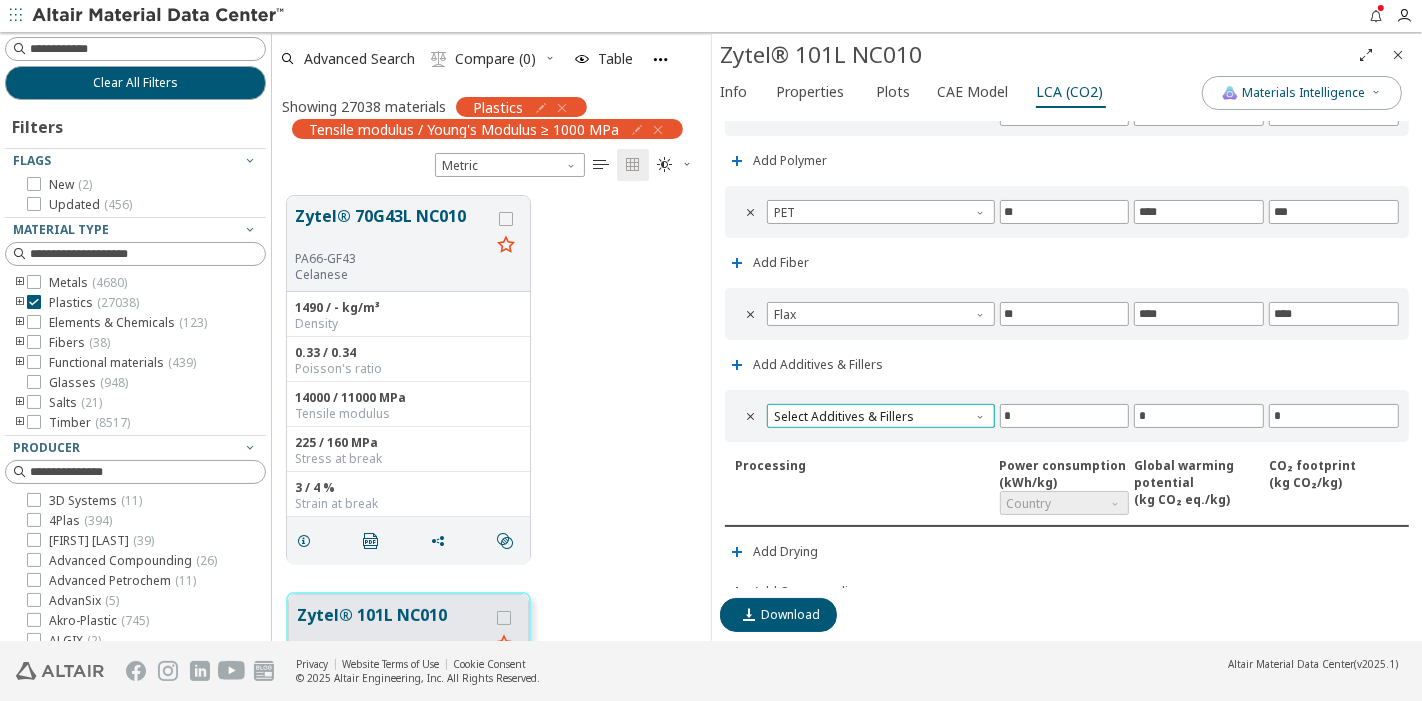 click on "Select Additives & Fillers" at bounding box center [881, 416] 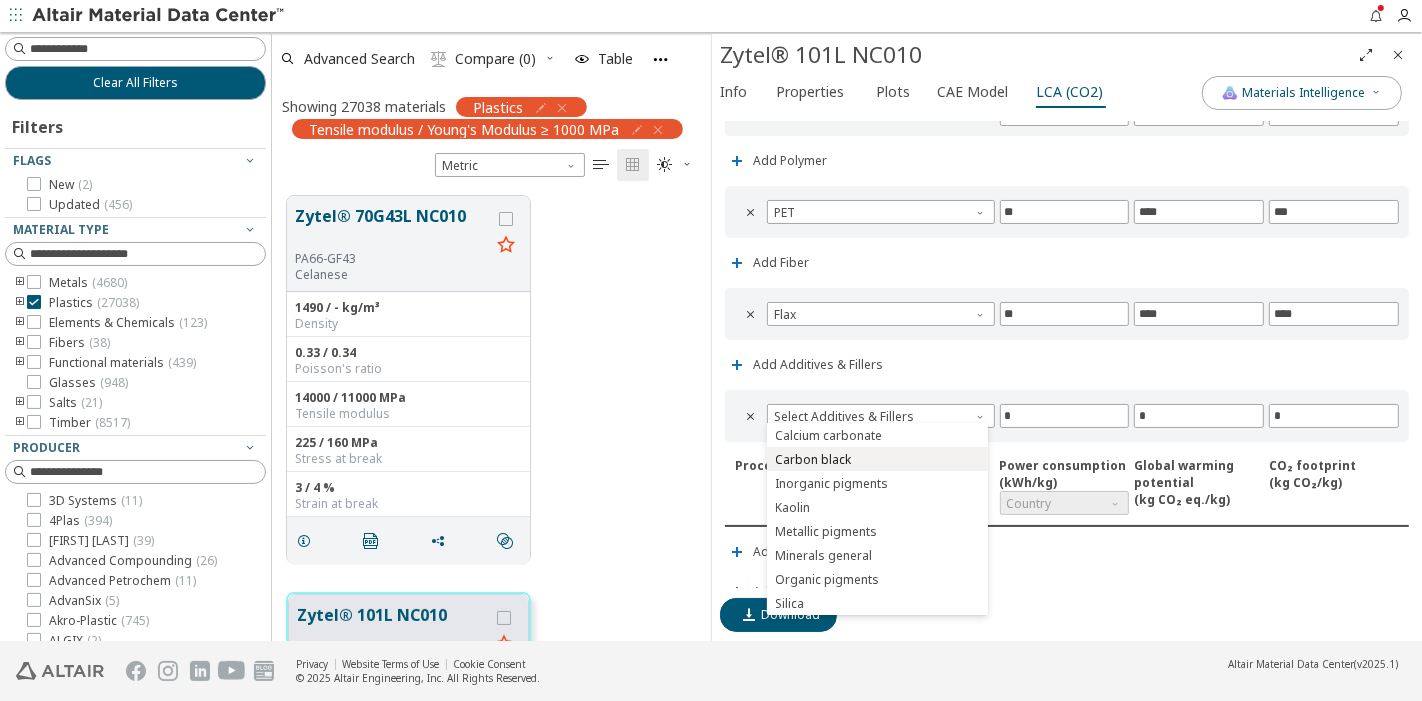 click on "Carbon black" at bounding box center (877, 460) 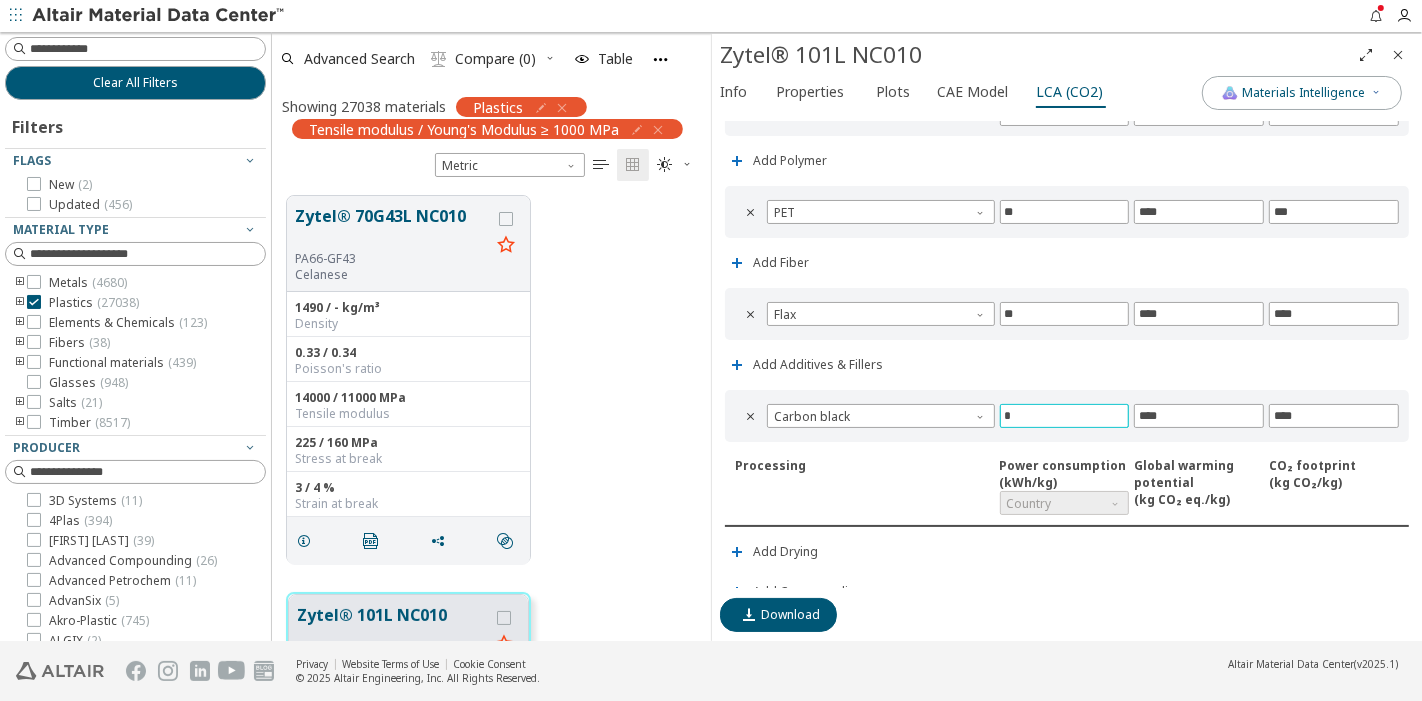 click on "*" at bounding box center (1065, 416) 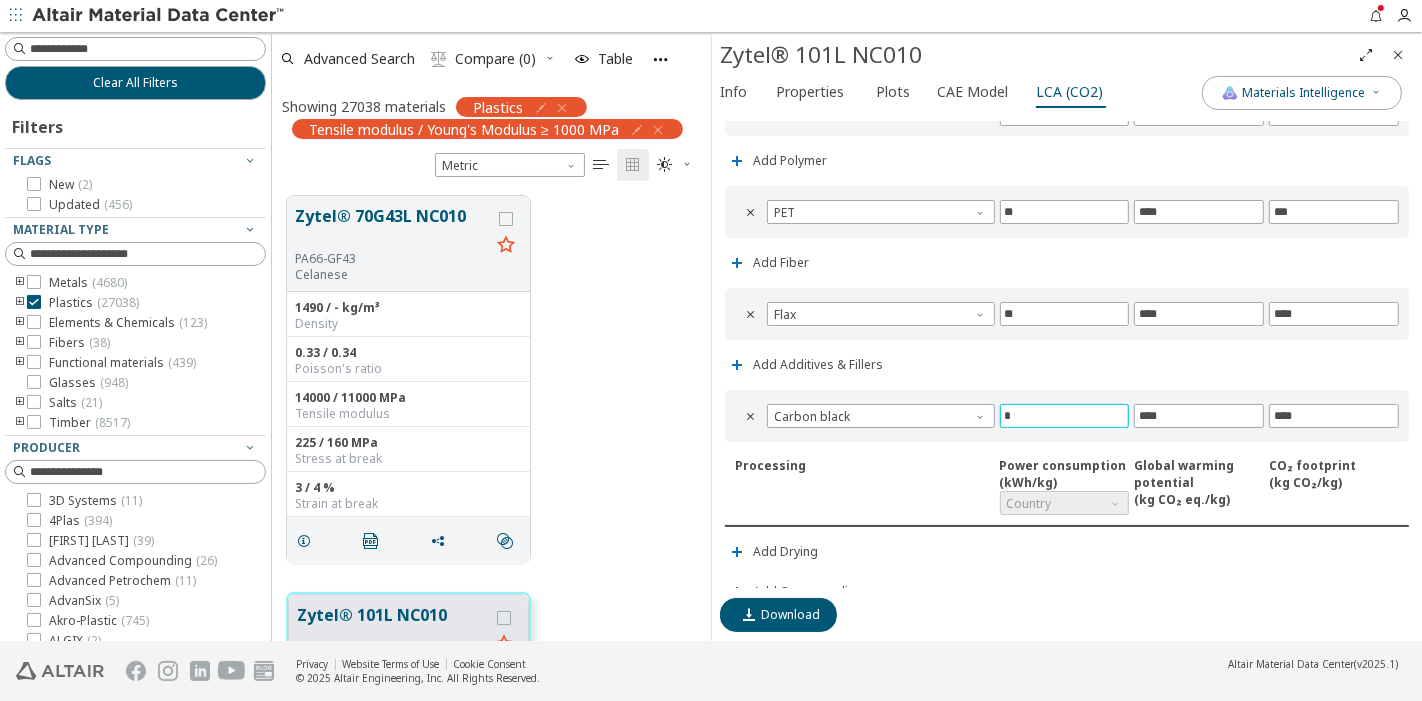 click on "*" at bounding box center [1065, 416] 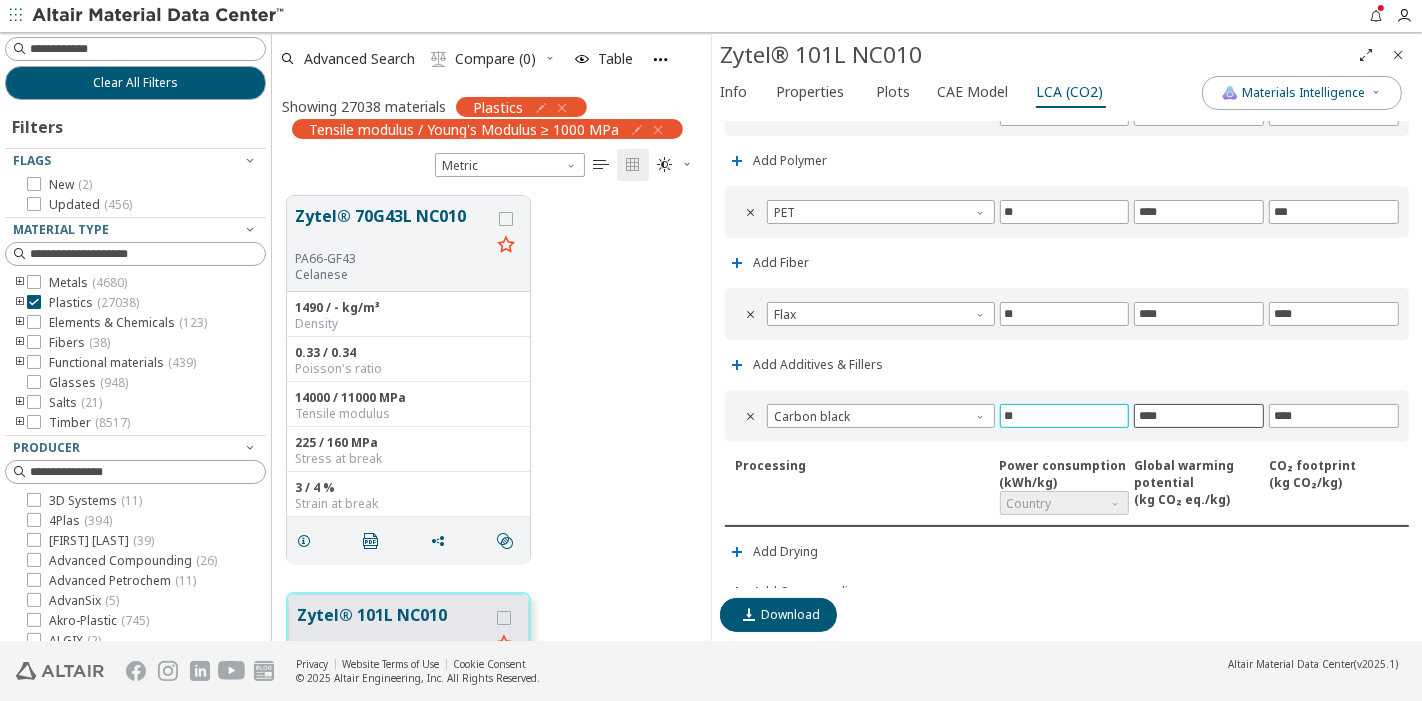 type on "**" 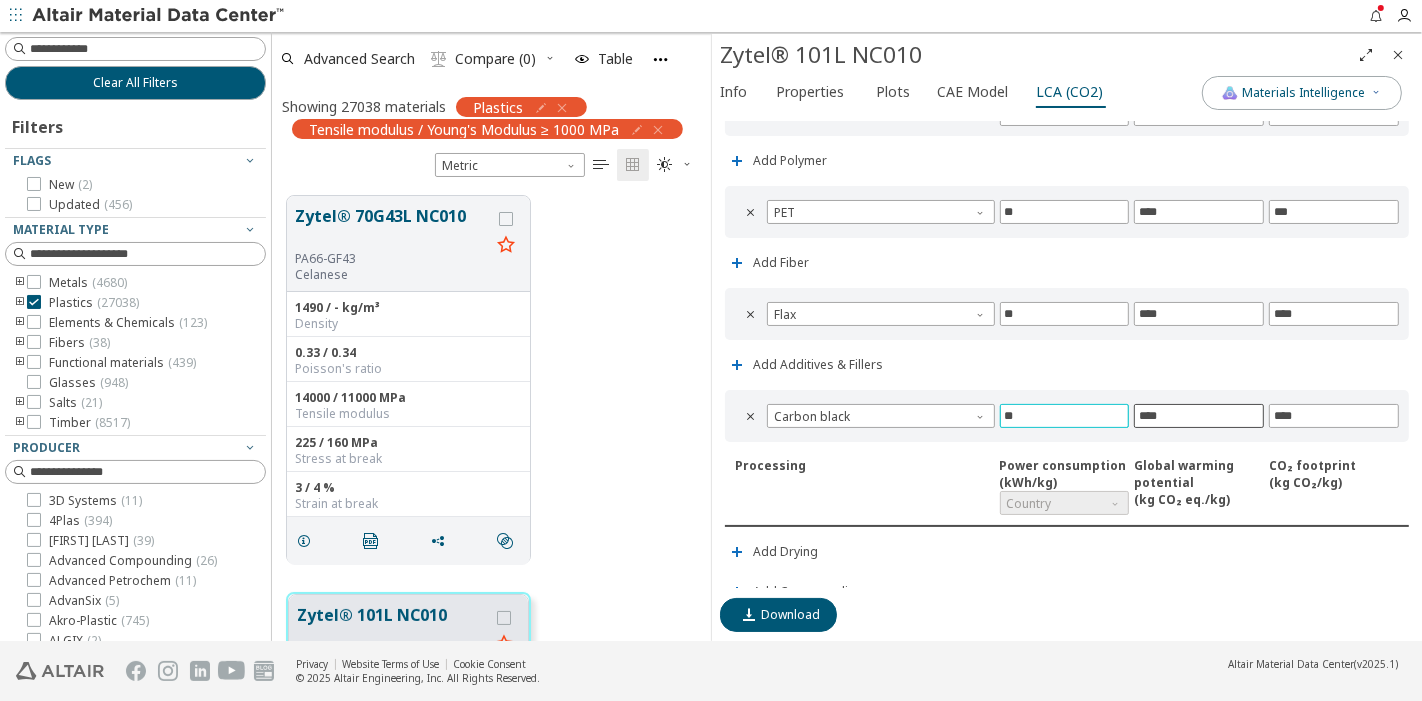 click on "****" at bounding box center (1199, 416) 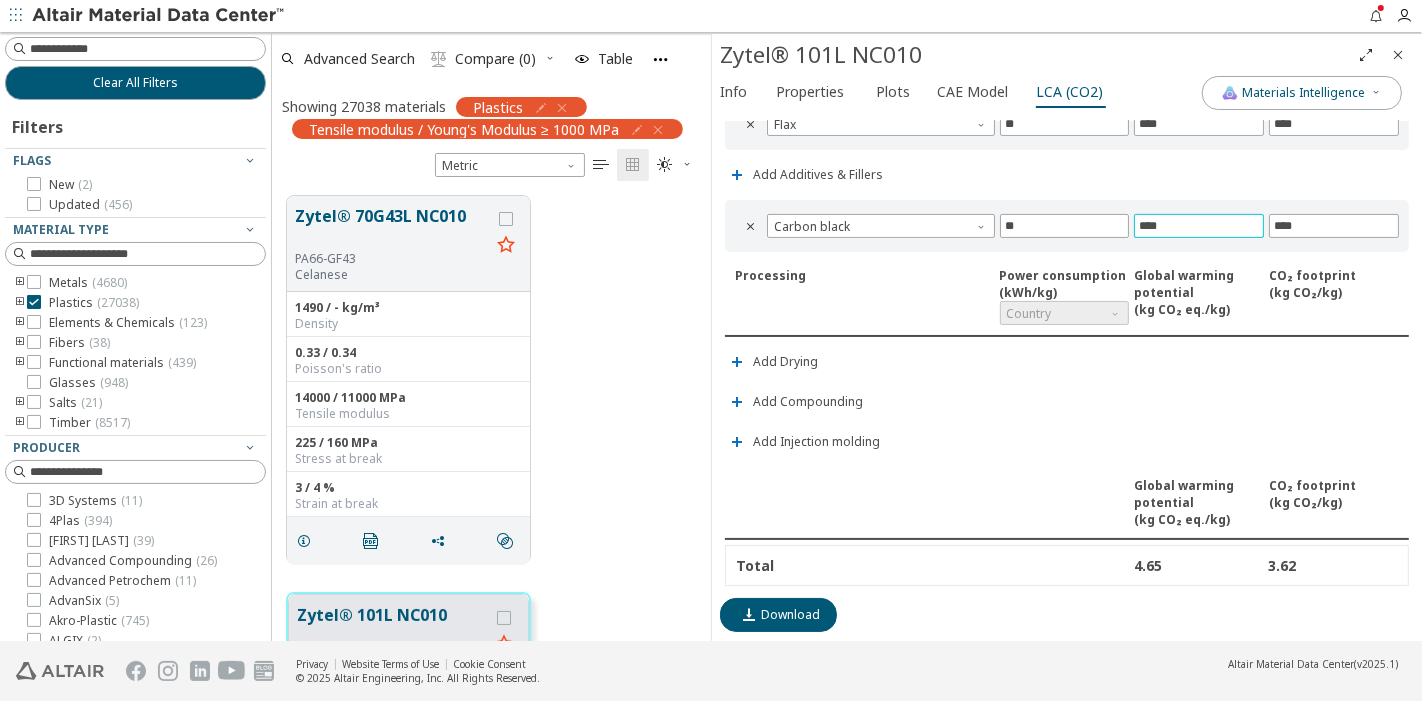 scroll, scrollTop: 377, scrollLeft: 0, axis: vertical 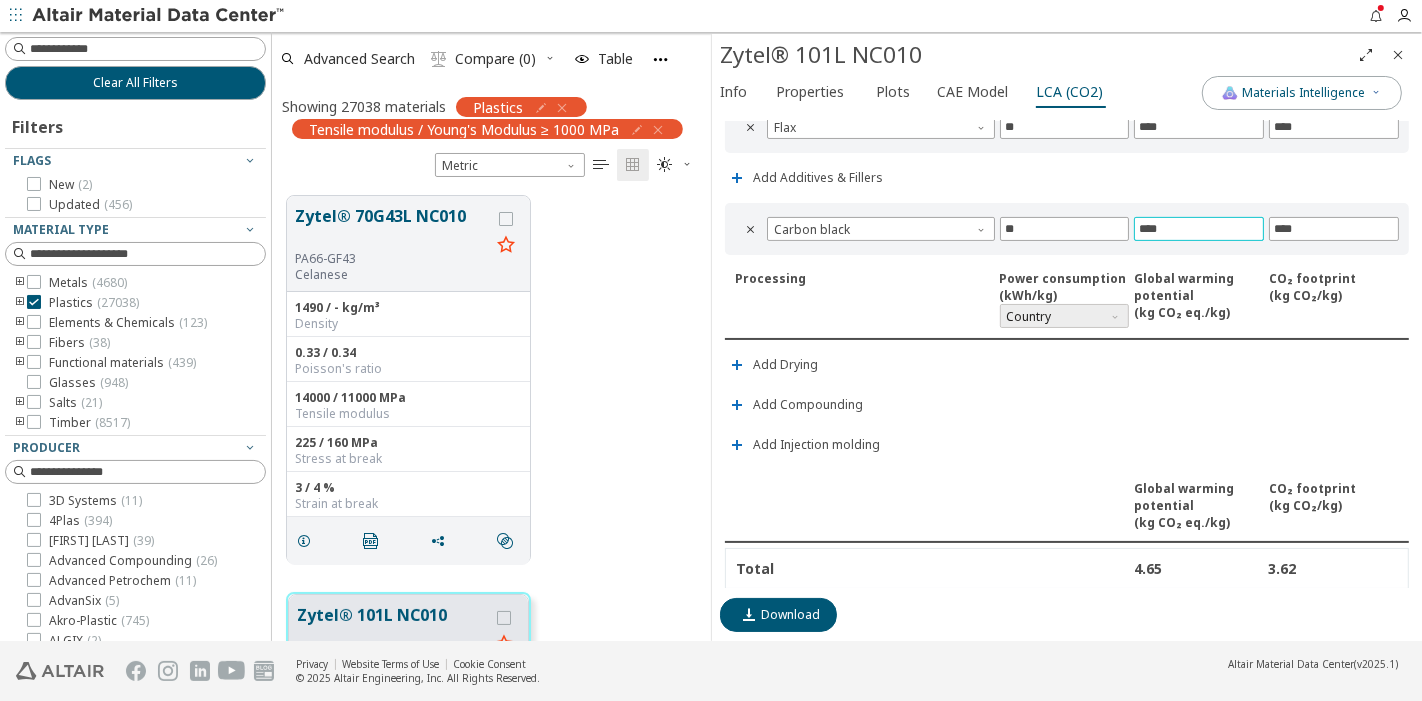 click on "Country" at bounding box center (1065, 316) 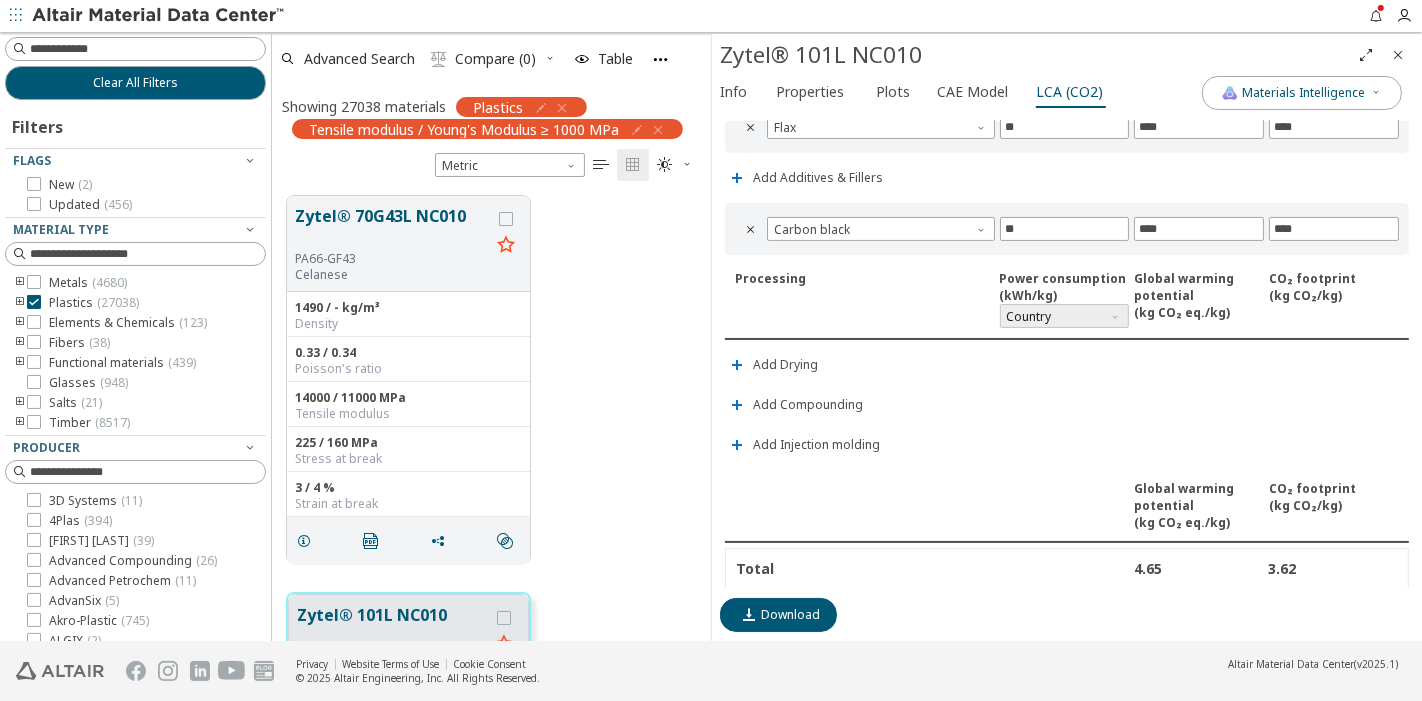 click on "Country" at bounding box center (1065, 316) 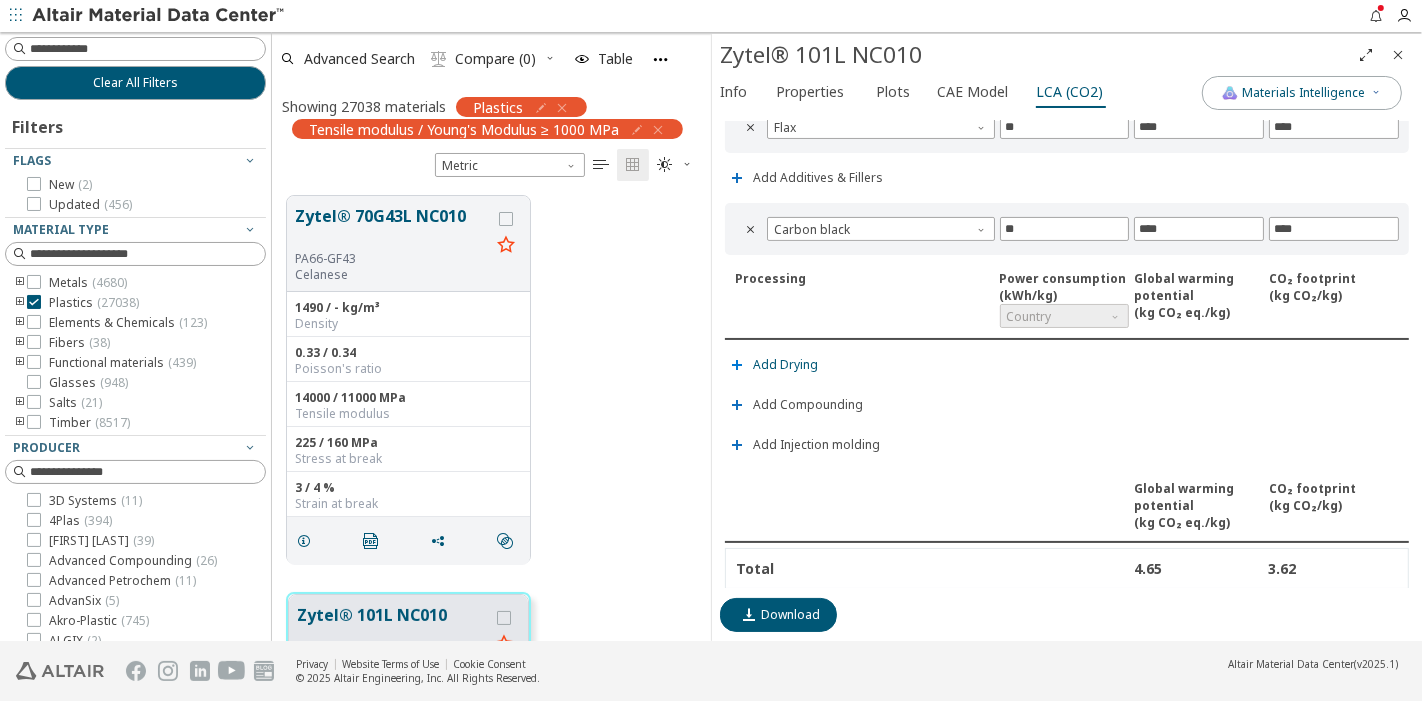 click on "Add Drying" at bounding box center (785, 365) 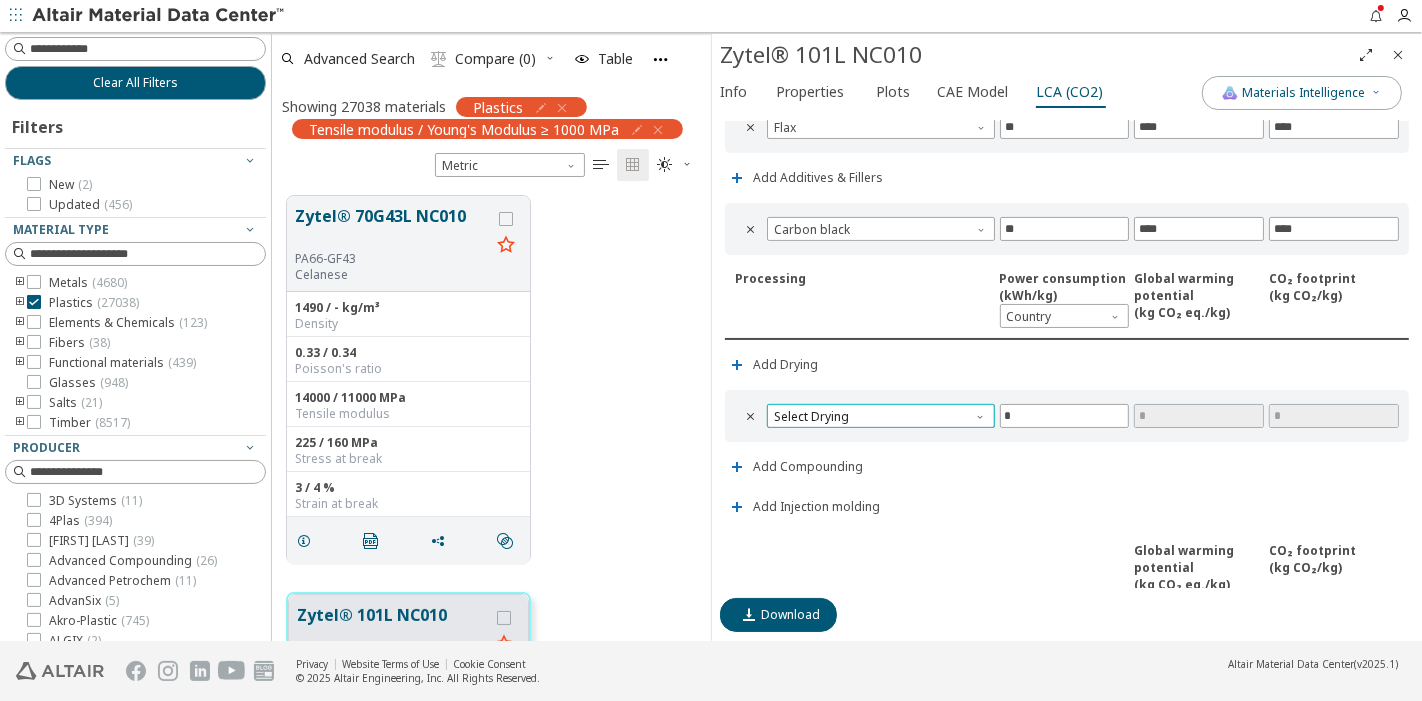 click on "Select Drying" at bounding box center [881, 416] 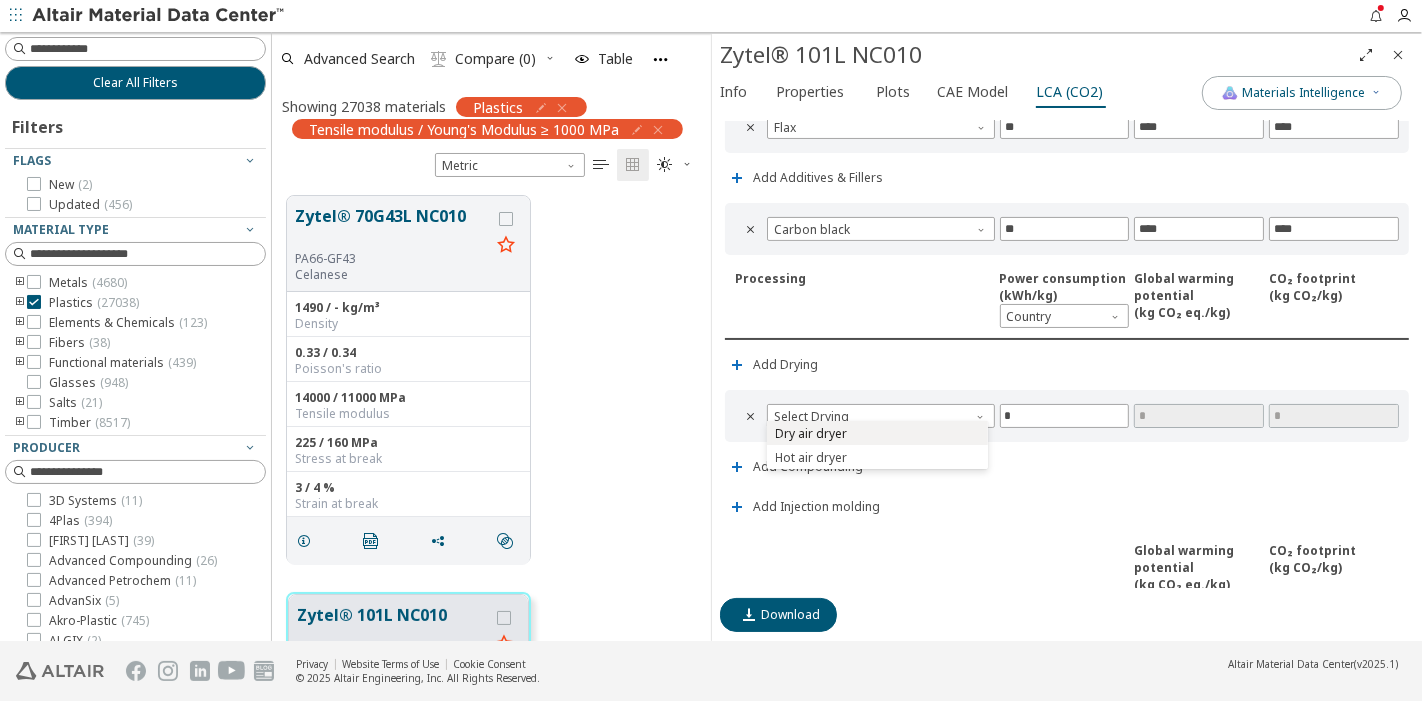 click on "Dry air dryer" at bounding box center [877, 434] 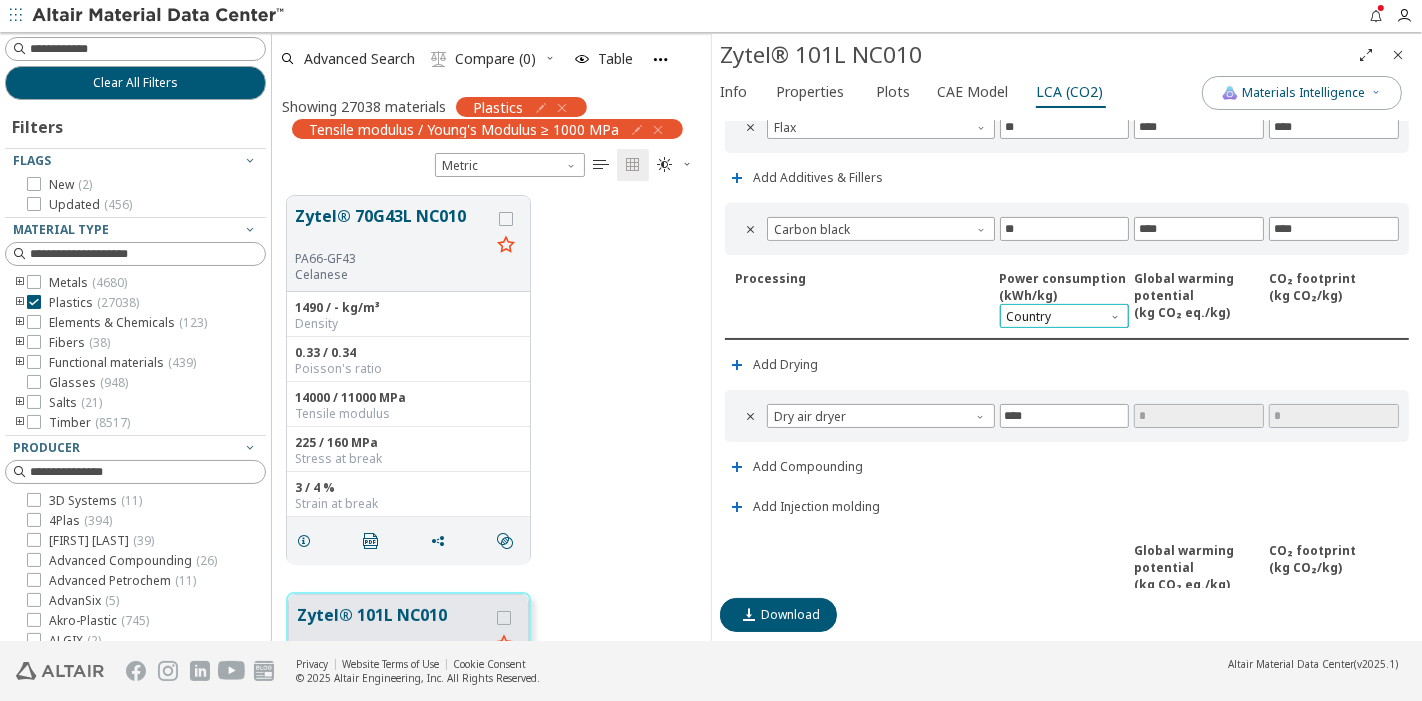 click on "Country" at bounding box center [1065, 316] 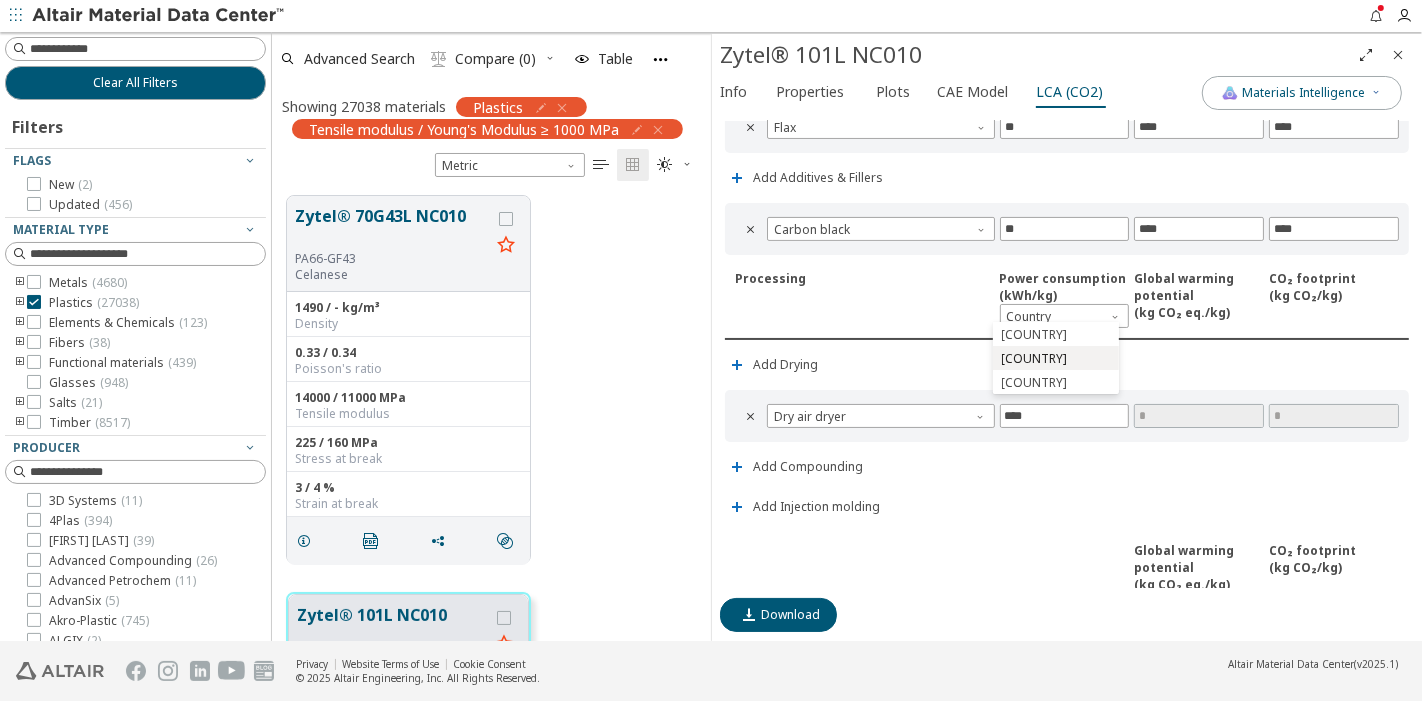click on "[COUNTRY]" at bounding box center [1035, 359] 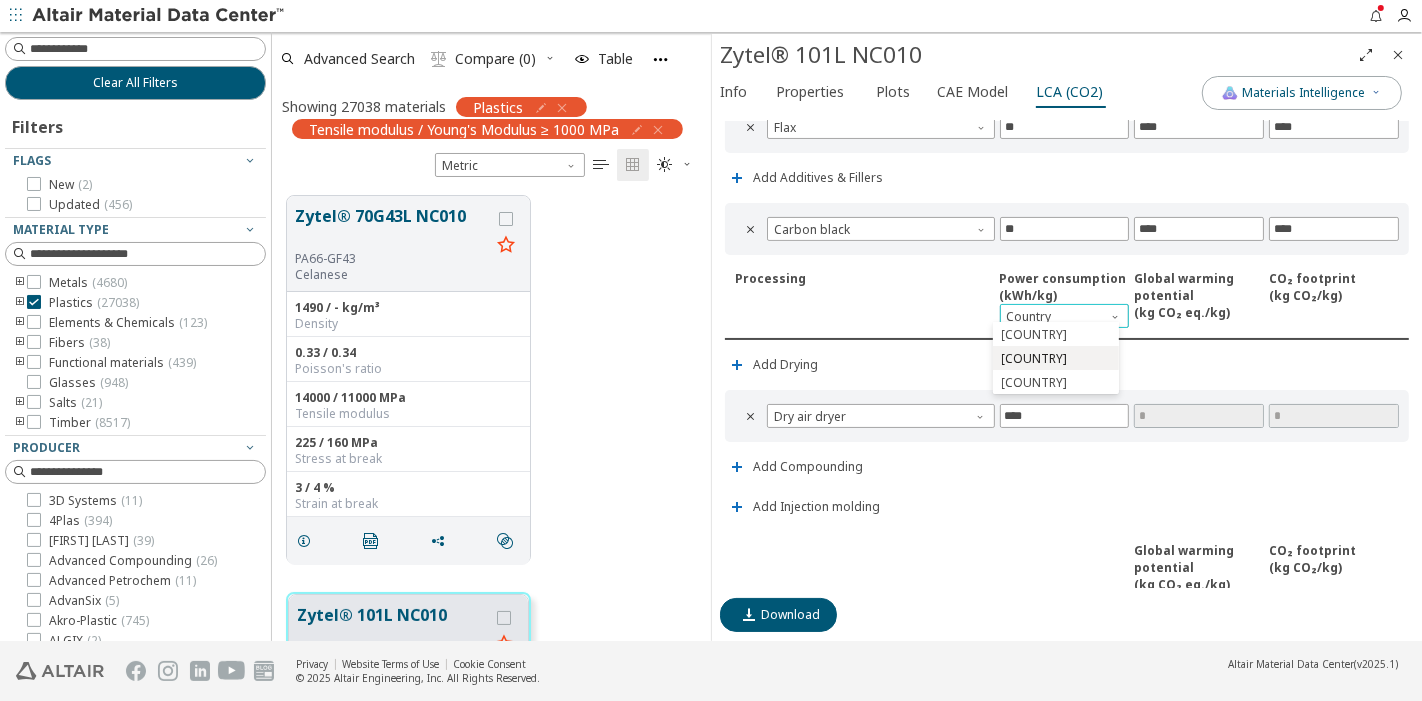 type on "******" 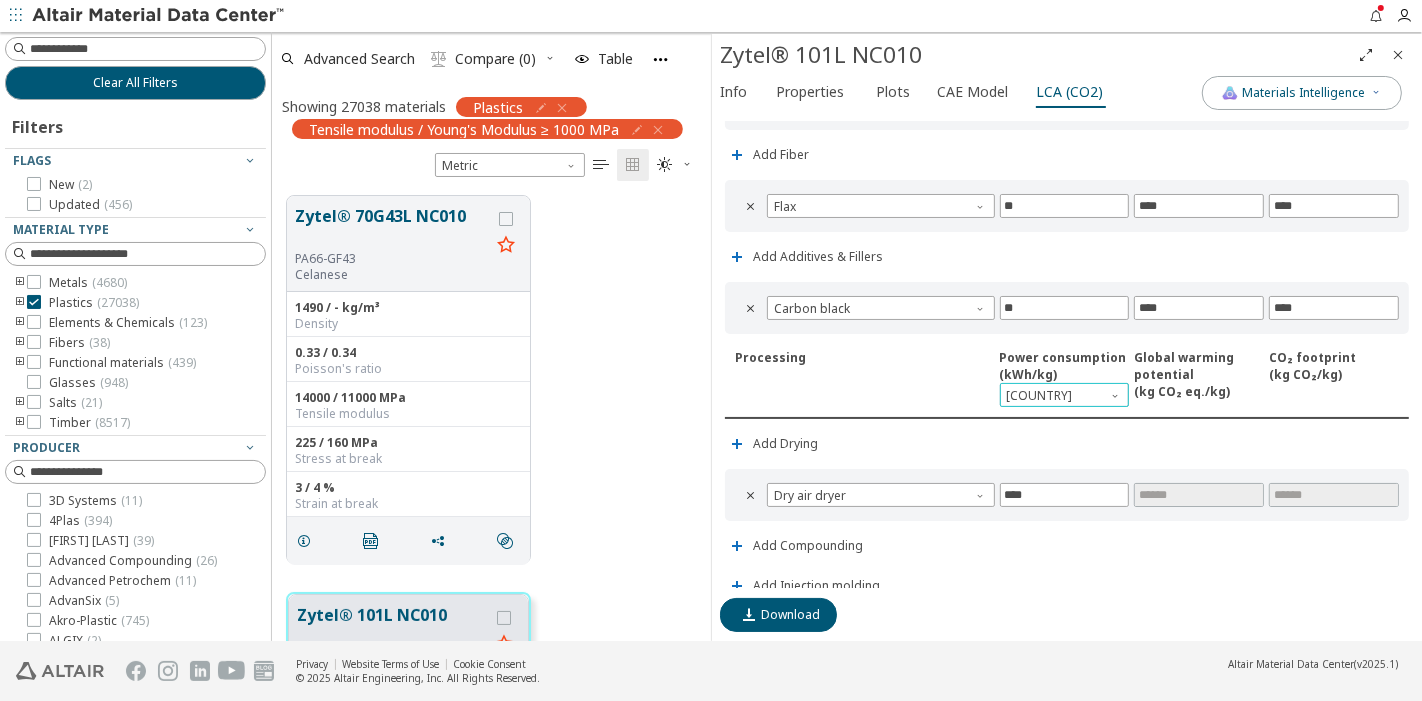 scroll, scrollTop: 0, scrollLeft: 0, axis: both 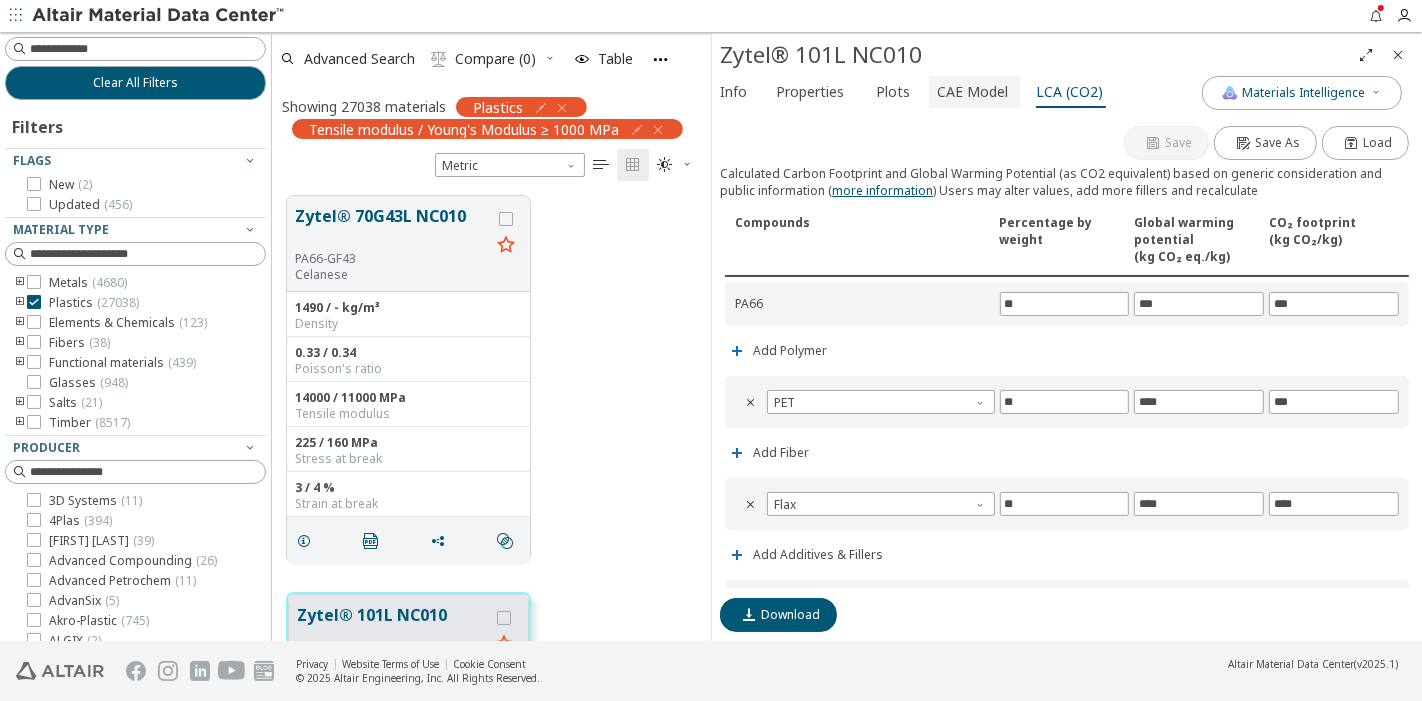 click on "CAE Model" at bounding box center [972, 92] 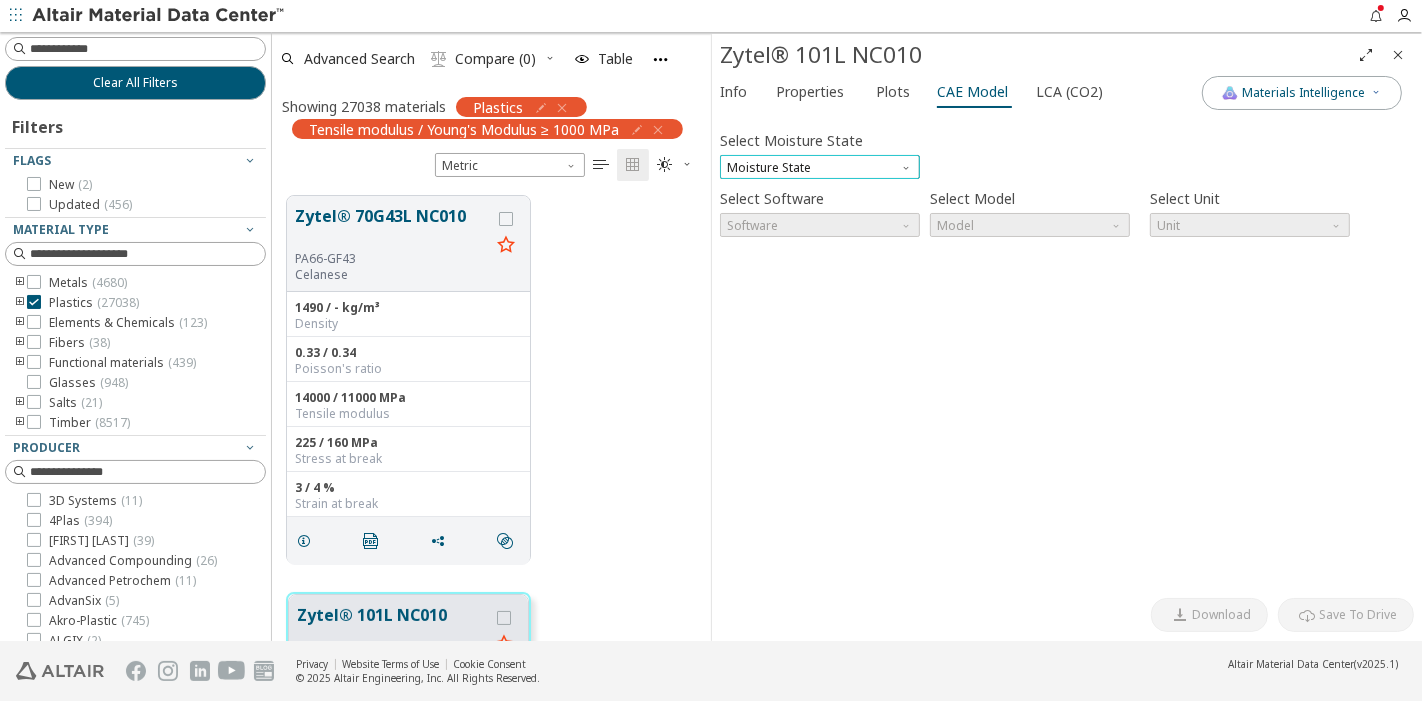 click on "Moisture State" at bounding box center [820, 167] 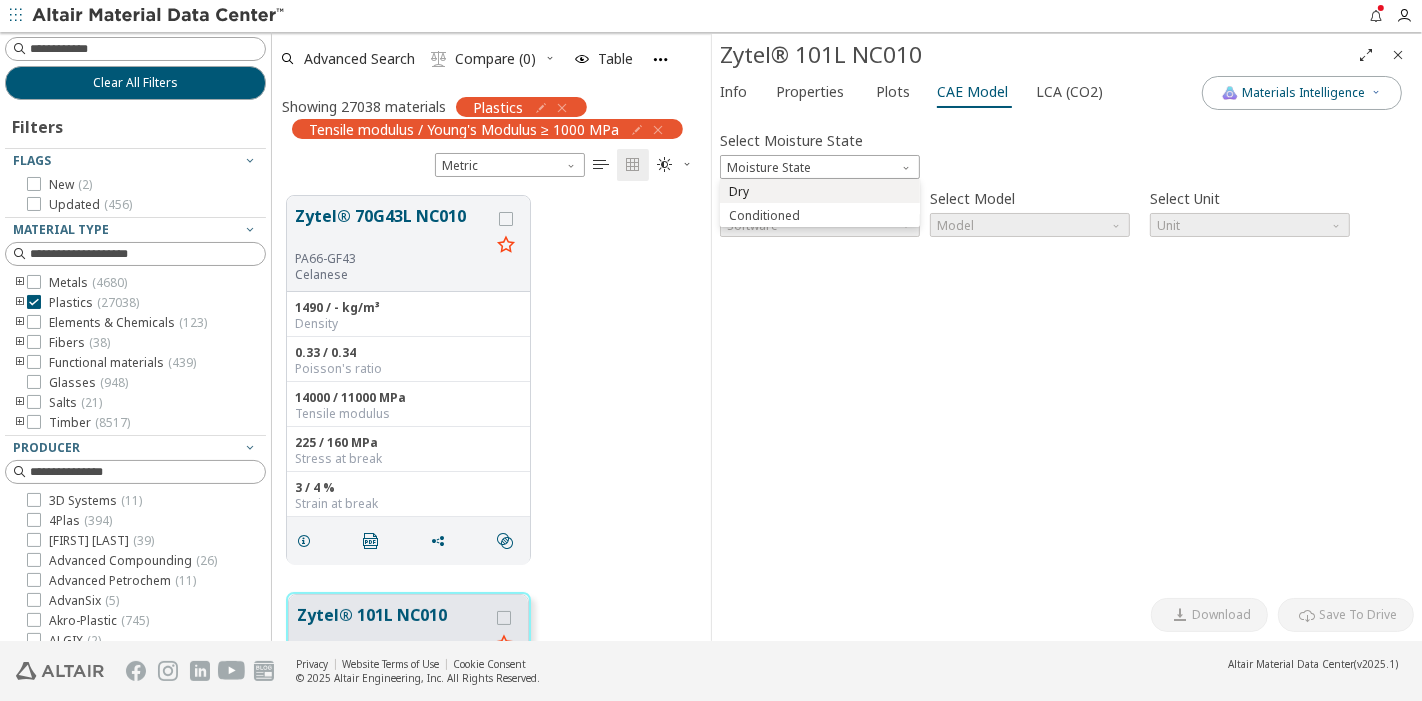 click on "Dry" at bounding box center (820, 192) 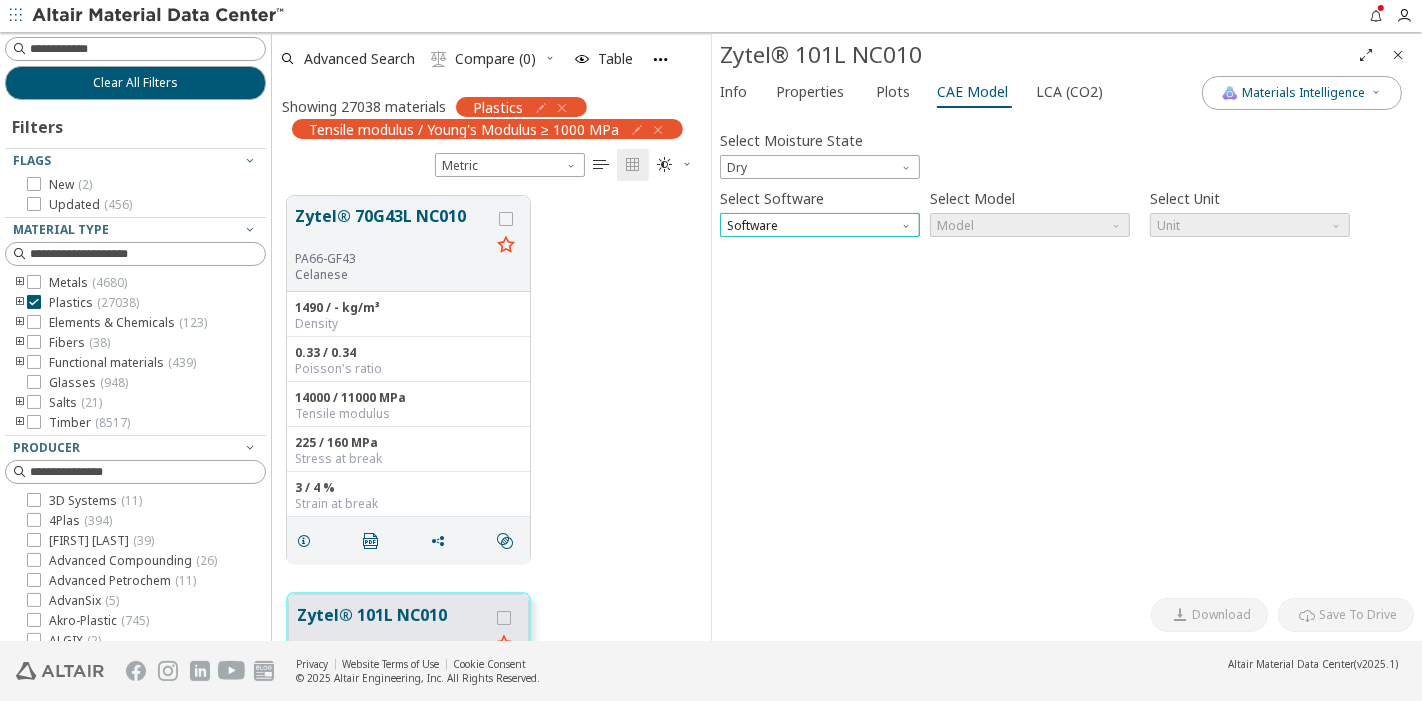 click on "Software" at bounding box center [820, 225] 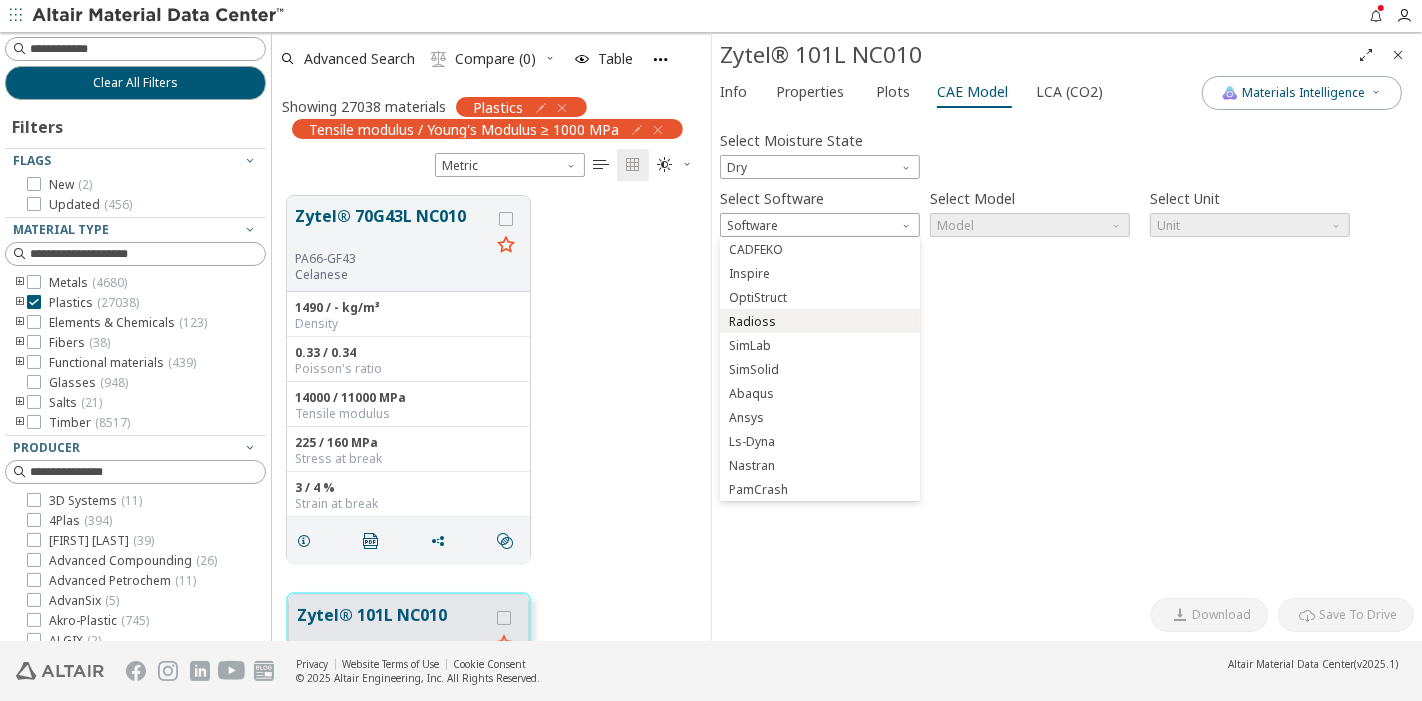click on "Radioss" at bounding box center (820, 321) 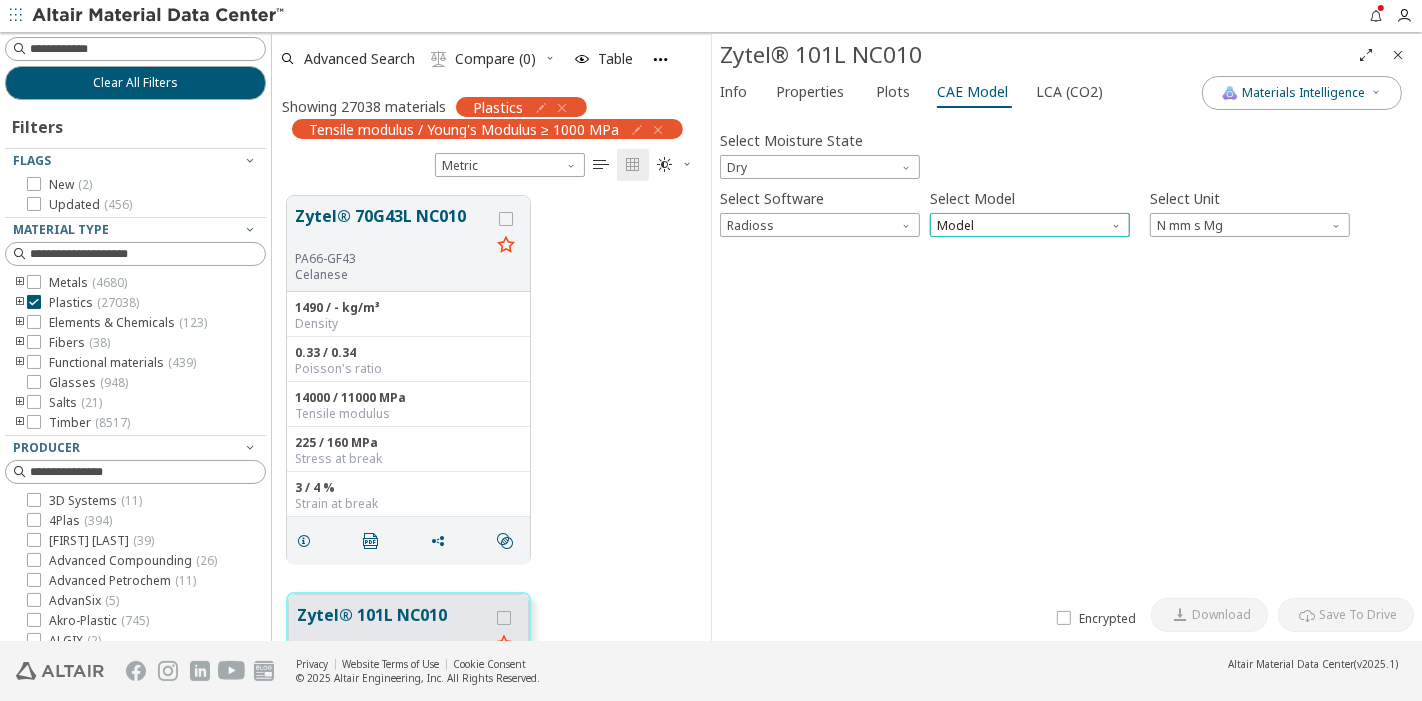 click on "Model" at bounding box center [1030, 225] 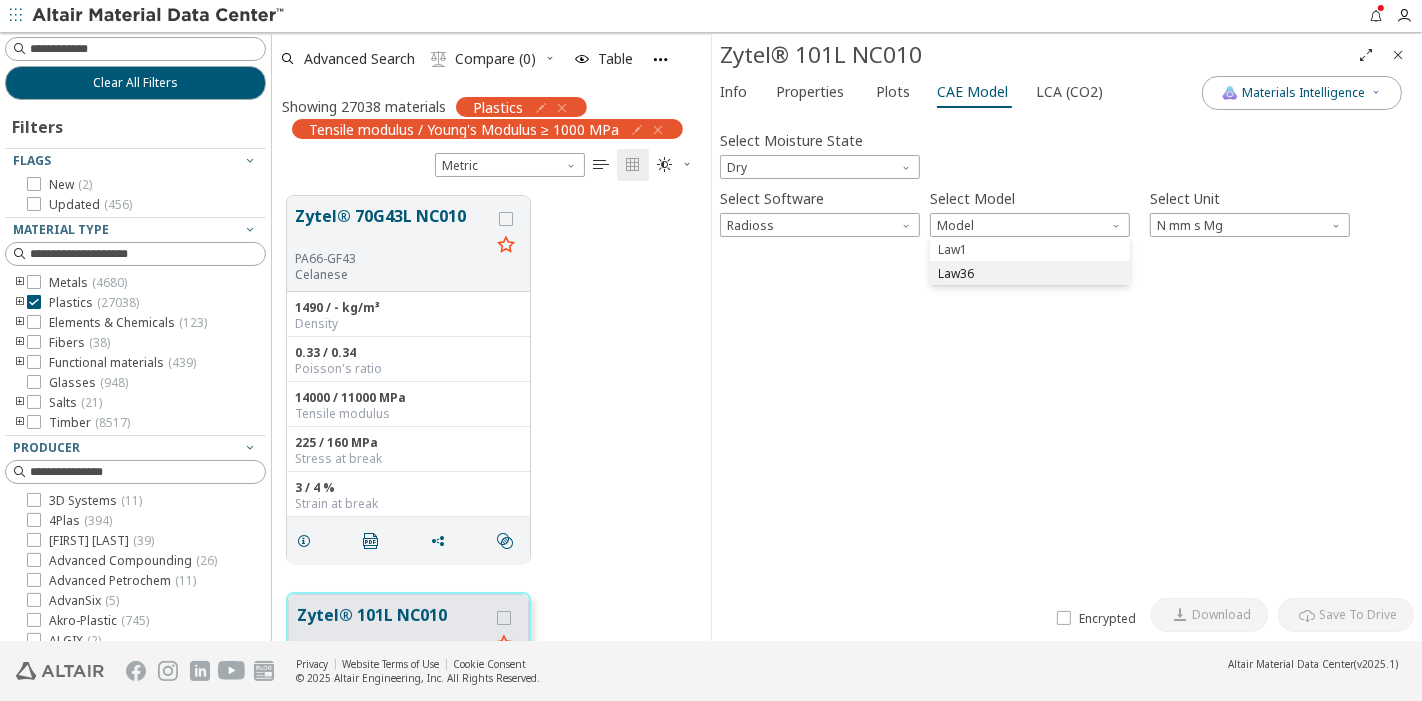 click on "Law36" at bounding box center (1030, 274) 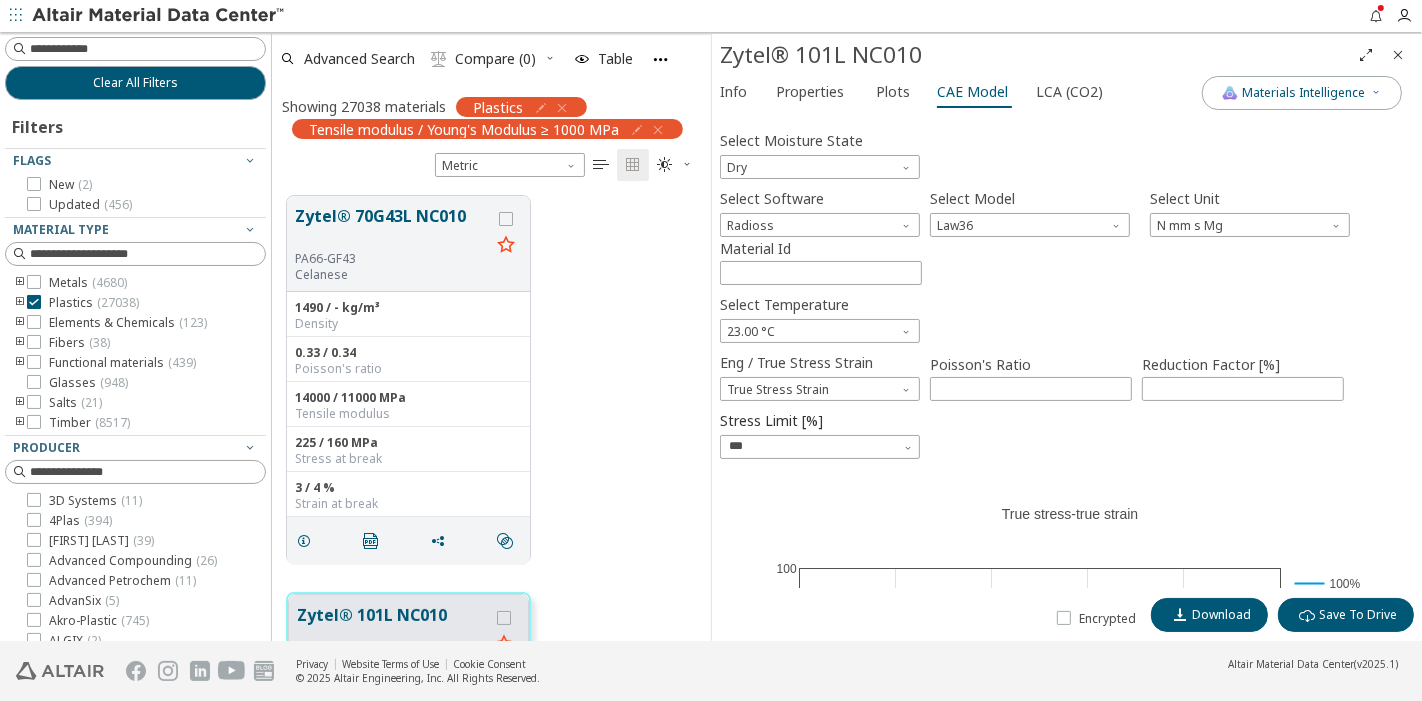 click on "Select Software Radioss Select Model Law36 Select Unit N mm s Mg Material Id ****" at bounding box center [1067, 234] 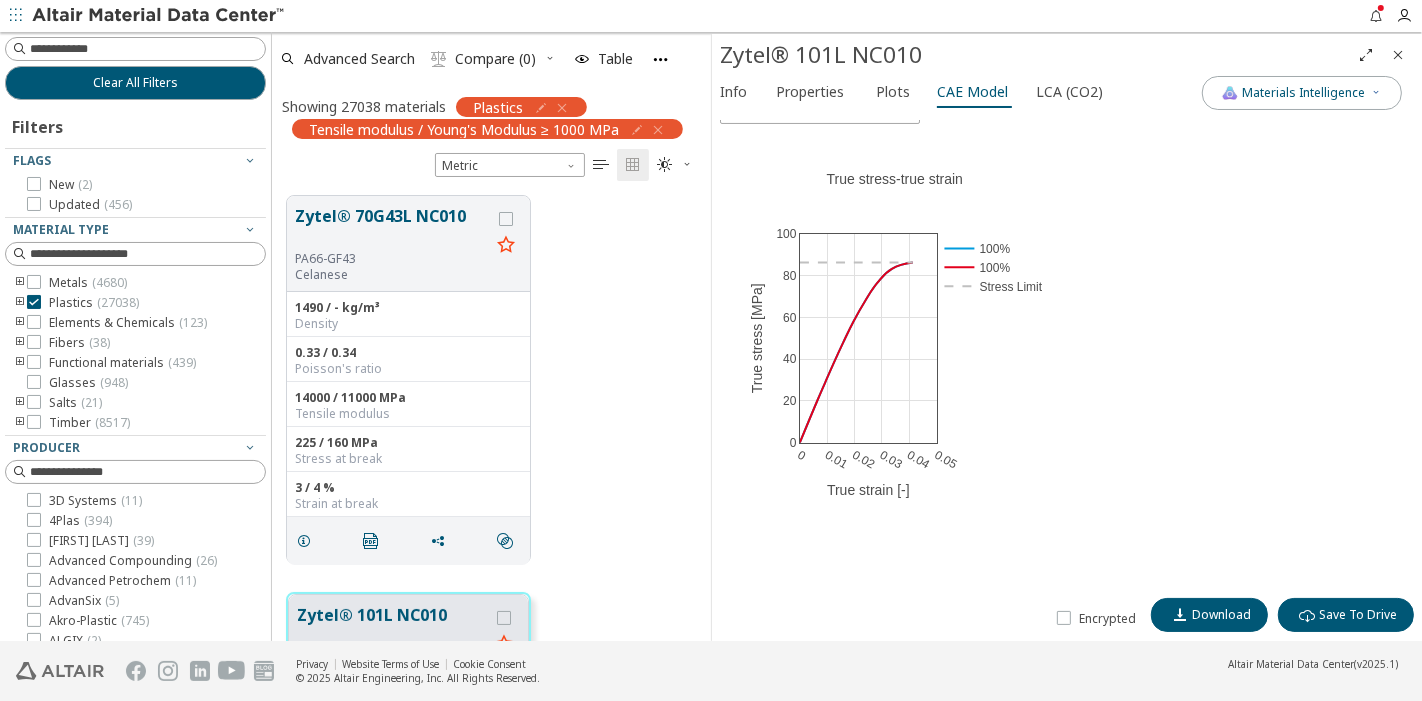 scroll, scrollTop: 0, scrollLeft: 0, axis: both 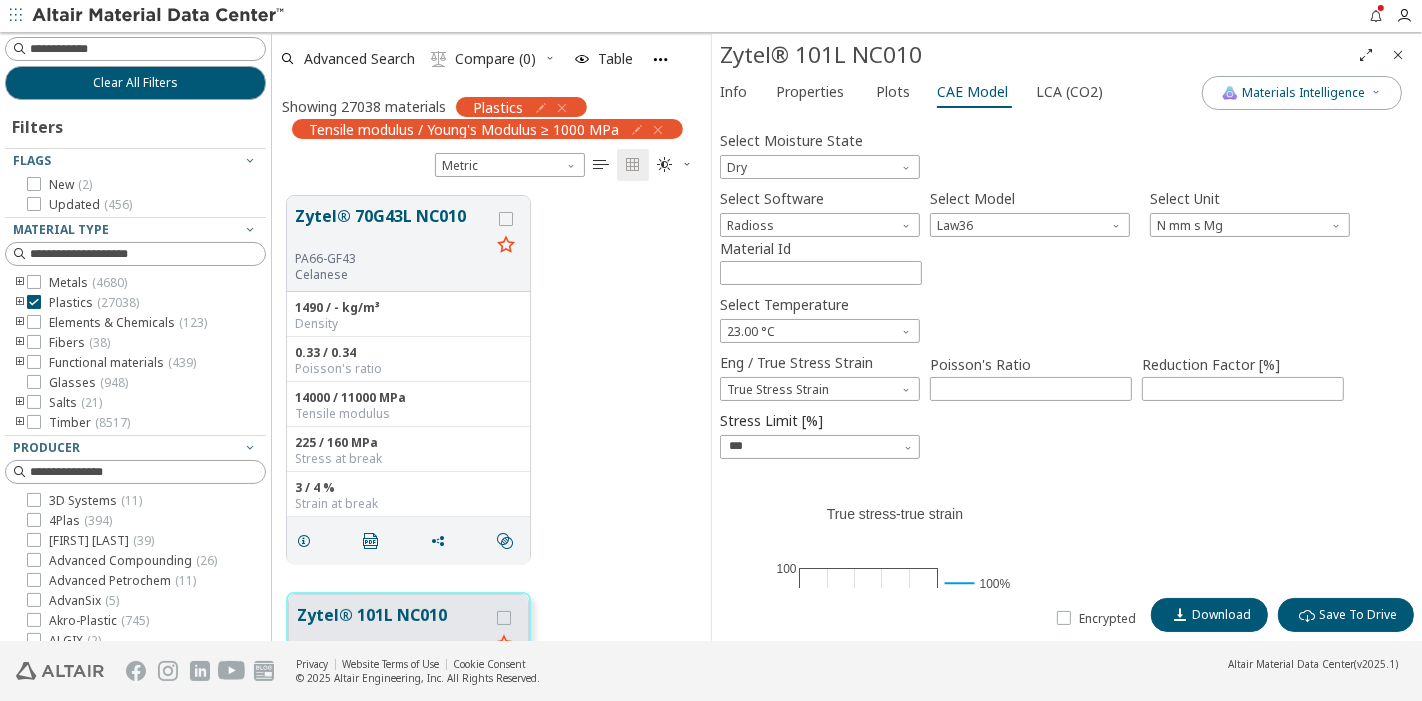 click at bounding box center [1366, 55] 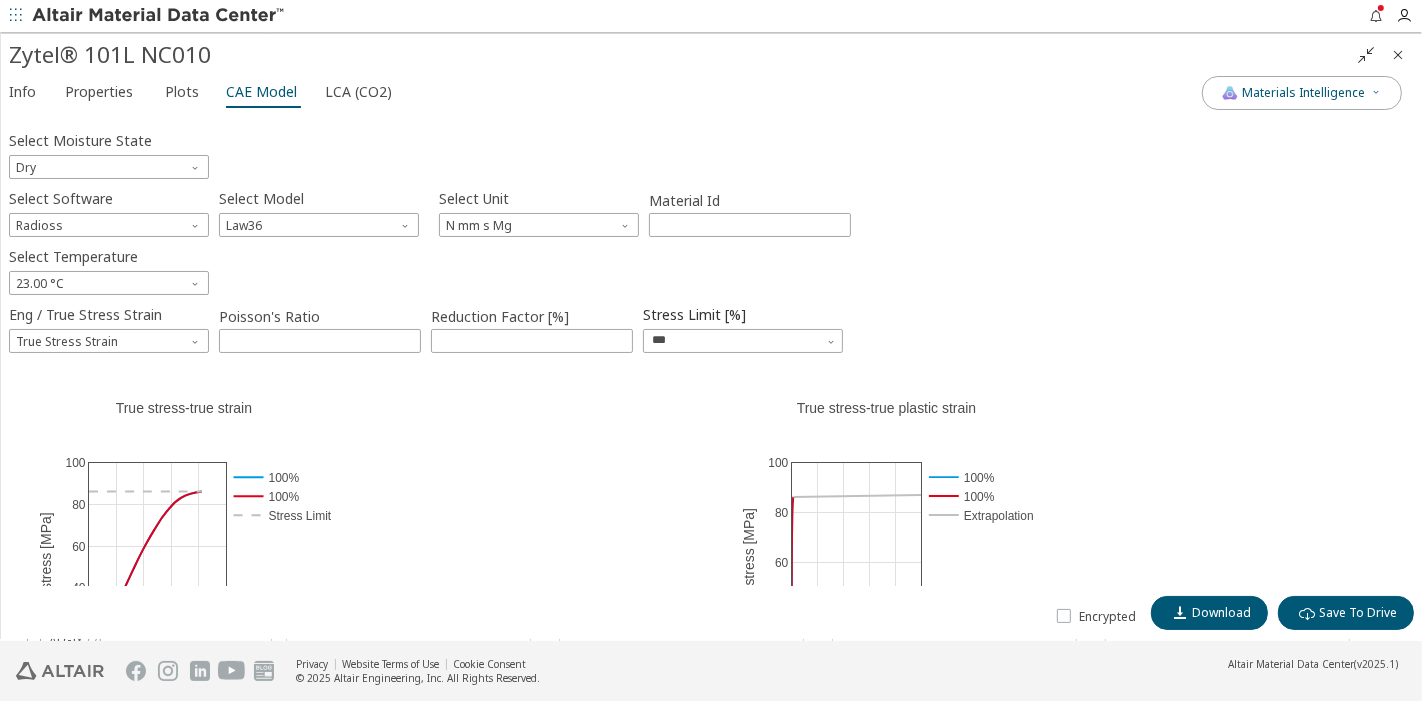 scroll, scrollTop: 18, scrollLeft: 17, axis: both 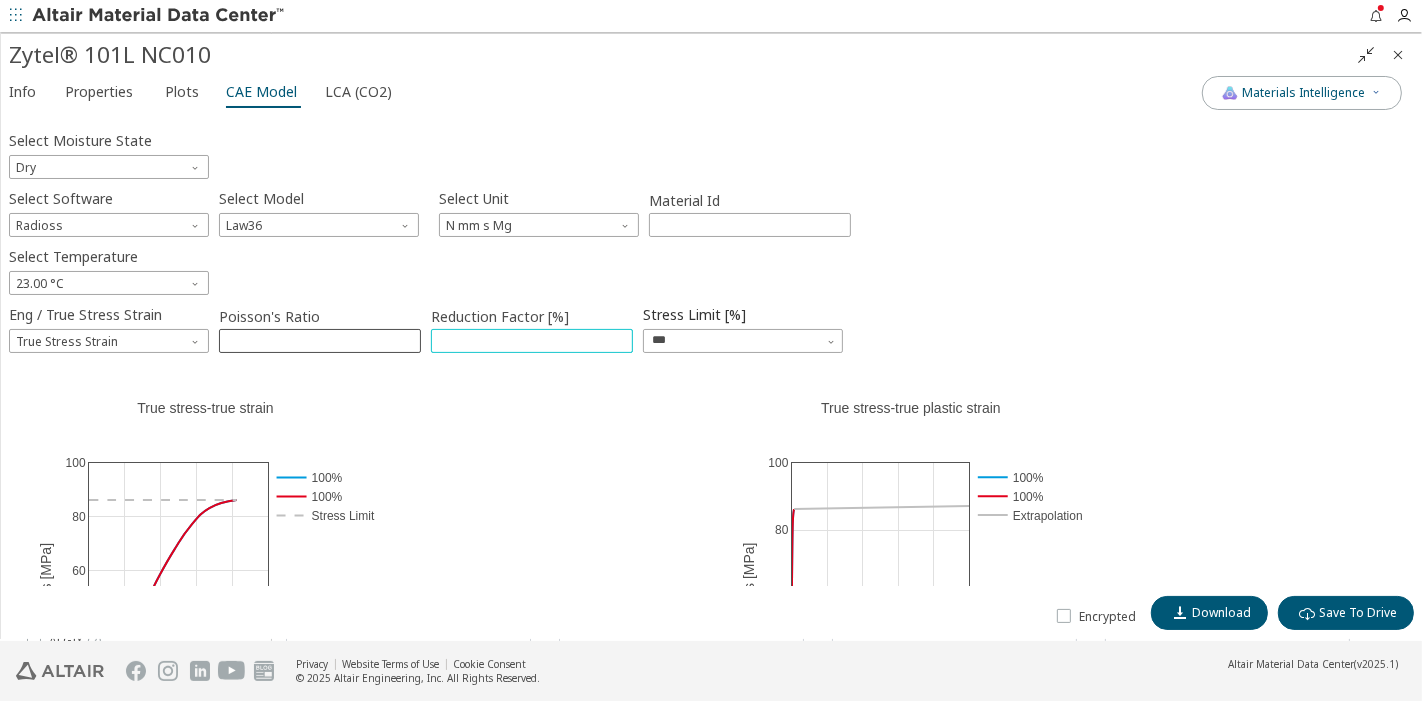 drag, startPoint x: 539, startPoint y: 344, endPoint x: 385, endPoint y: 338, distance: 154.11684 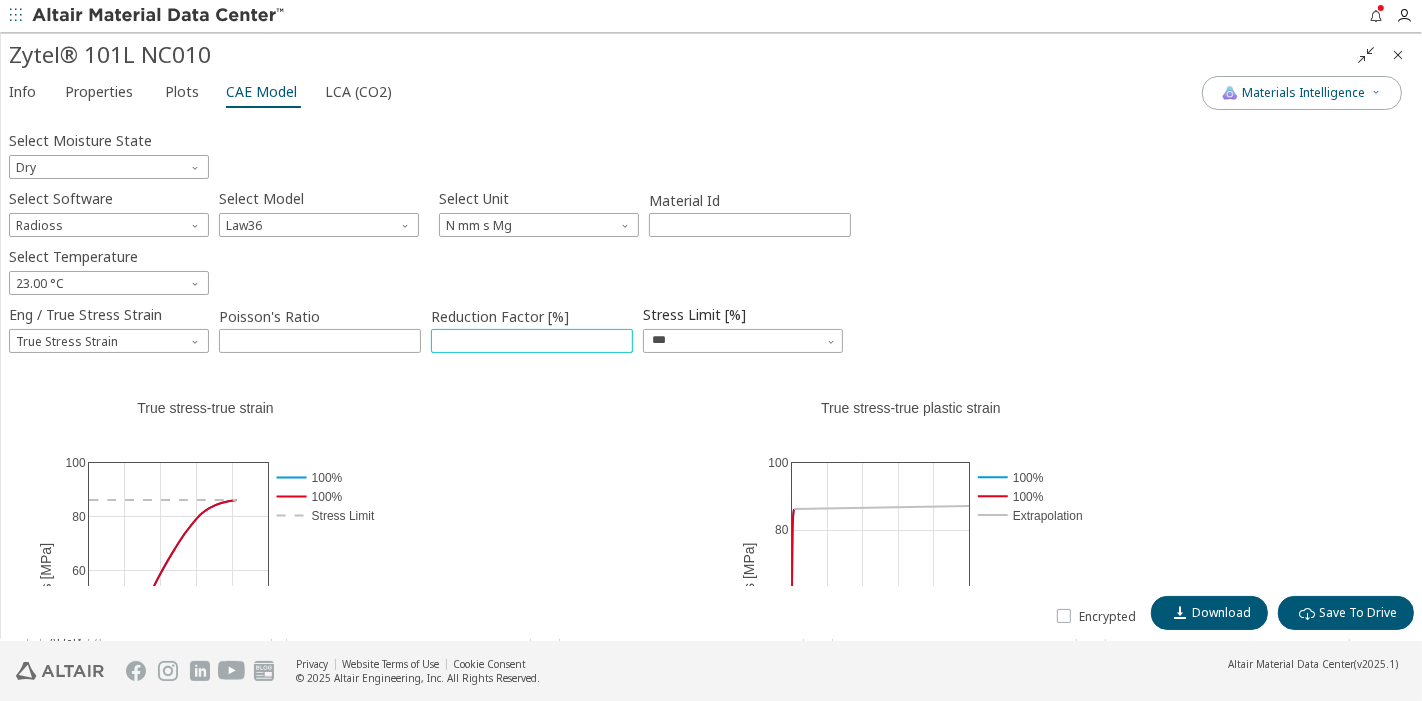 type on "**" 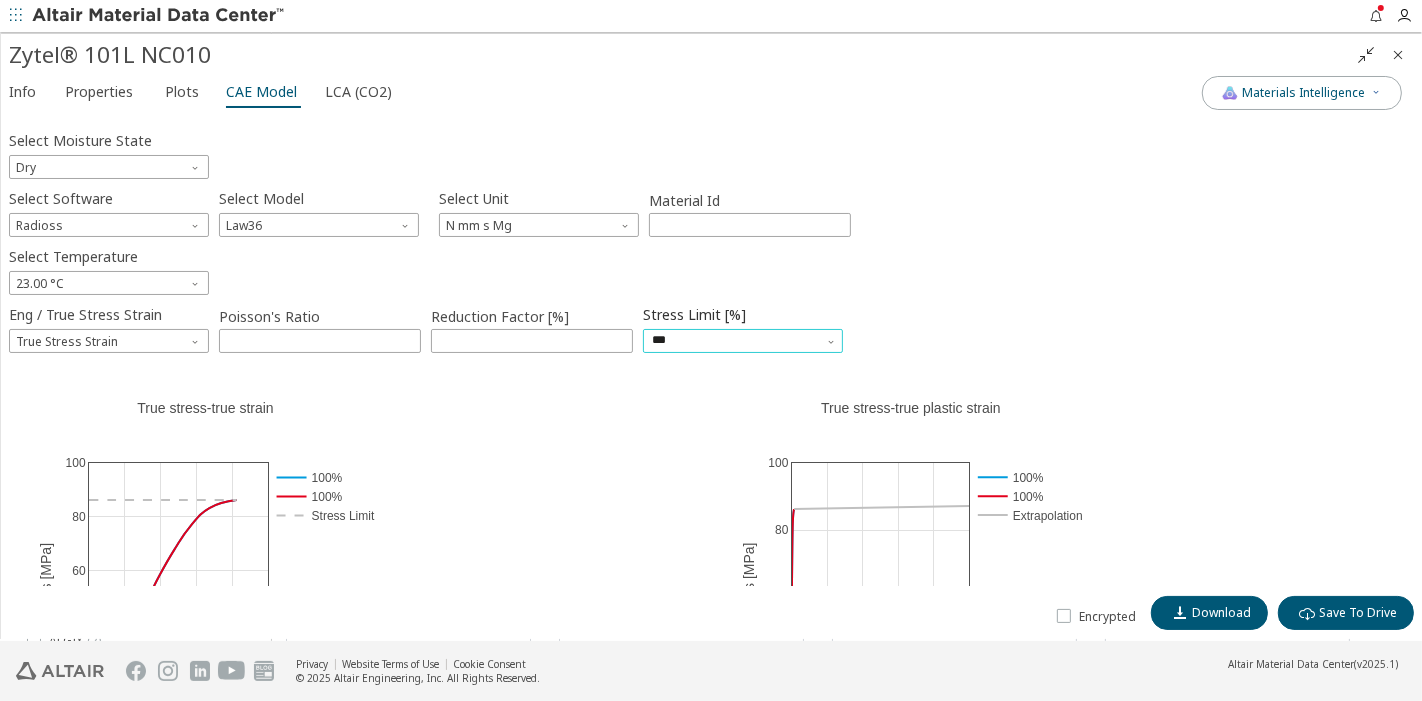 click on "0 0.01 0.02 0.03 0.04 0.05 0 20 40 60 80 100 100% 100% Stress Limit True stress-true strain True strain [-] True stress [MPa]" at bounding box center (0, 0) 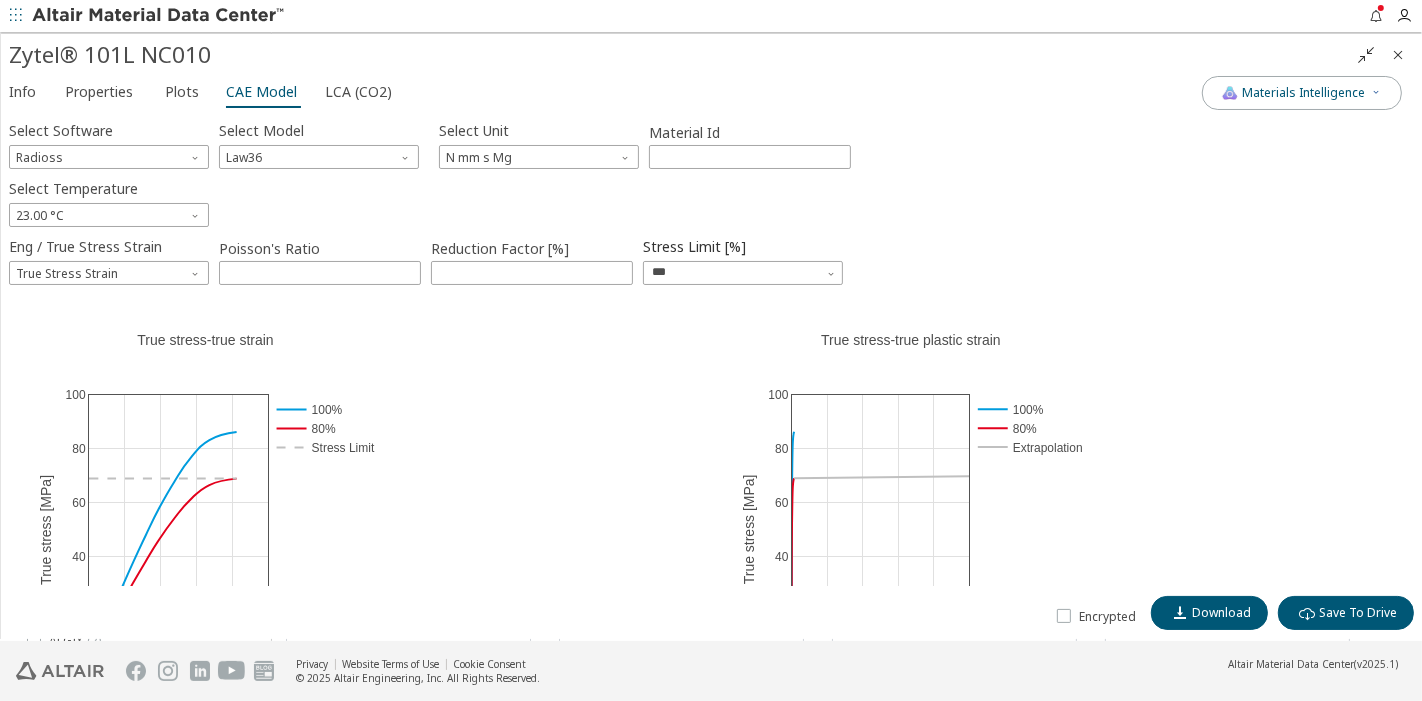 scroll, scrollTop: 68, scrollLeft: 0, axis: vertical 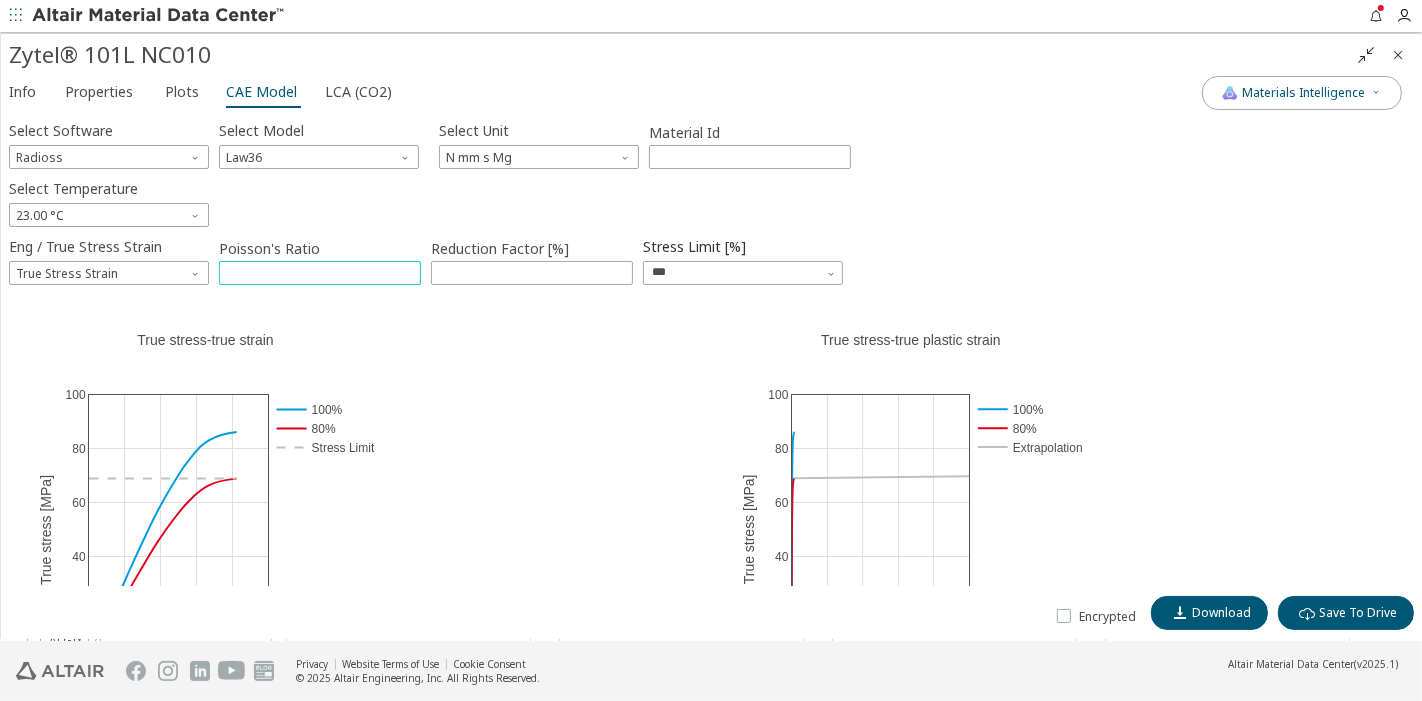 drag, startPoint x: 291, startPoint y: 273, endPoint x: 126, endPoint y: 252, distance: 166.331 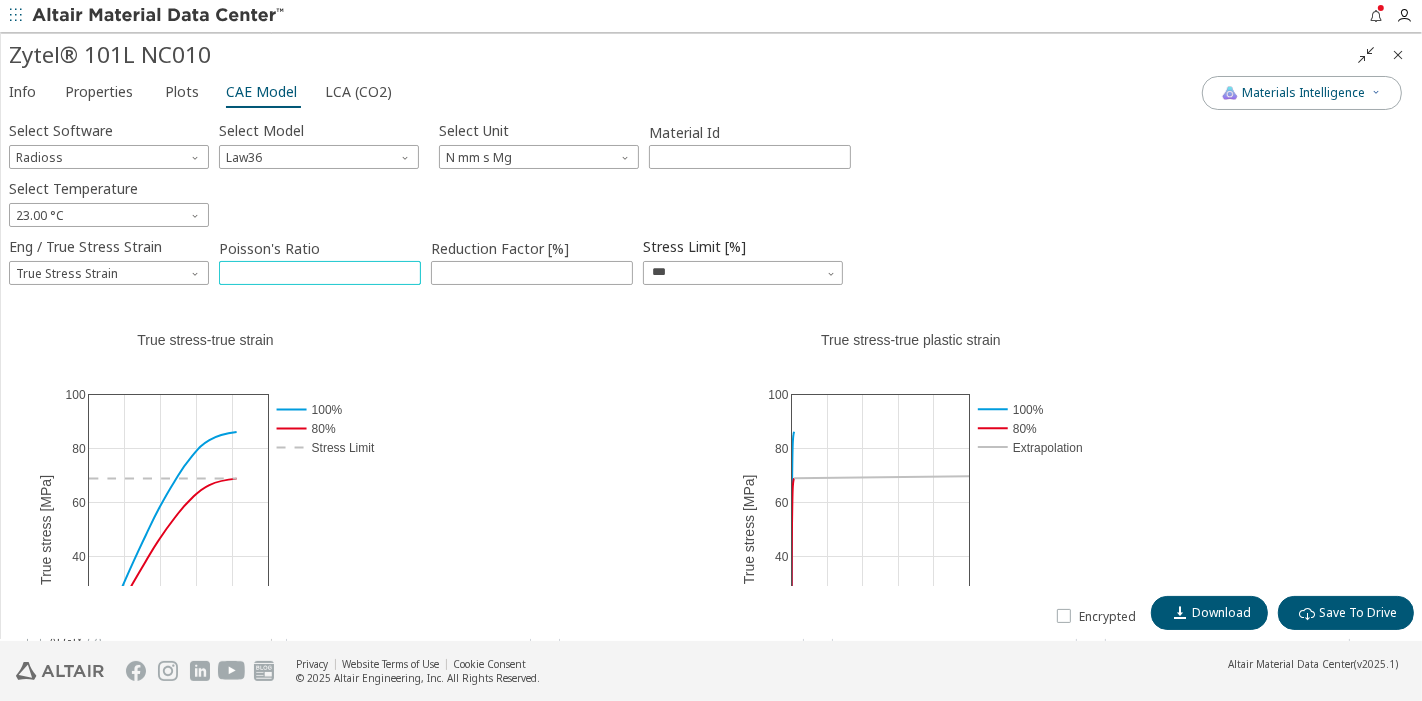 type on "*" 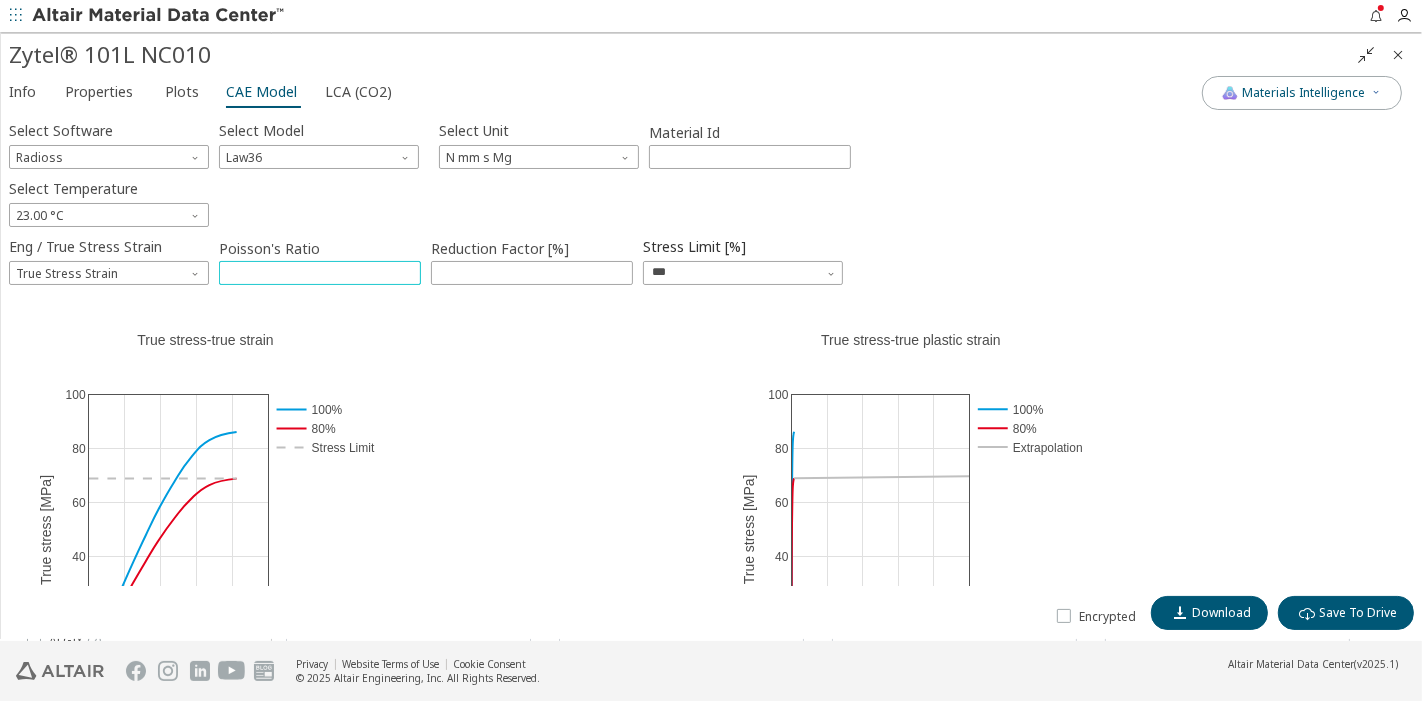 type on "***" 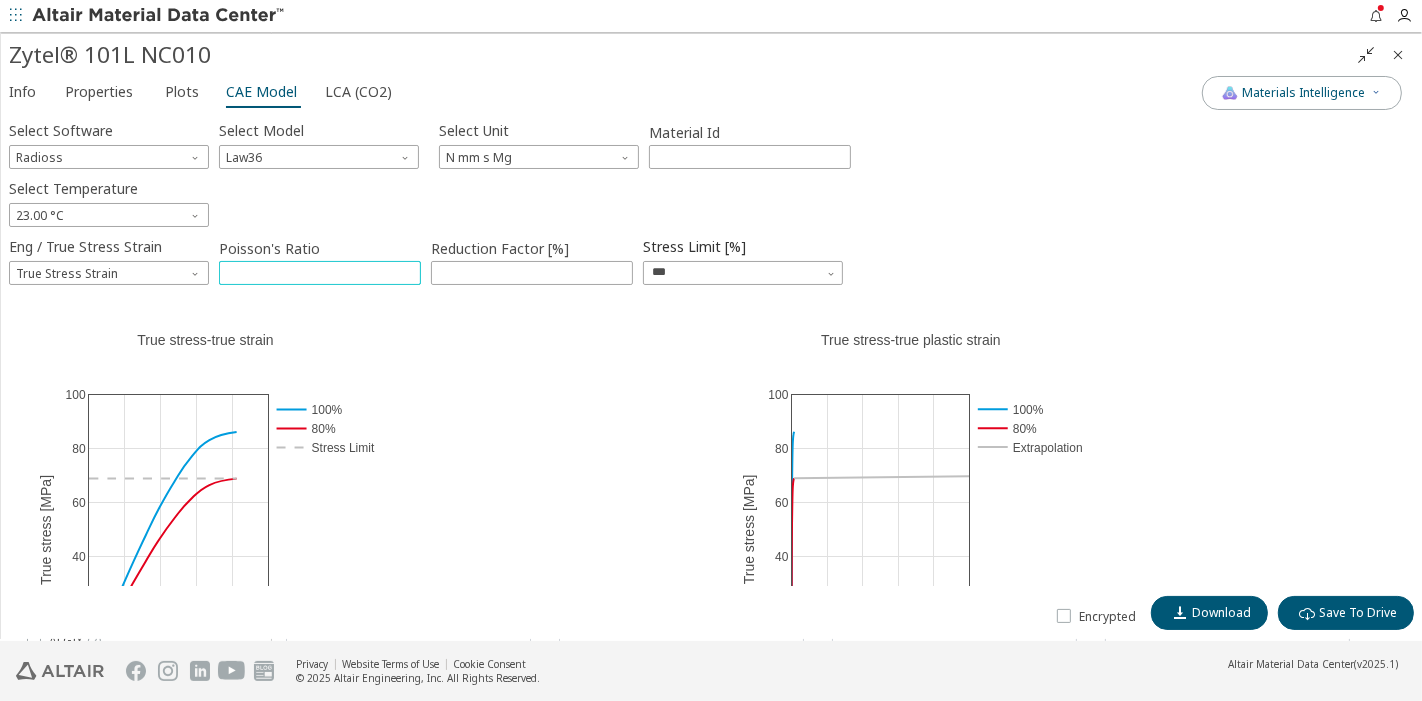 click on "0 0.01 0.02 0.03 0.04 0.05 0 20 40 60 80 100 100% 80% Stress Limit True stress-true strain True strain [-] True stress [MPa]" at bounding box center [0, 0] 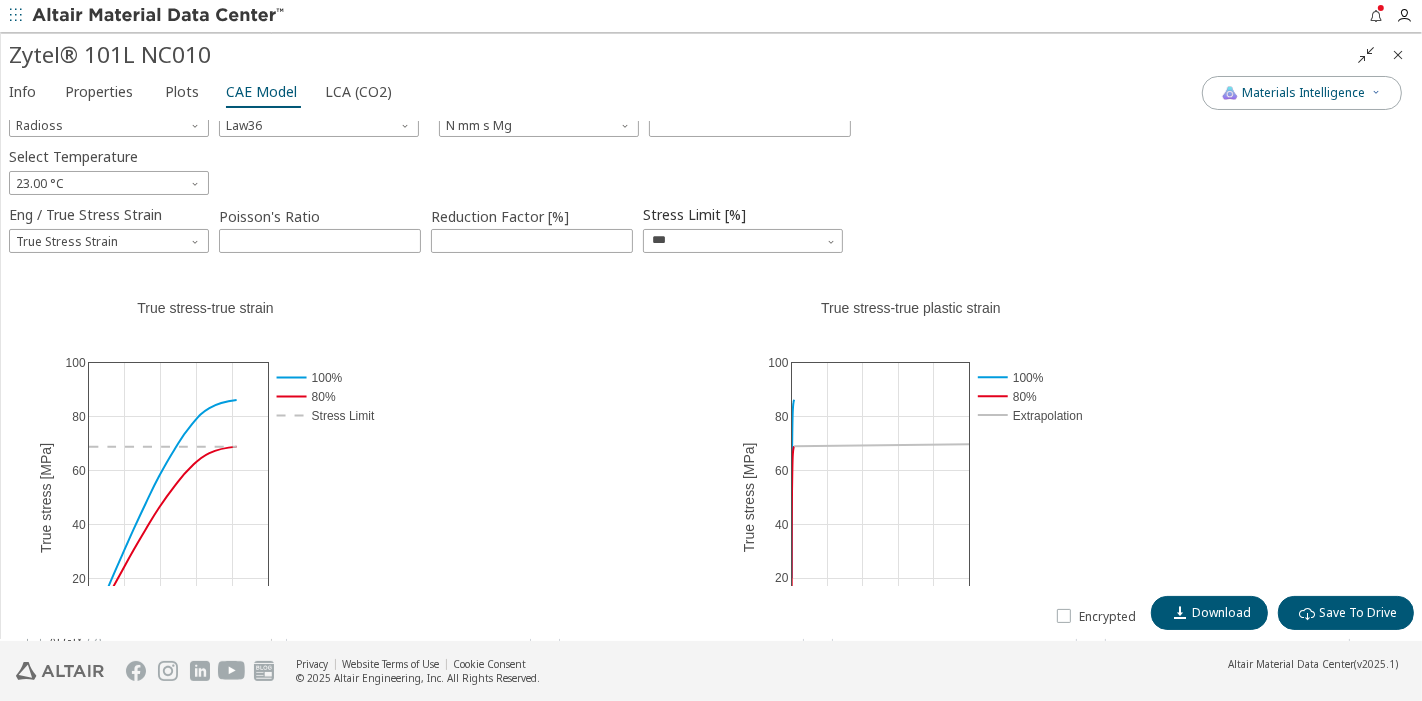 scroll, scrollTop: 246, scrollLeft: 0, axis: vertical 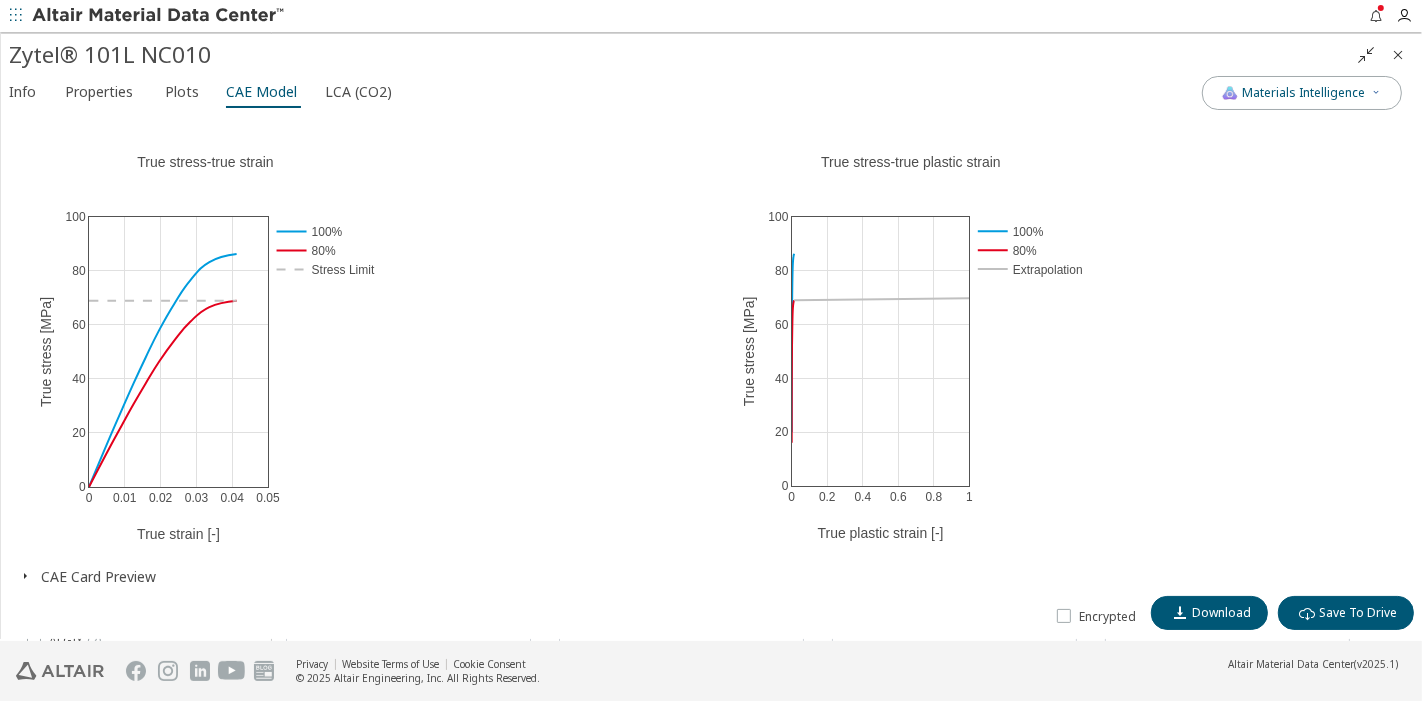 click on "CAE Card Preview" at bounding box center (98, 576) 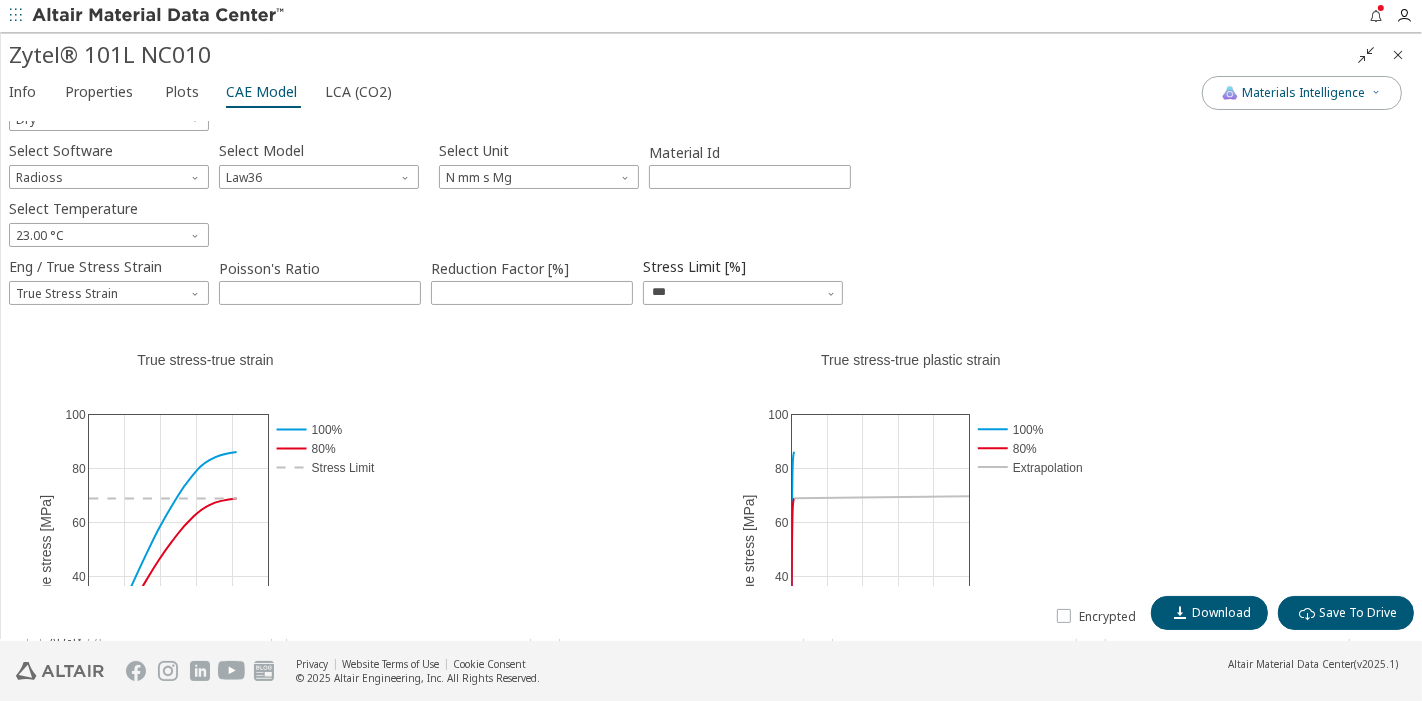 scroll, scrollTop: 0, scrollLeft: 0, axis: both 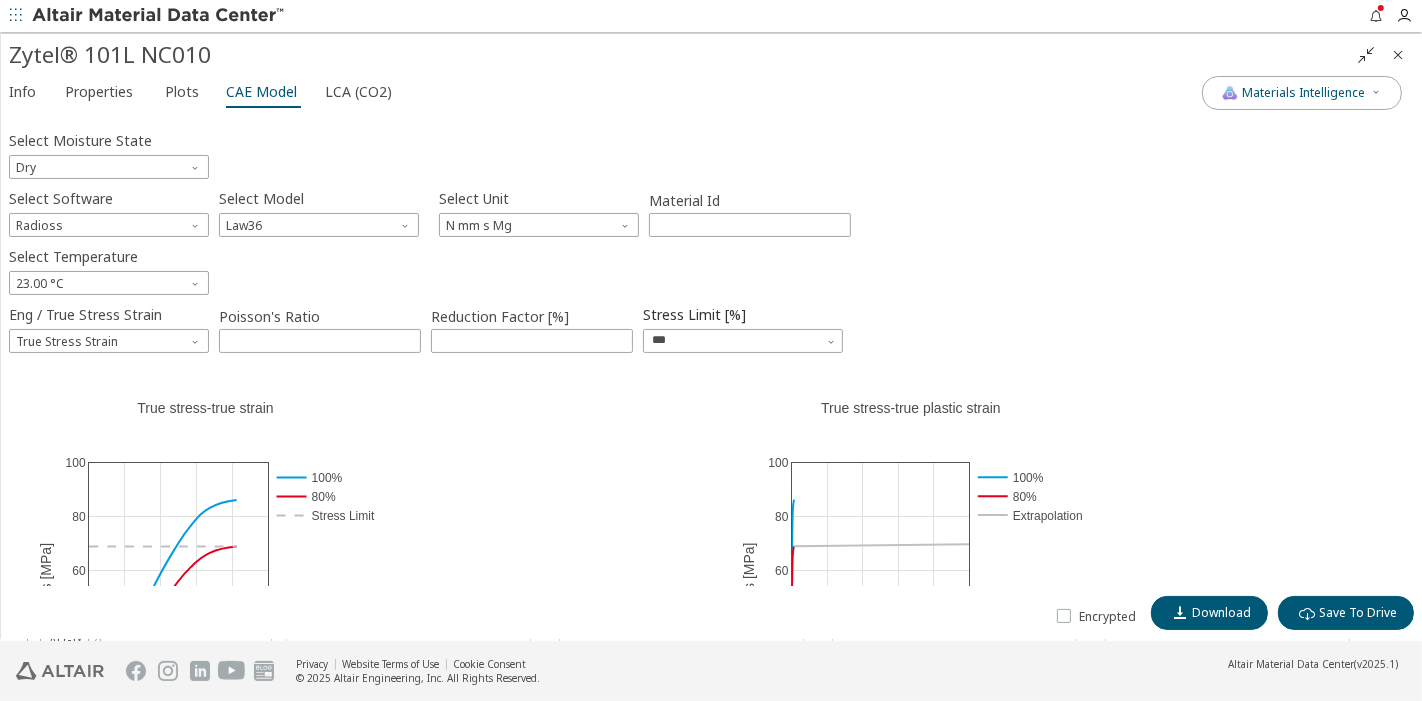 click on "" at bounding box center (1366, 55) 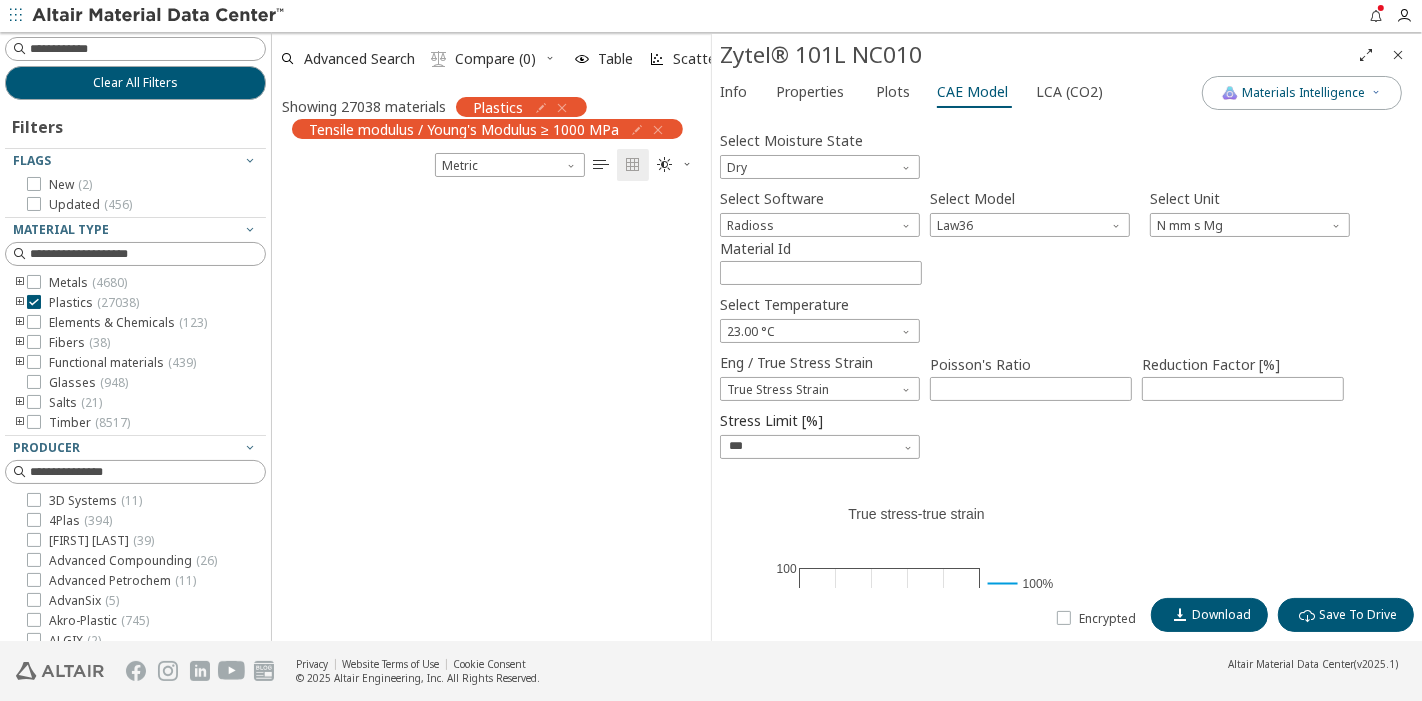 scroll, scrollTop: 411, scrollLeft: 225, axis: both 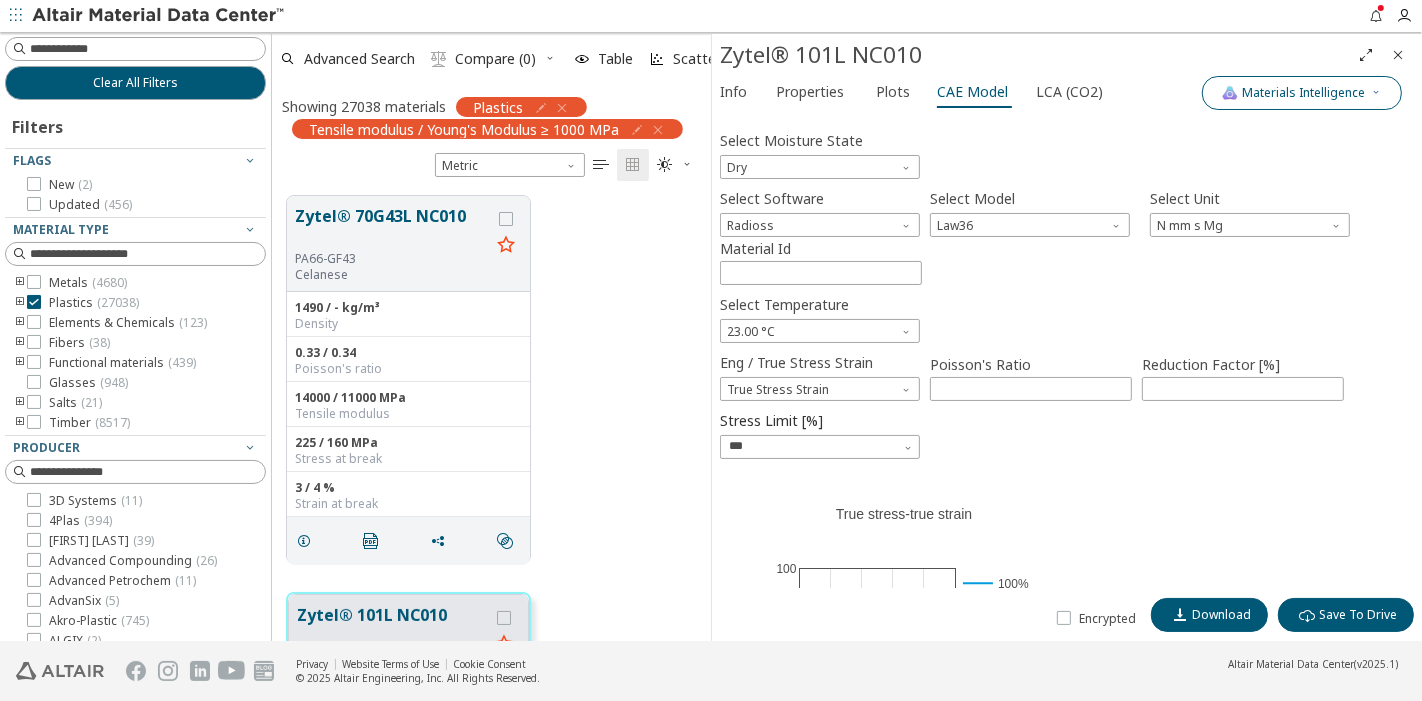 click at bounding box center (1377, 92) 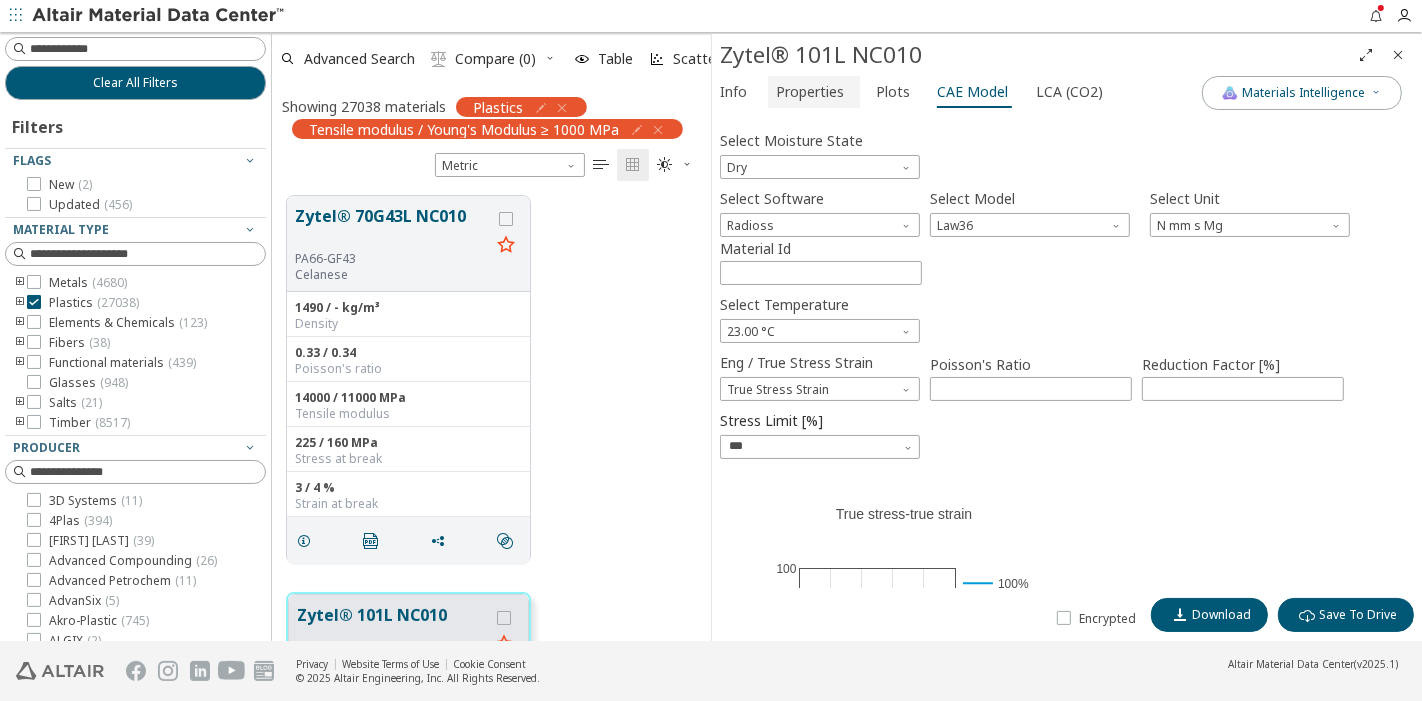 click on "Properties" at bounding box center [810, 92] 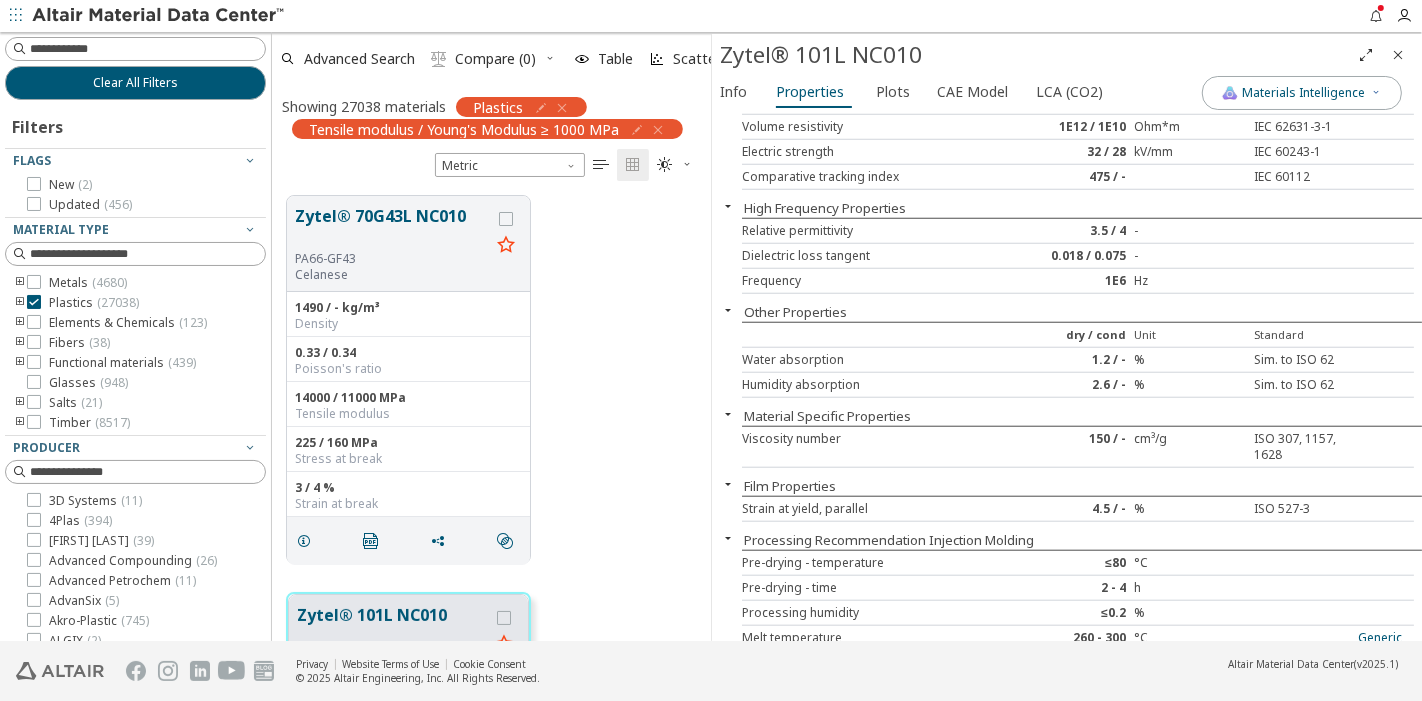 scroll, scrollTop: 1705, scrollLeft: 0, axis: vertical 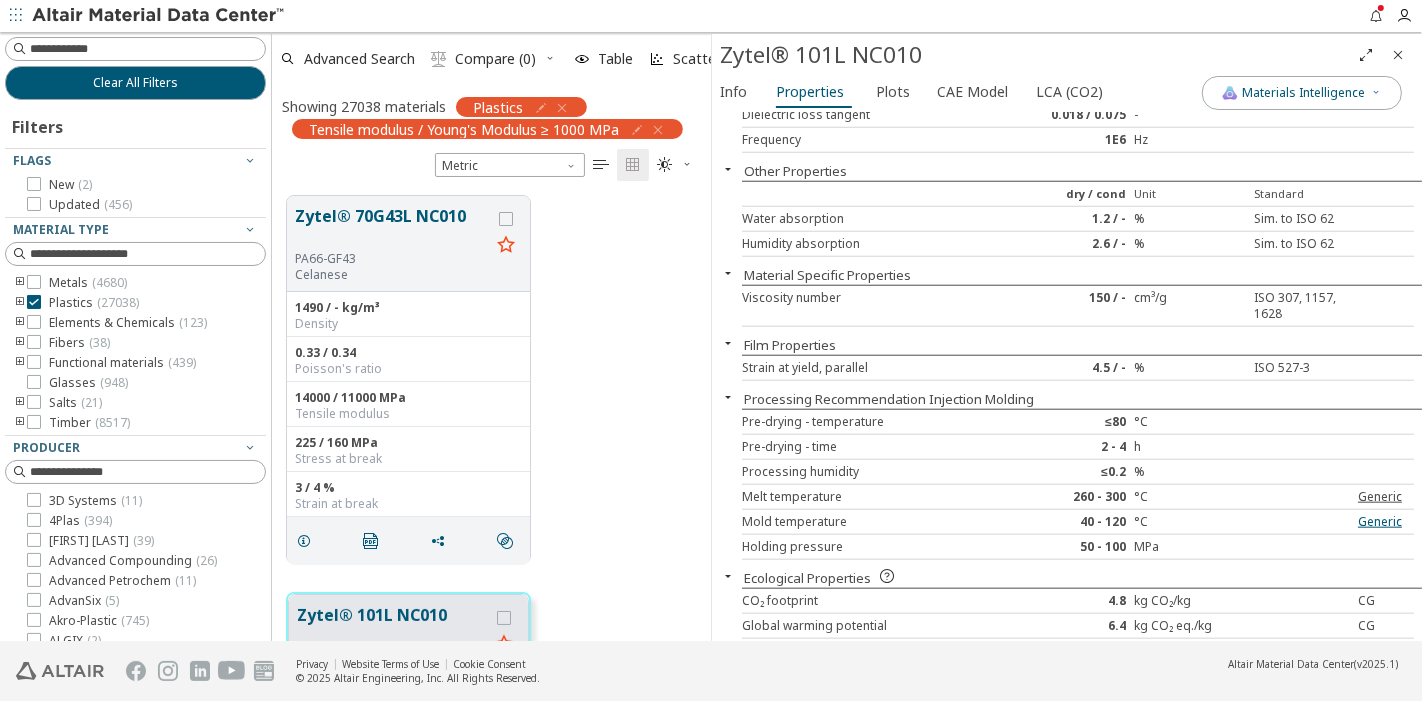 click on "Generic" at bounding box center [1380, 496] 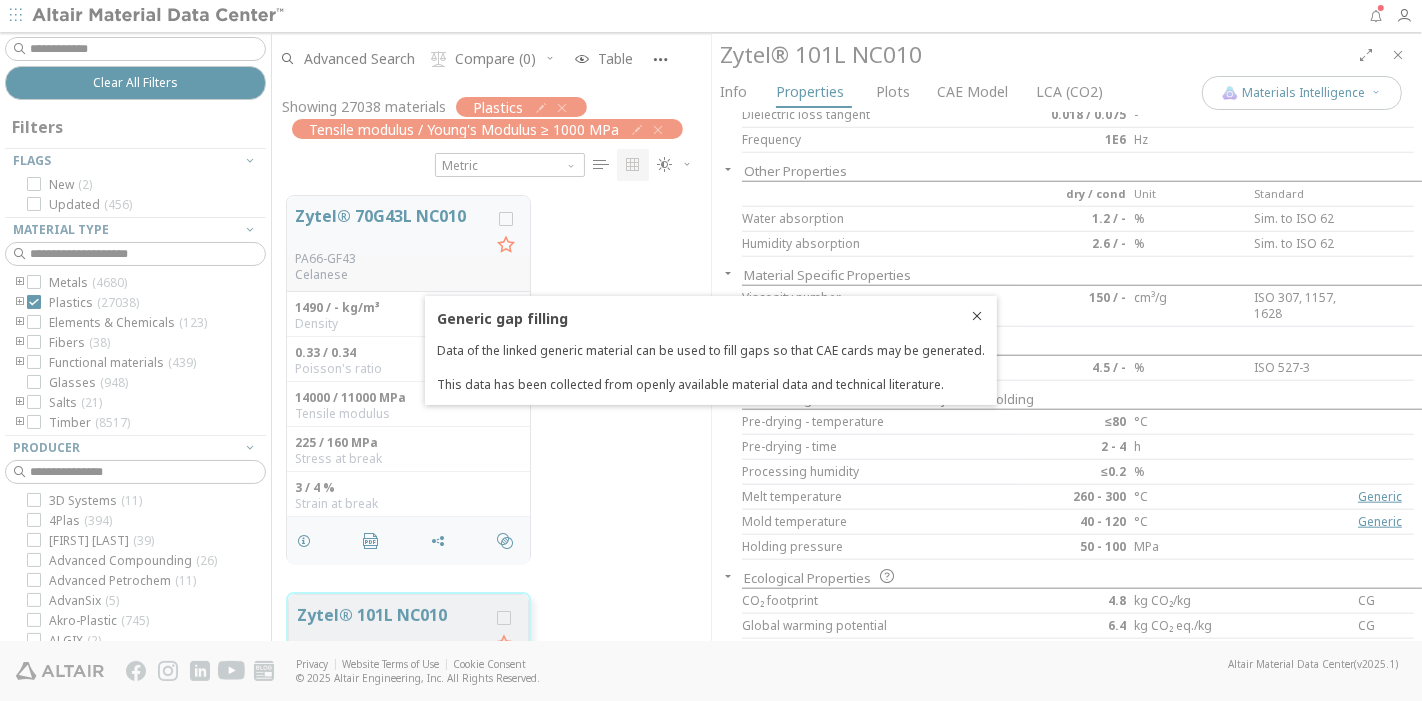 click on "Generic gap filling" at bounding box center [711, 318] 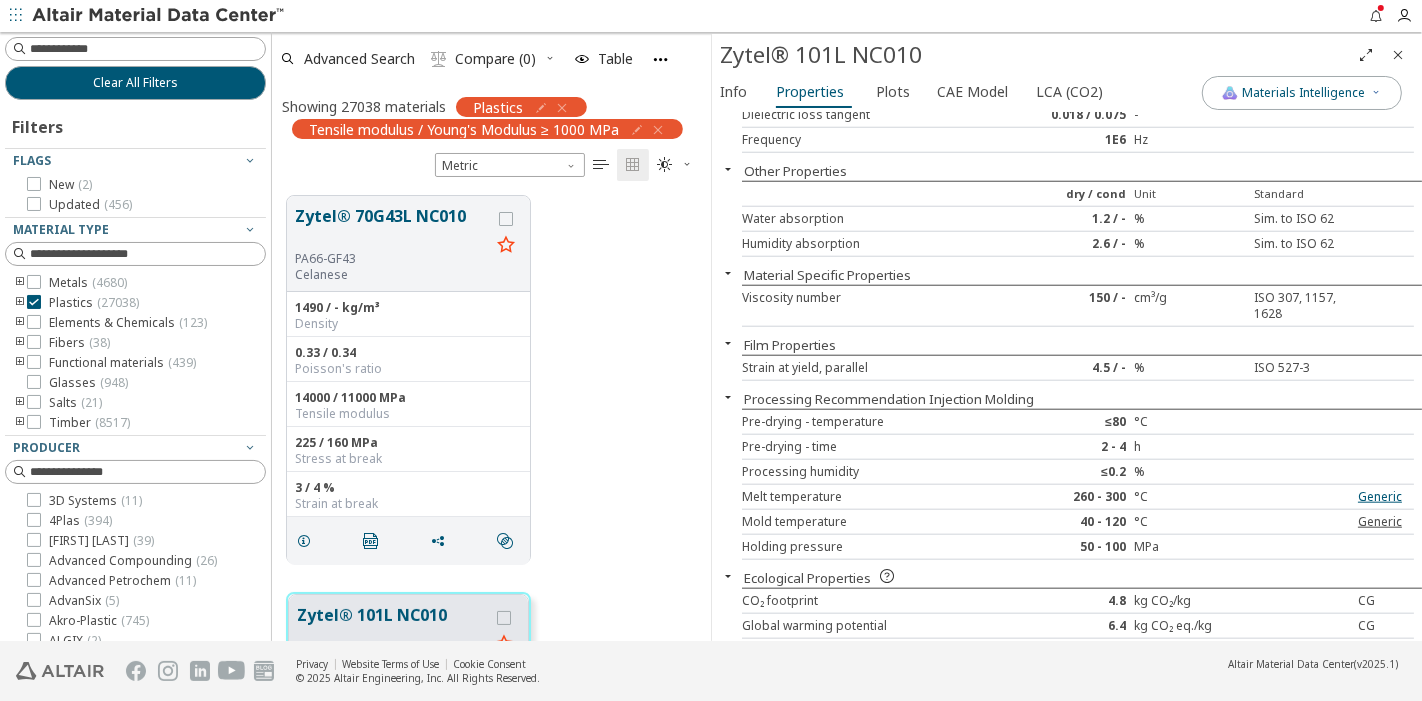 click on "Generic" at bounding box center (1380, 521) 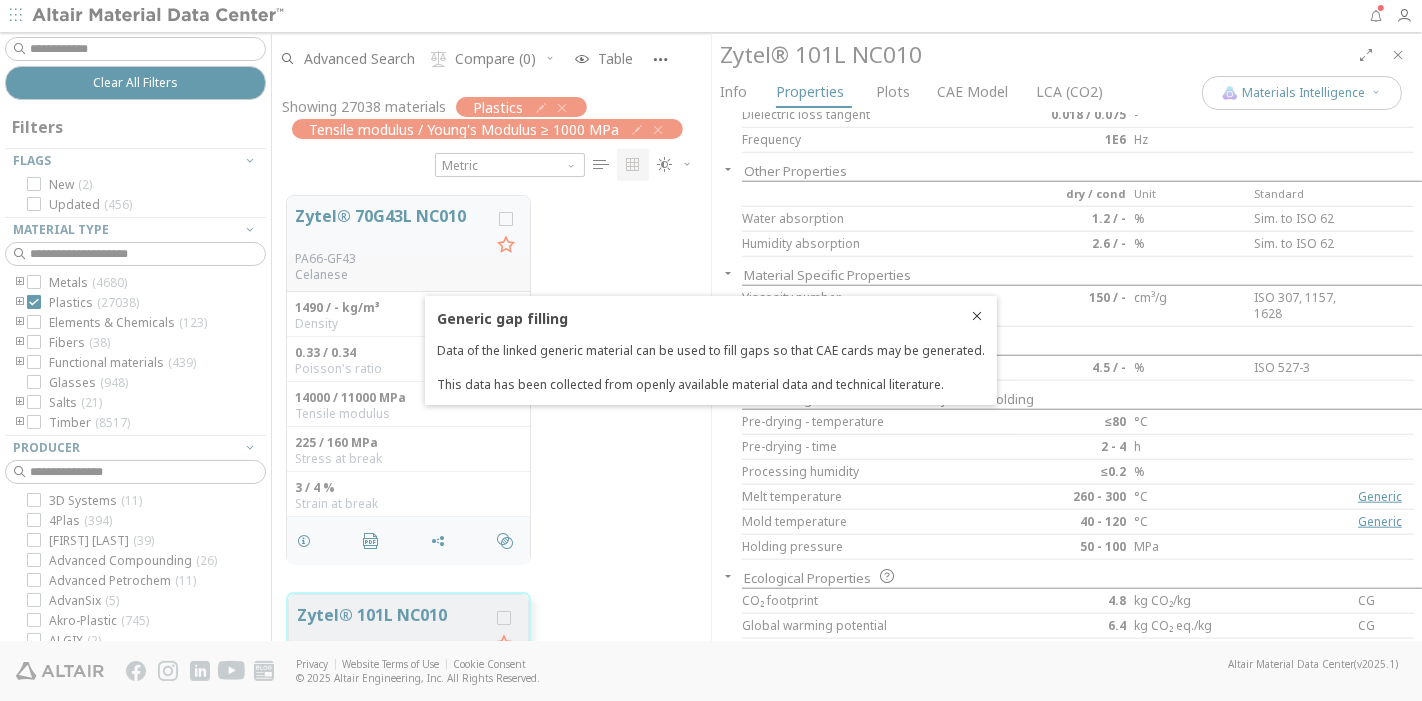 click on "Generic gap filling" at bounding box center [711, 318] 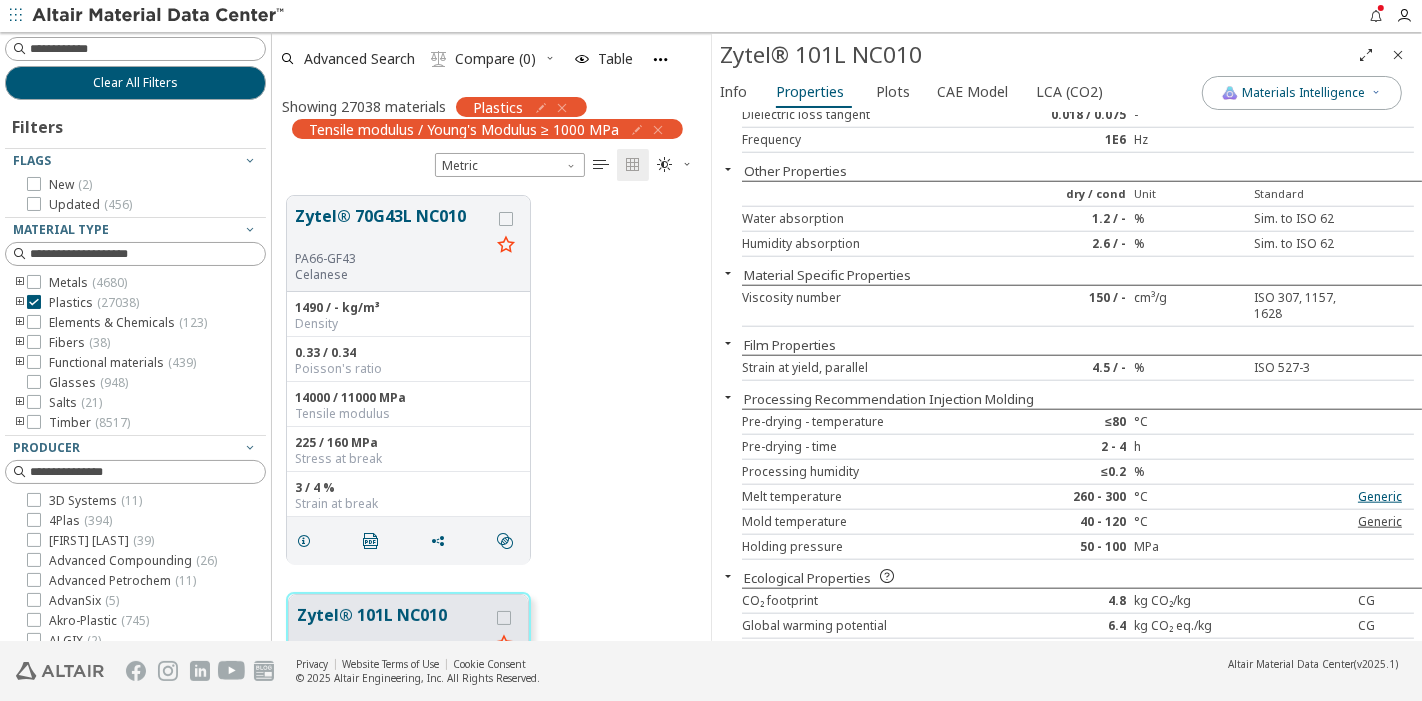 click on "Generic" at bounding box center (1380, 521) 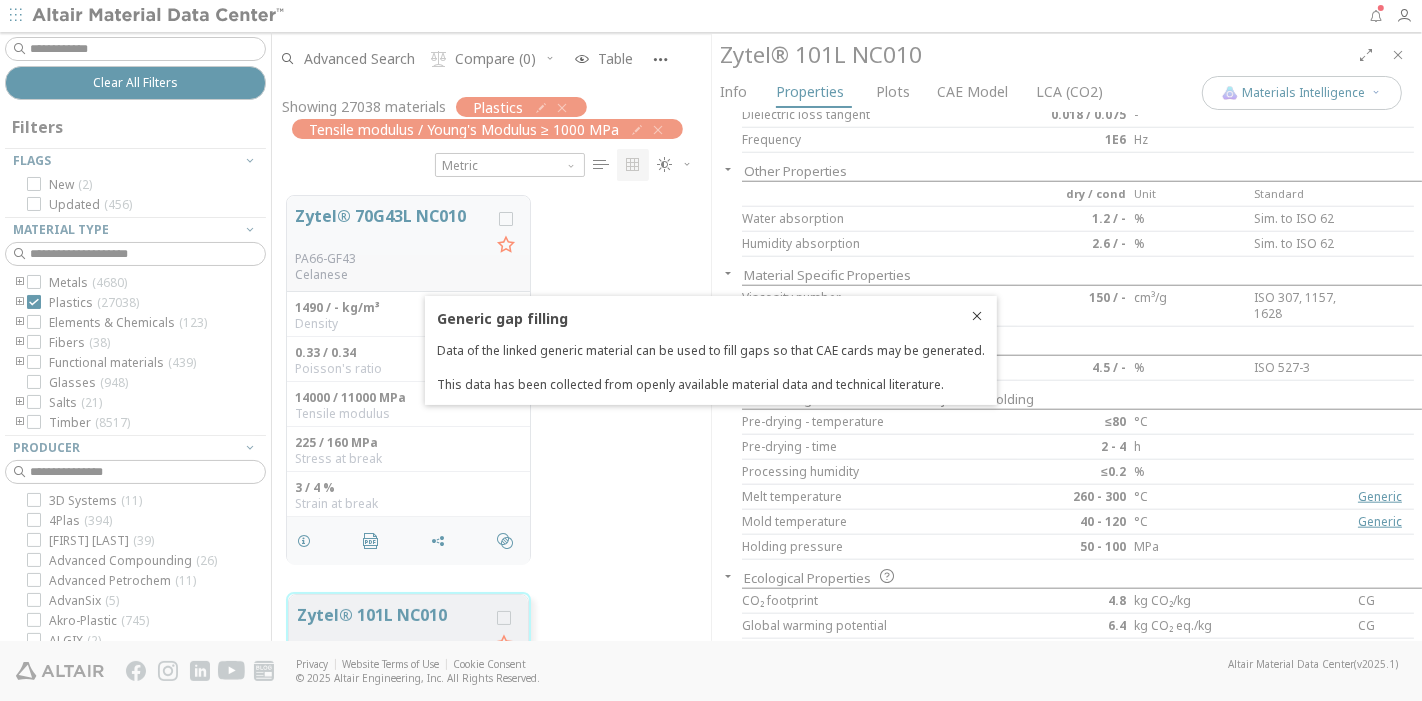 click on "Generic gap filling" at bounding box center (711, 318) 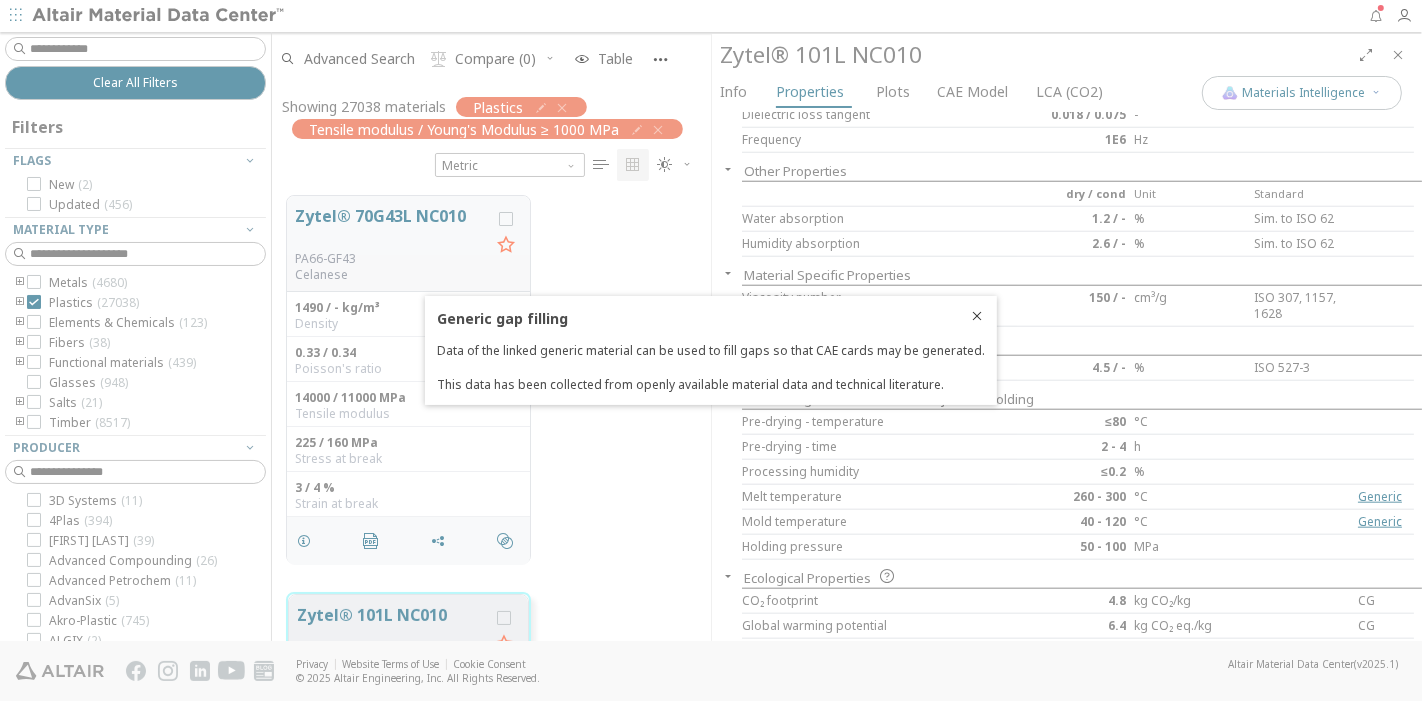 click at bounding box center [977, 316] 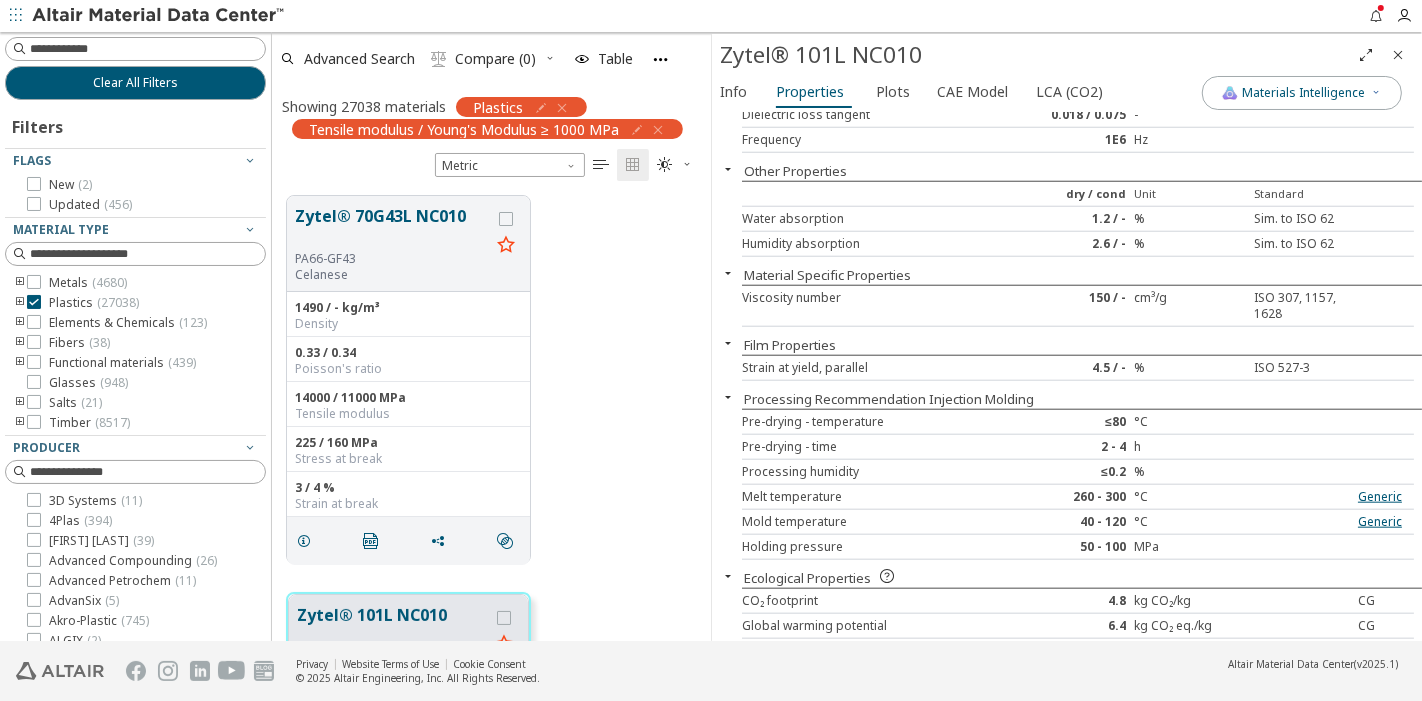 click at bounding box center [1398, 55] 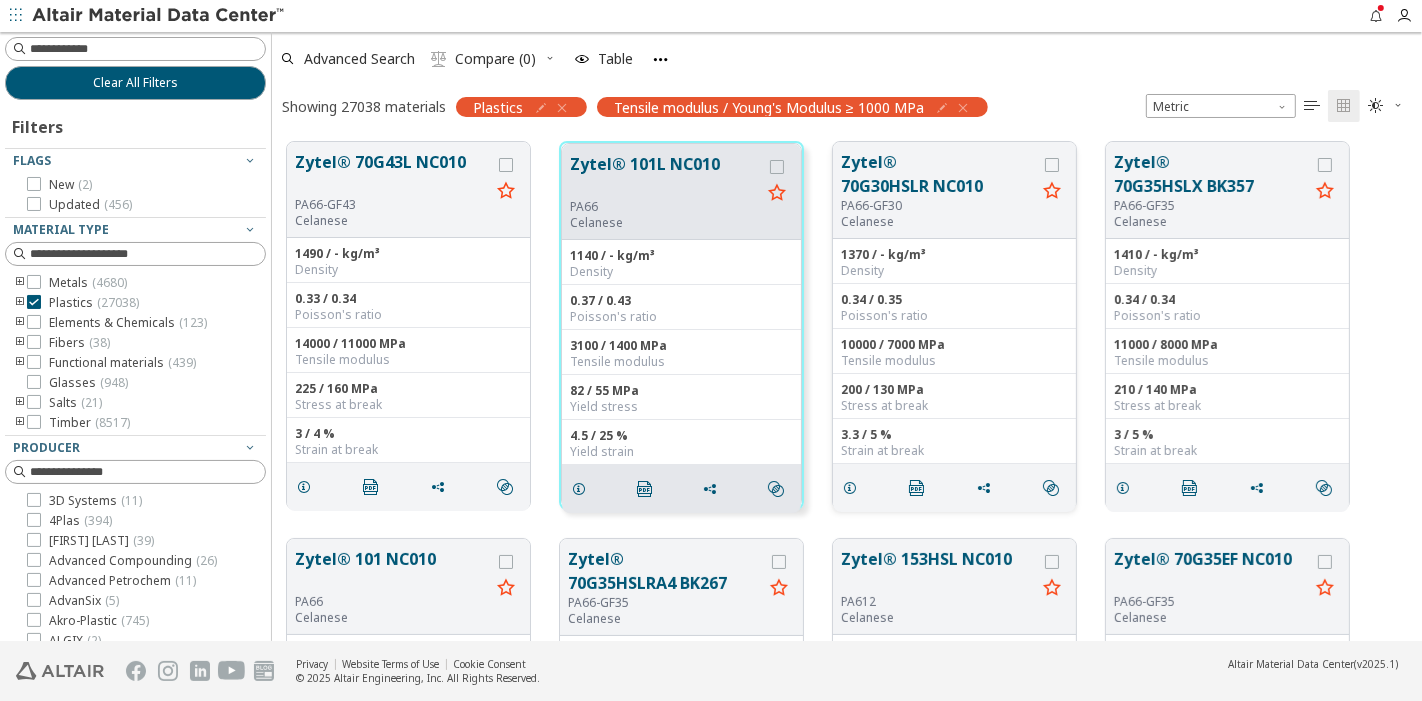 scroll, scrollTop: 18, scrollLeft: 17, axis: both 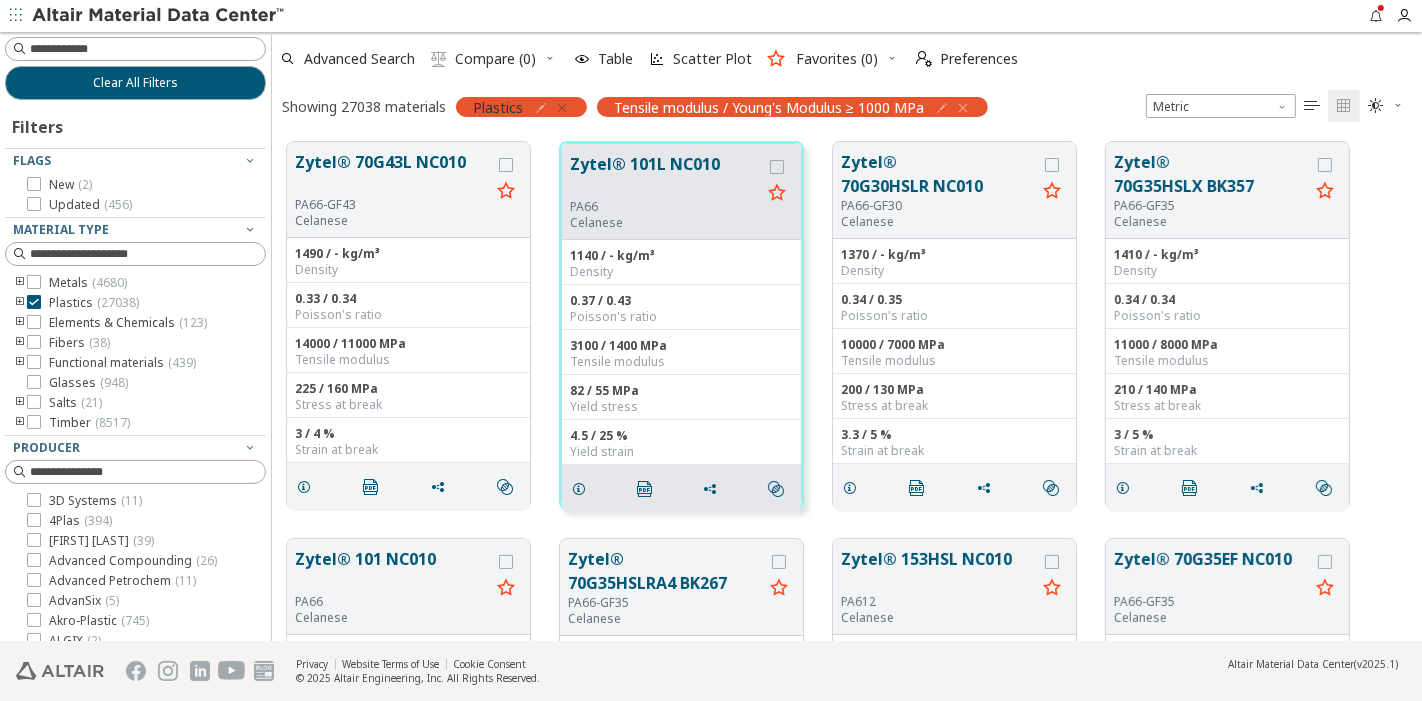 click at bounding box center (562, 108) 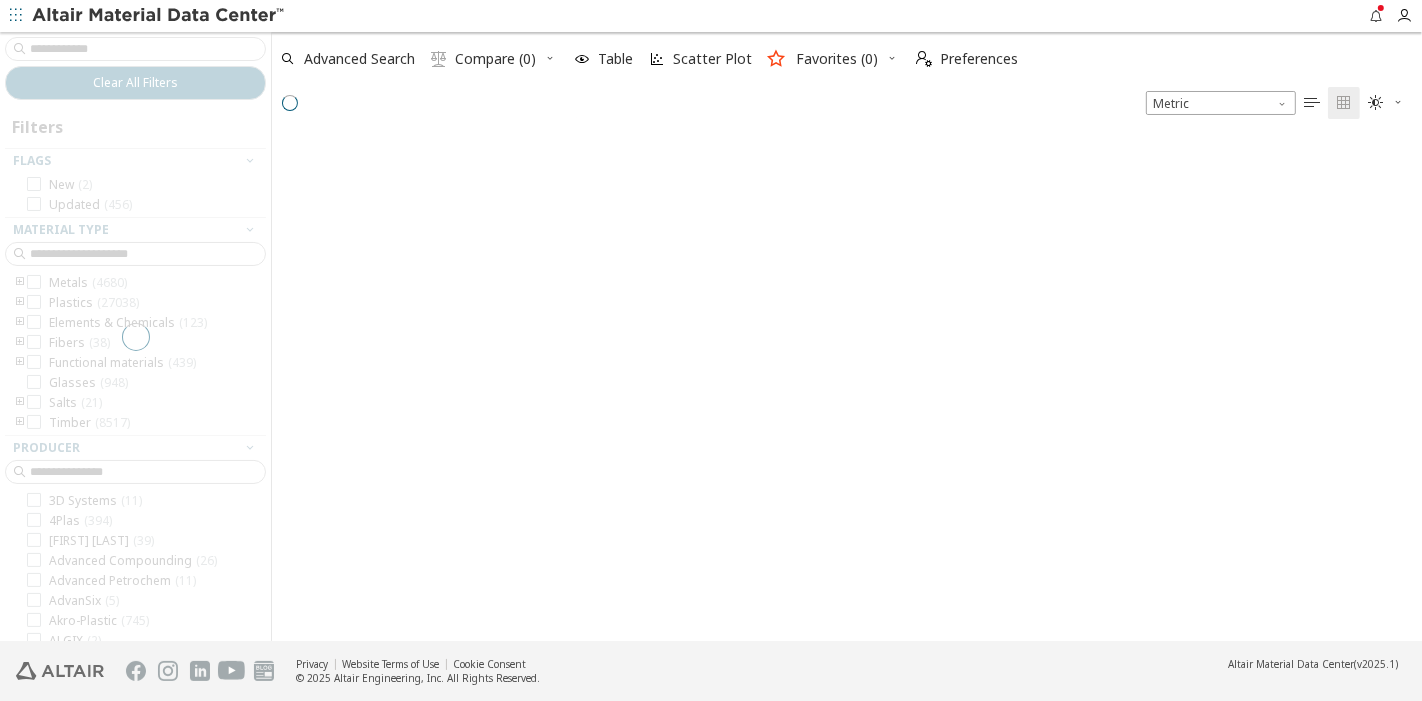 scroll, scrollTop: 18, scrollLeft: 17, axis: both 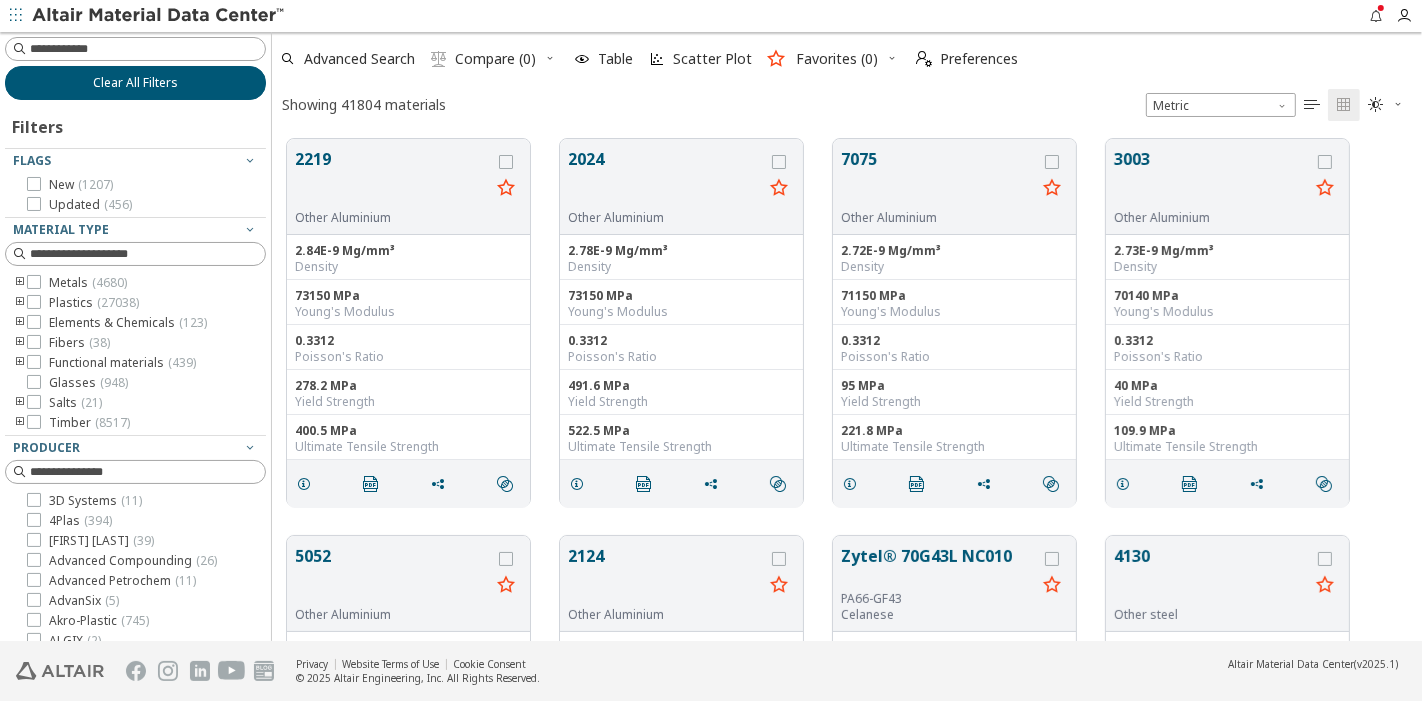 click on "Clear All Filters" at bounding box center [135, 83] 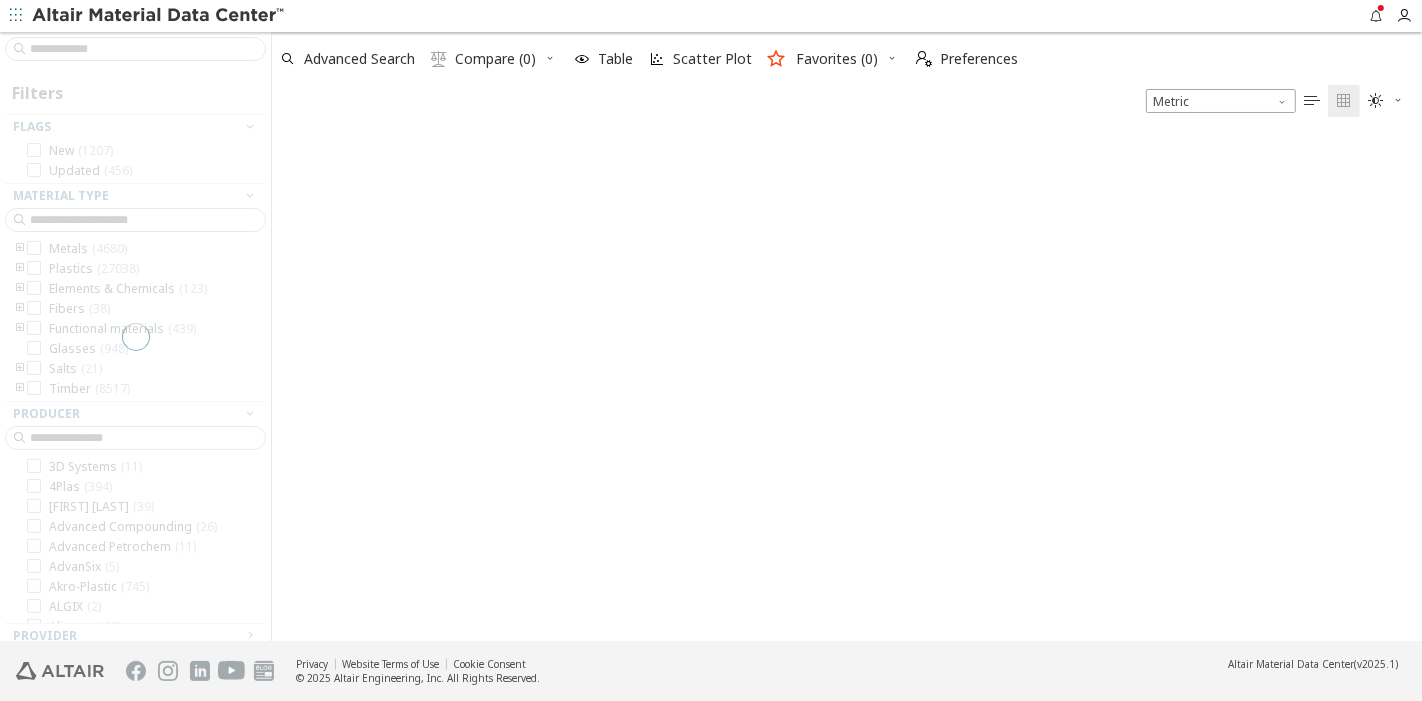 scroll, scrollTop: 17, scrollLeft: 17, axis: both 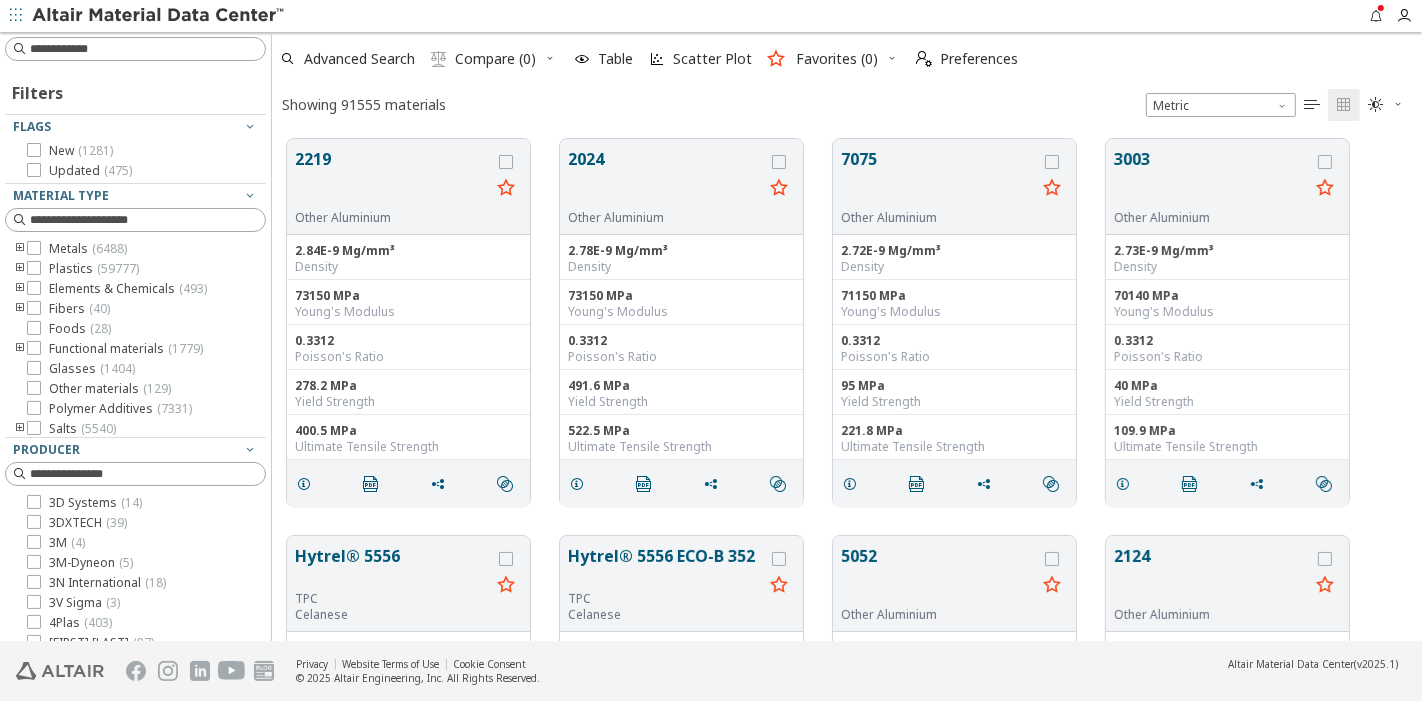 click at bounding box center (20, 309) 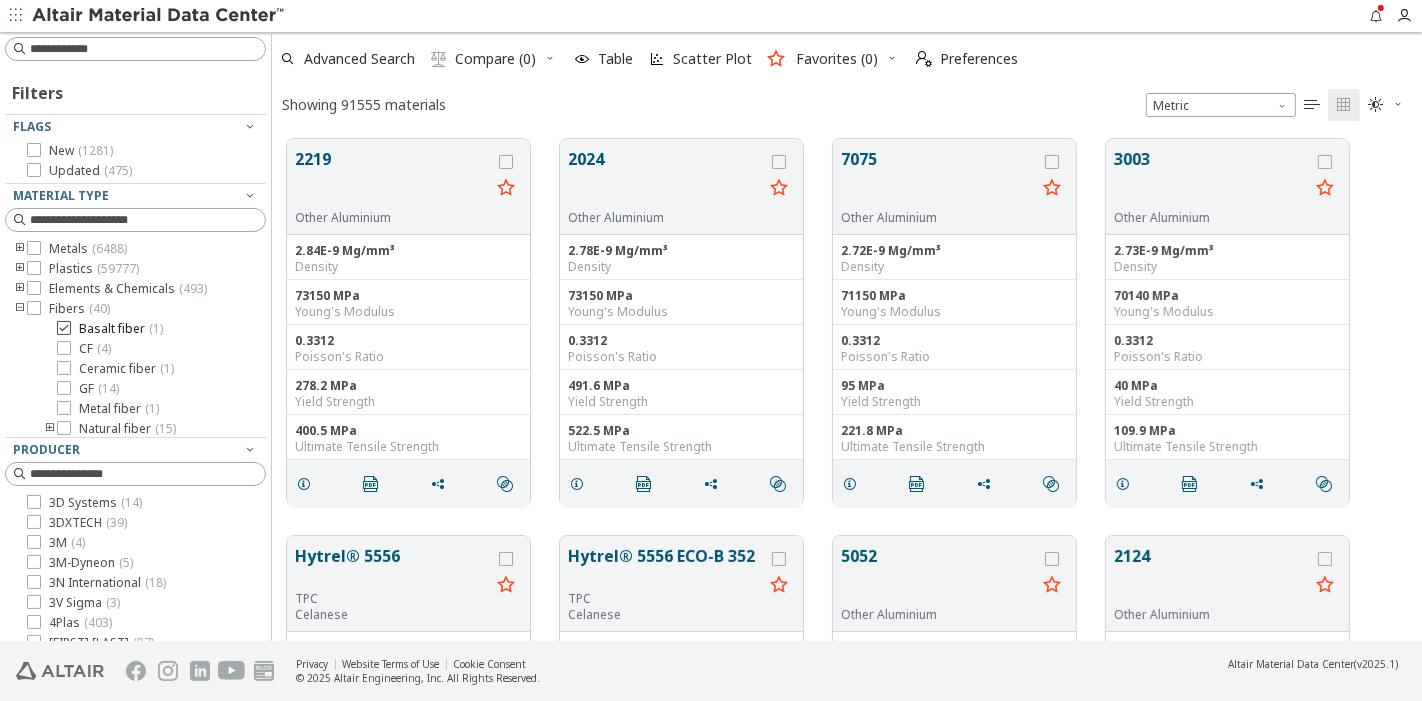 click on "Basalt fiber ( 1 )" at bounding box center [121, 329] 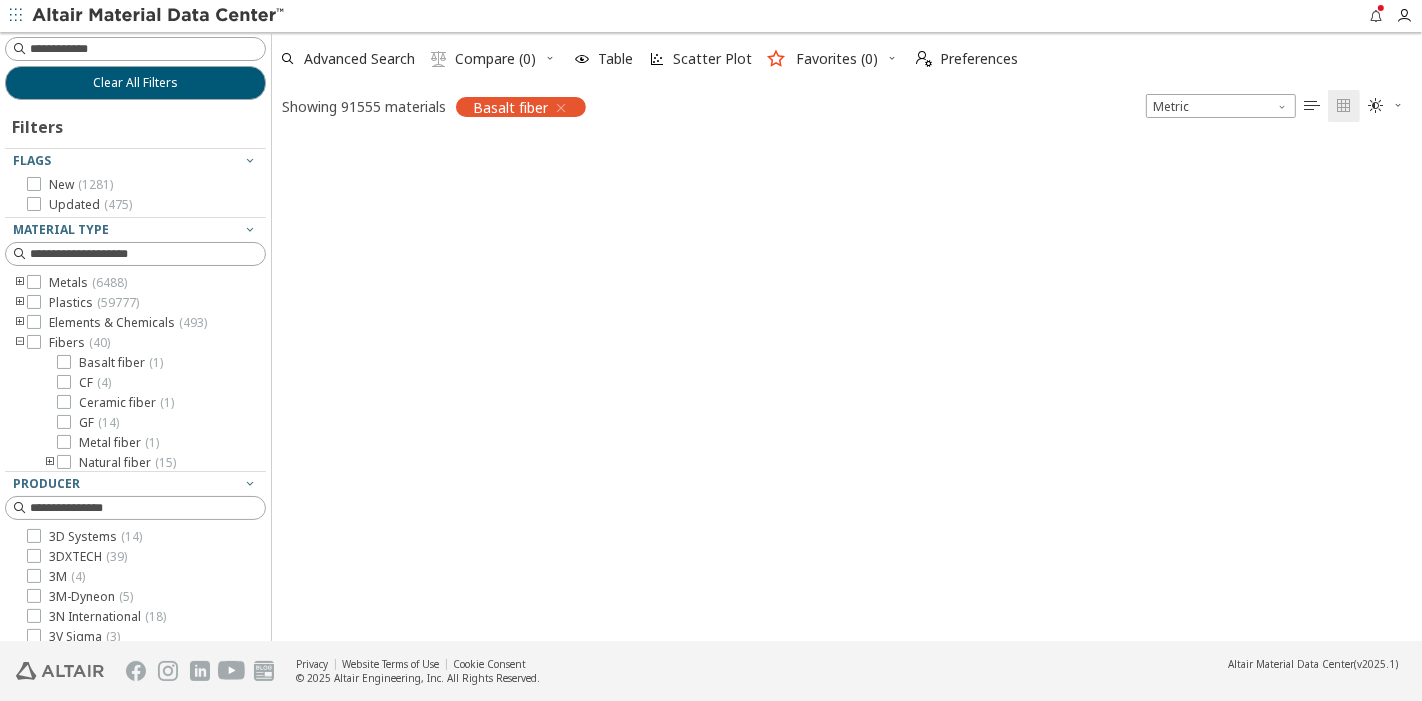 scroll, scrollTop: 497, scrollLeft: 1133, axis: both 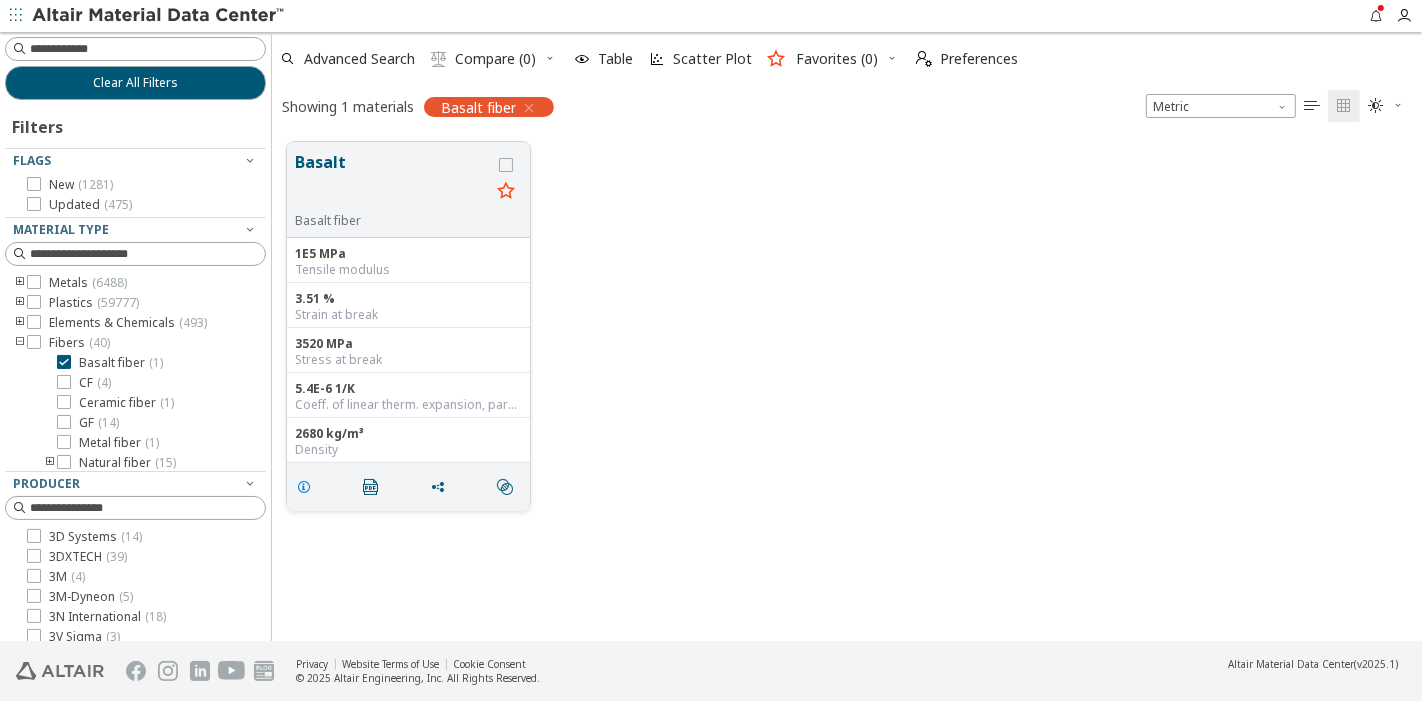 click at bounding box center [304, 487] 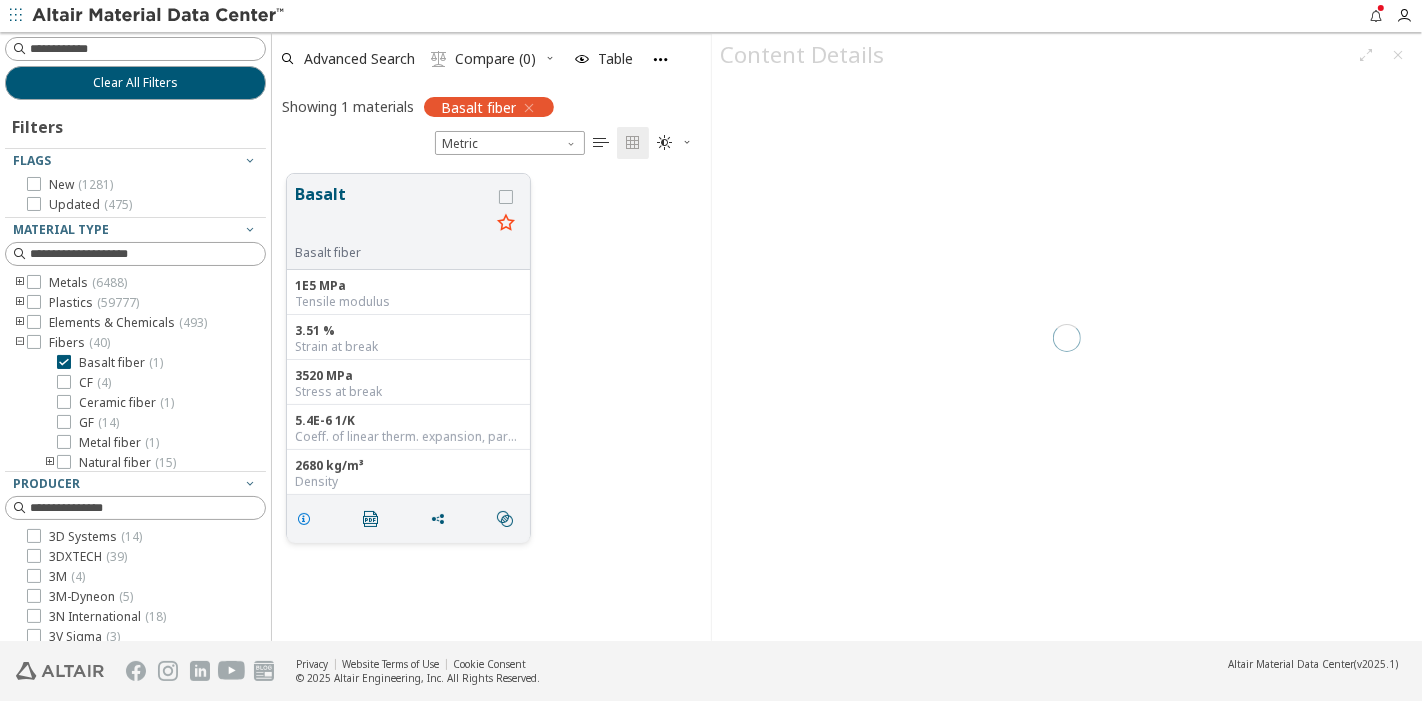 scroll, scrollTop: 465, scrollLeft: 422, axis: both 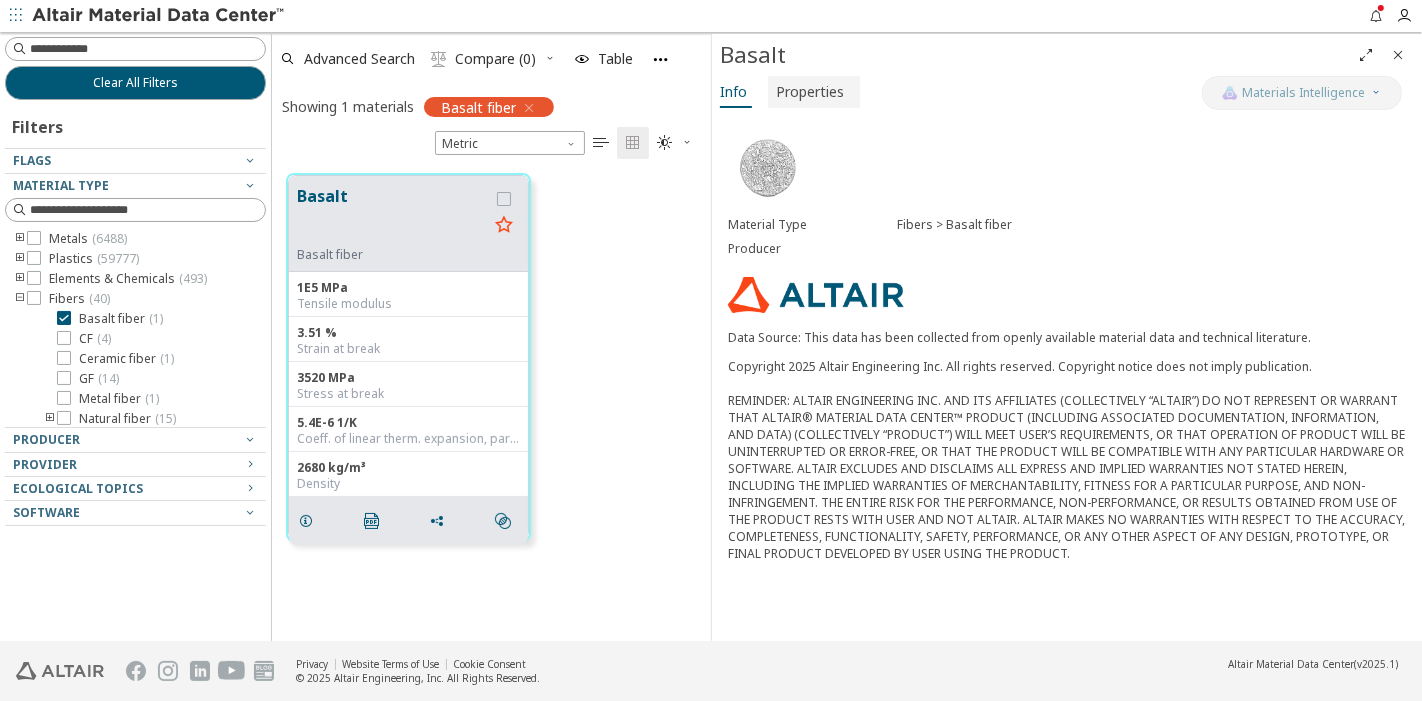 click on "Properties" at bounding box center [810, 92] 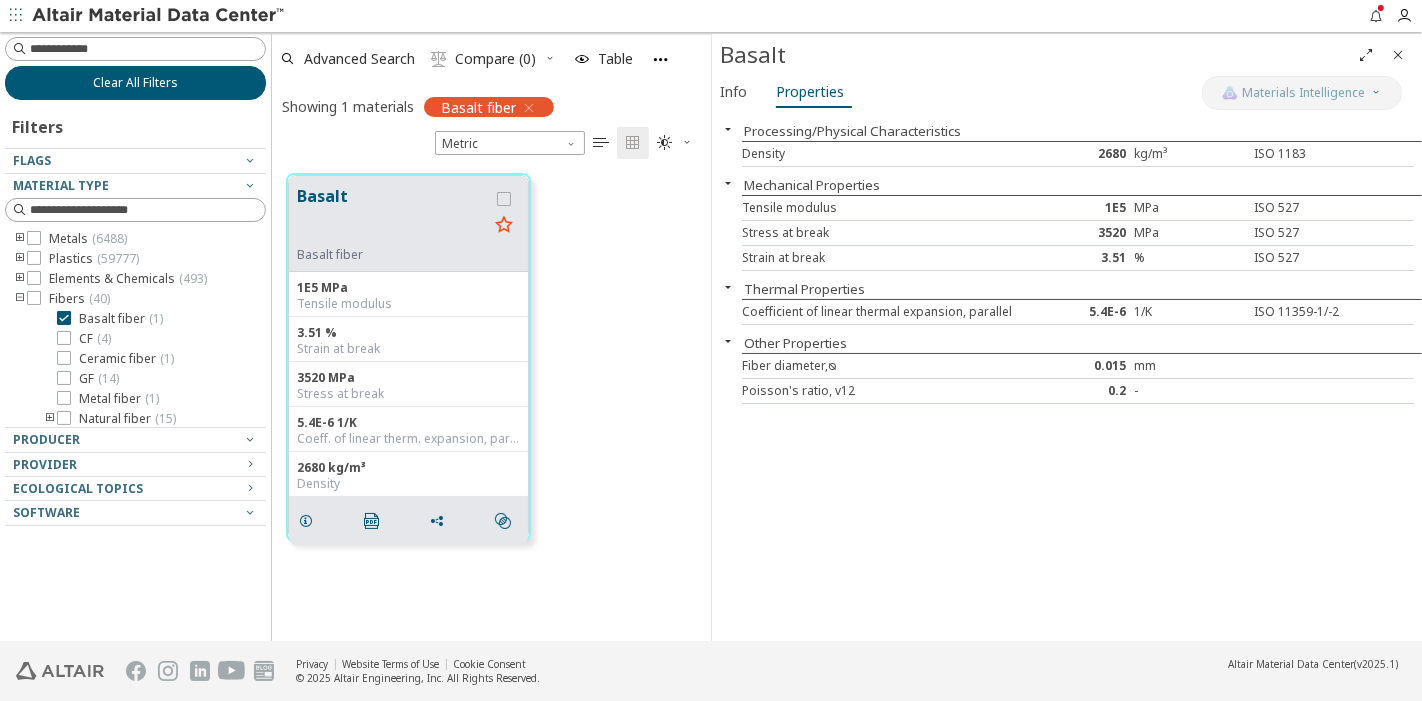 click on "Clear All Filters" at bounding box center (135, 83) 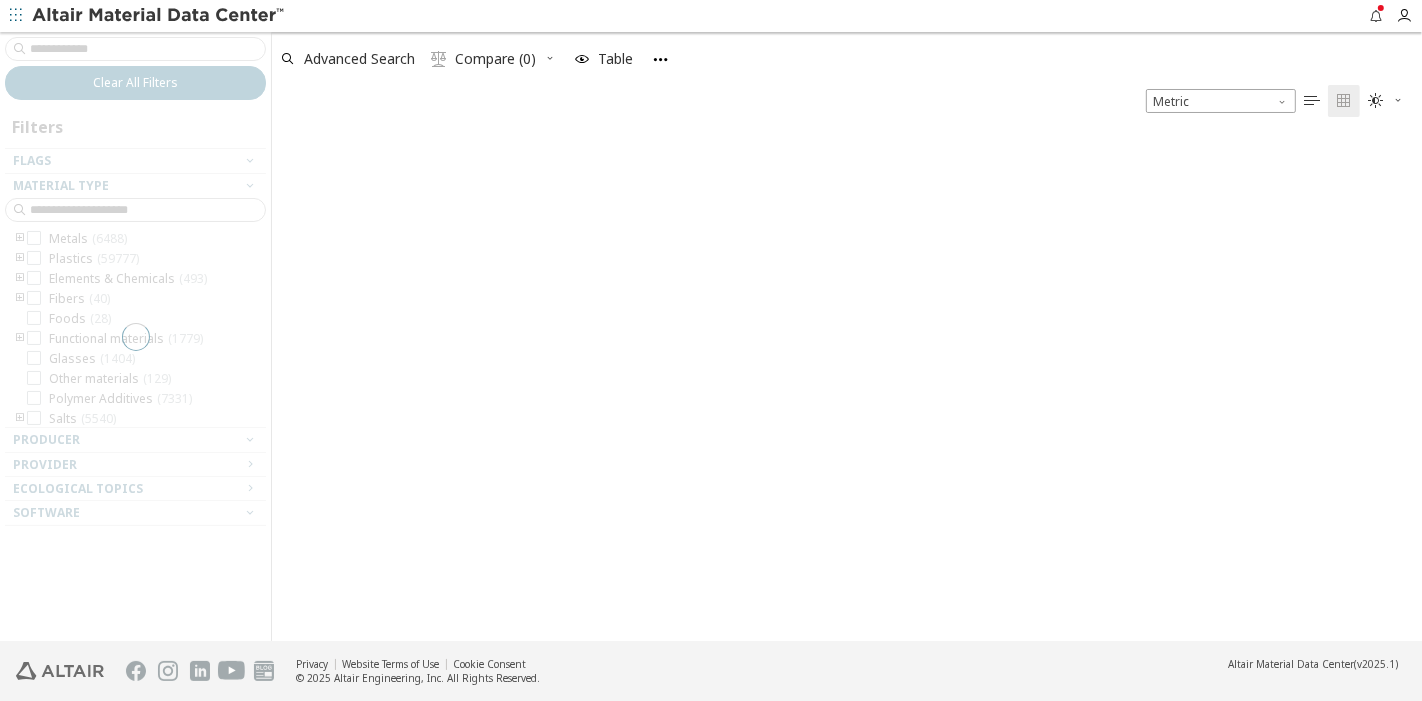 scroll, scrollTop: 17, scrollLeft: 17, axis: both 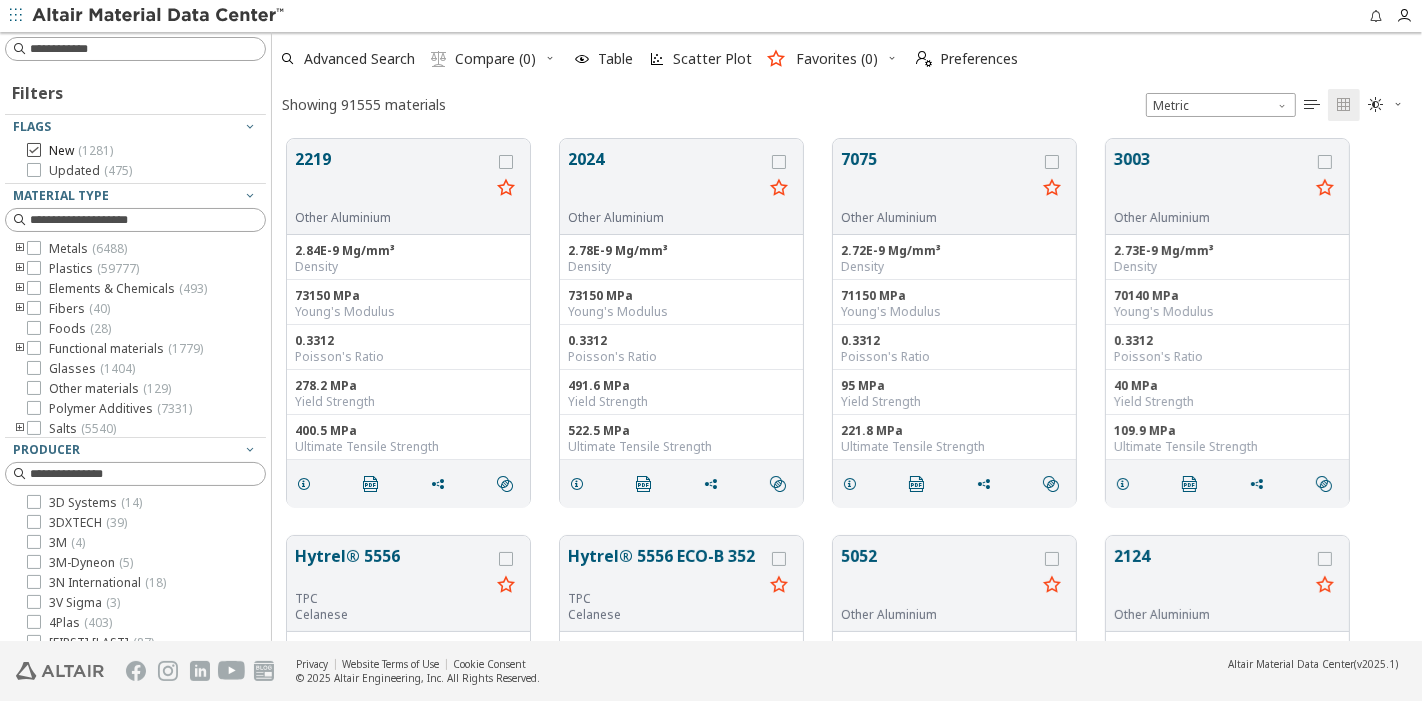 click at bounding box center [34, 150] 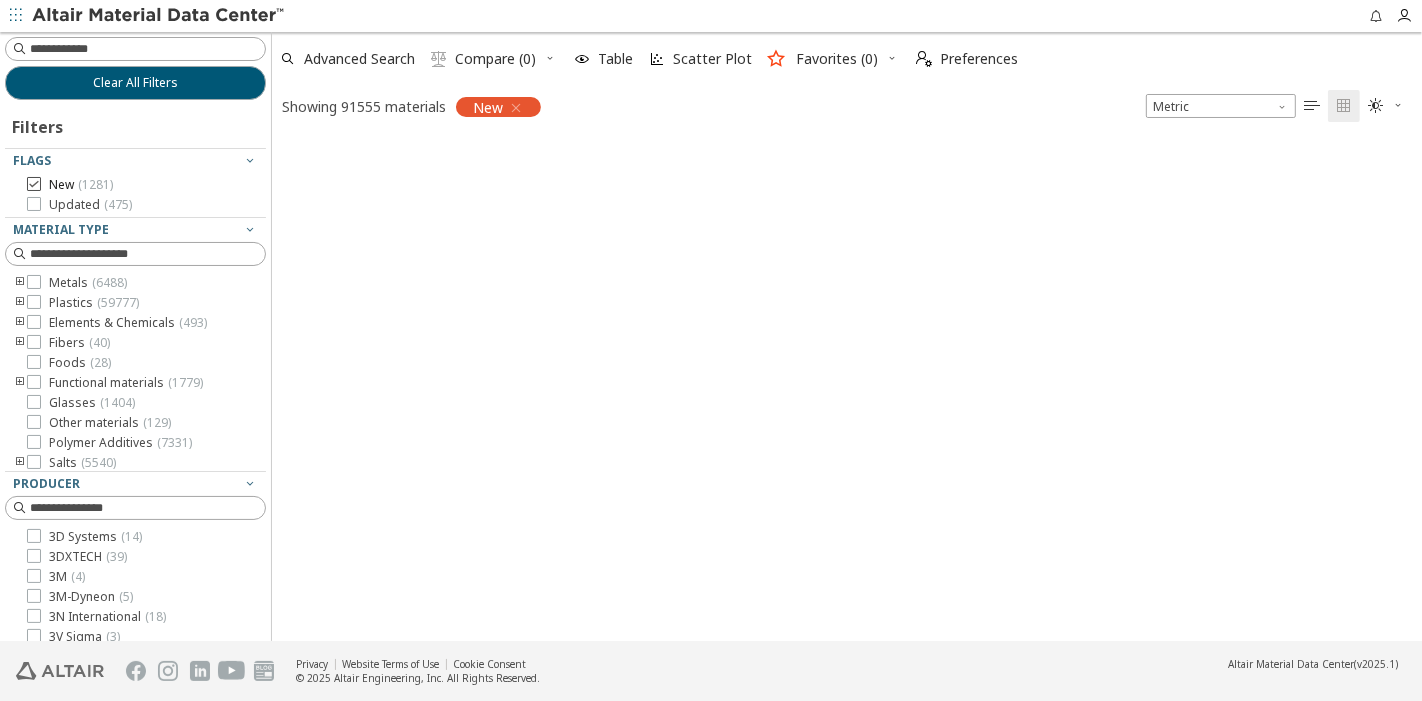 scroll, scrollTop: 497, scrollLeft: 1133, axis: both 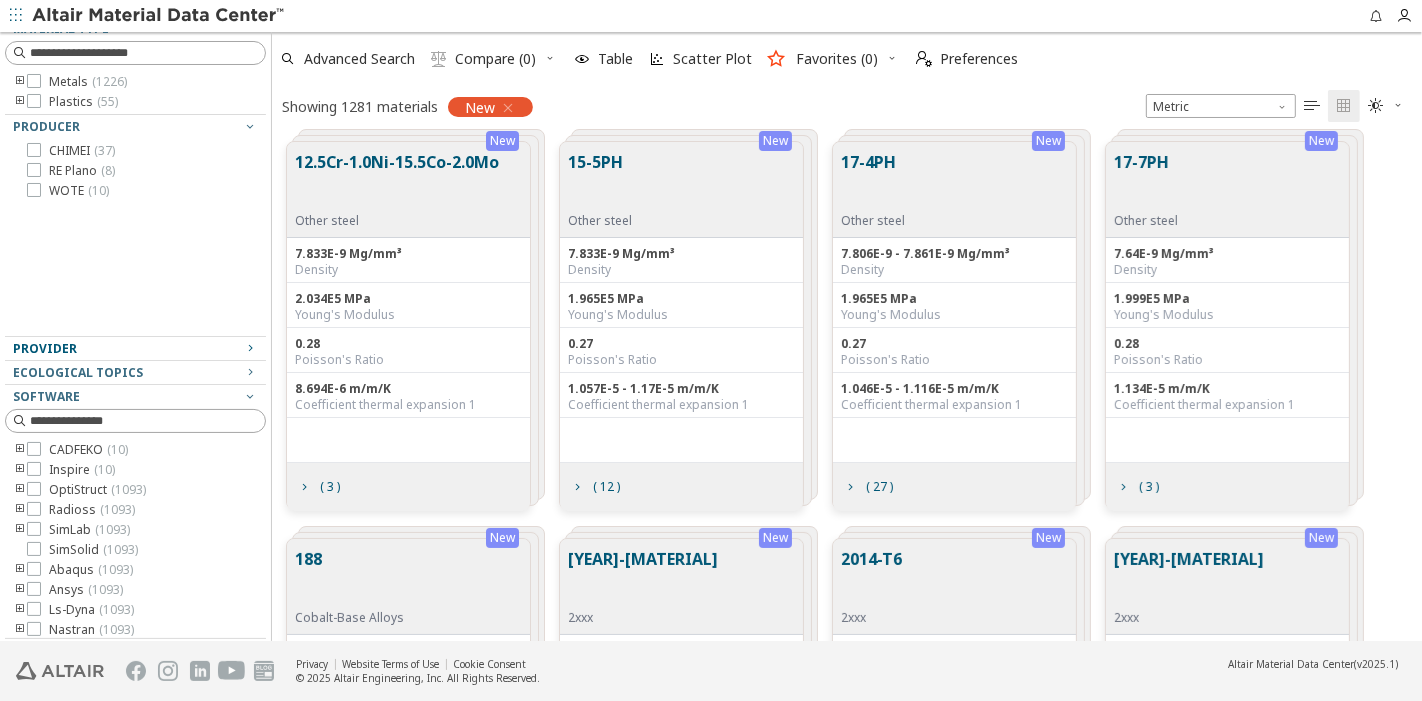 click on "Provider" at bounding box center (127, 349) 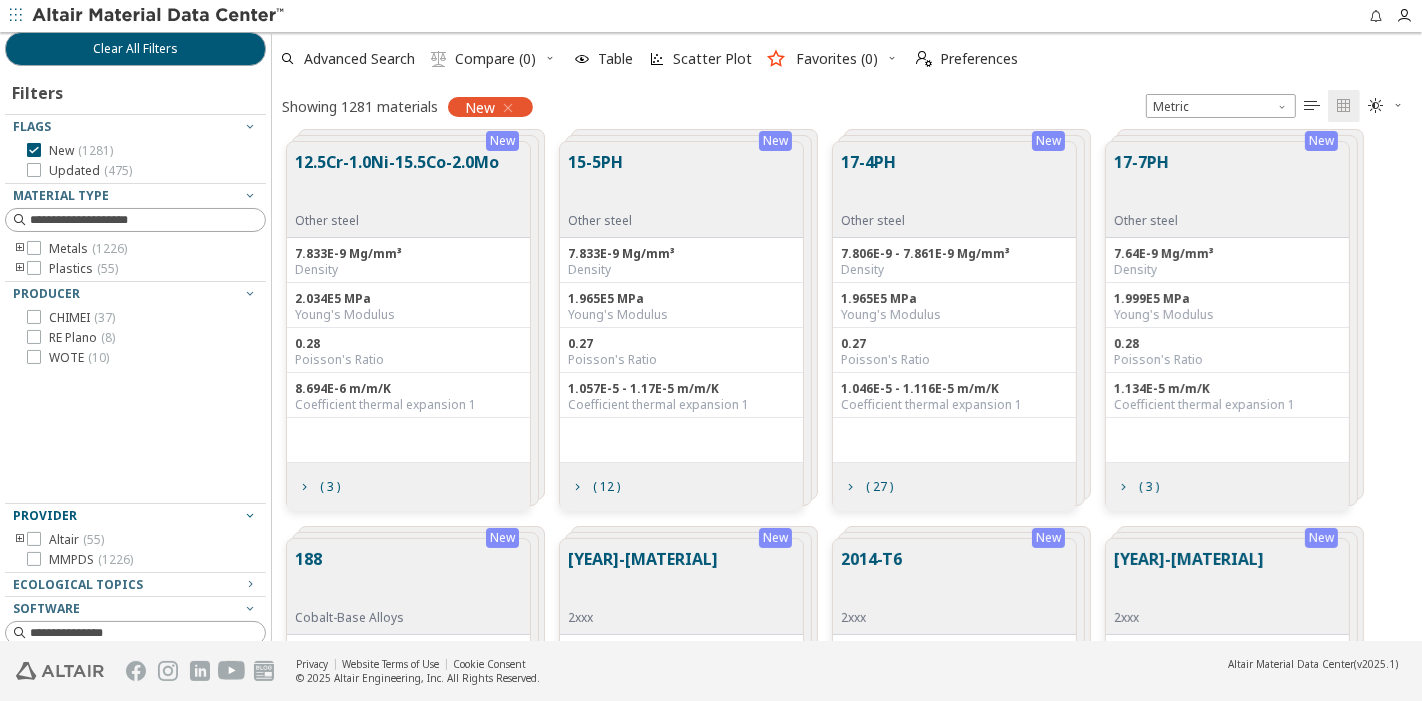 scroll, scrollTop: 0, scrollLeft: 0, axis: both 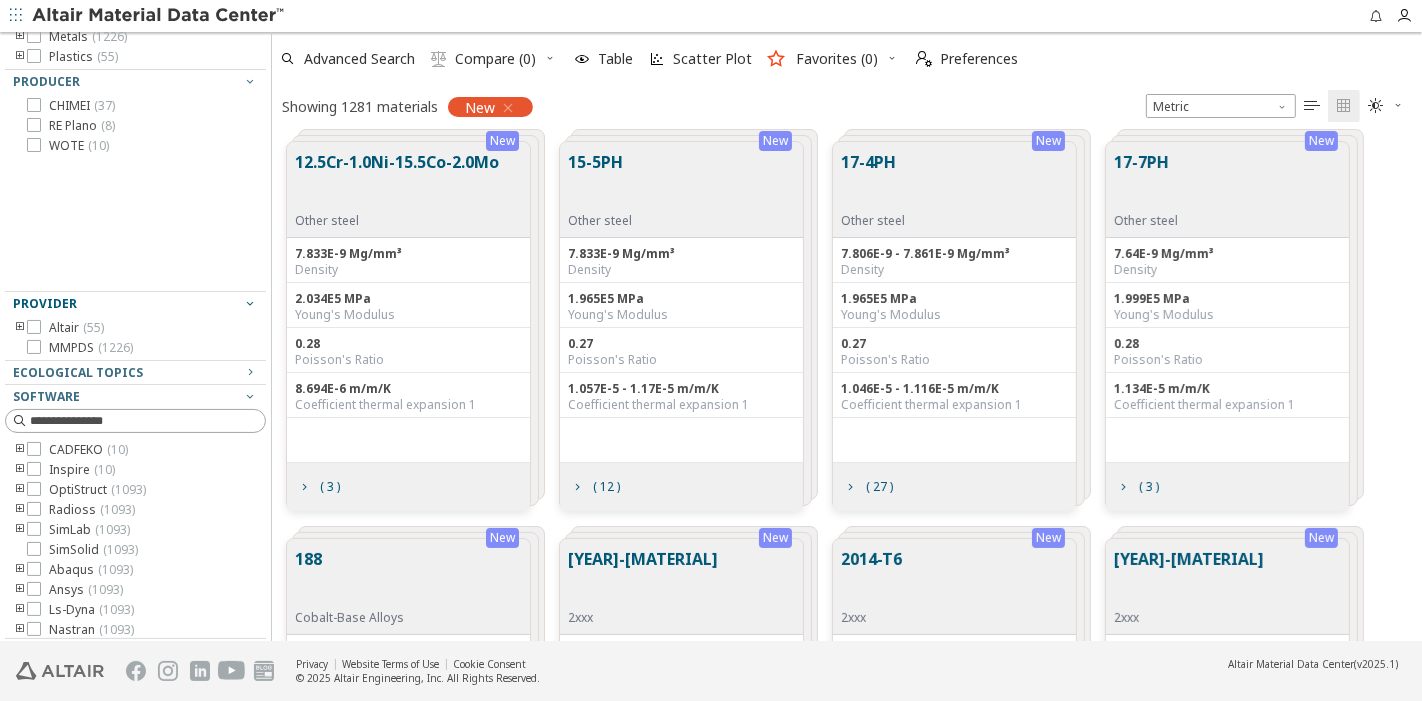 click at bounding box center [20, 328] 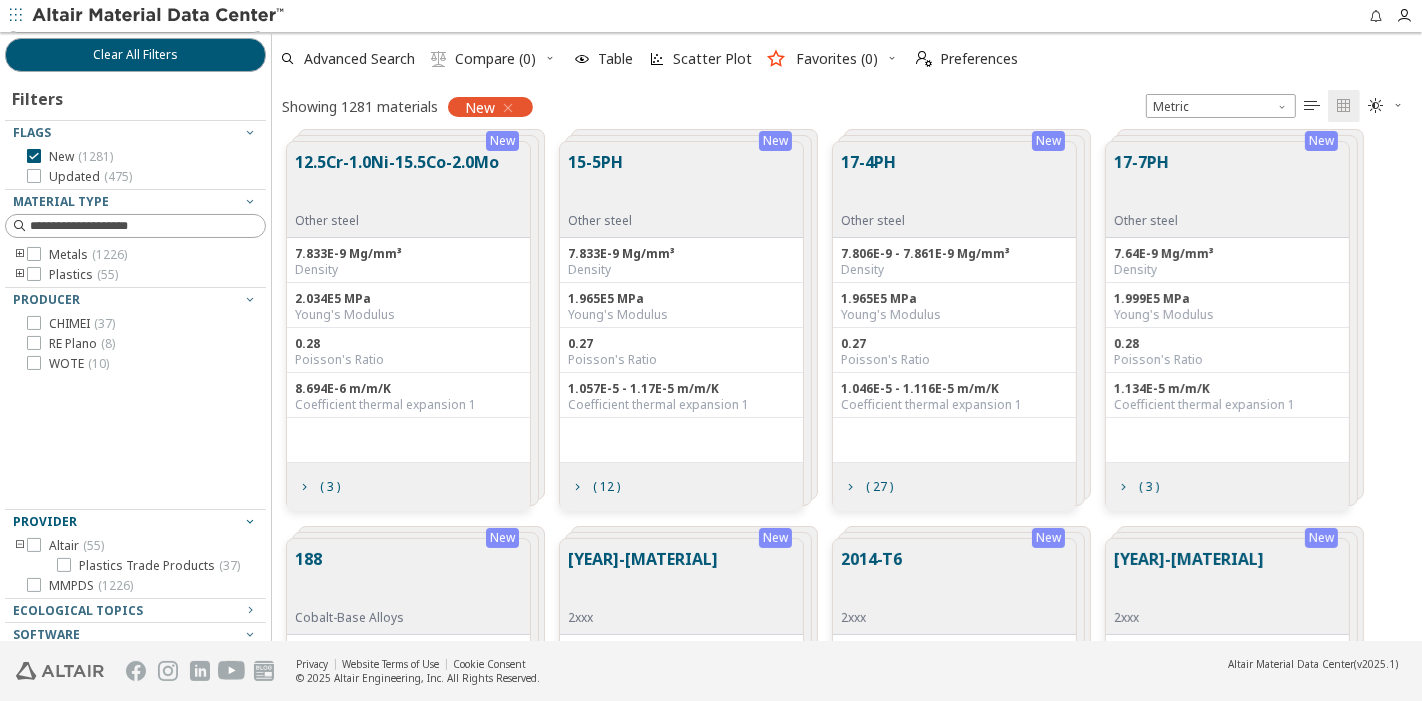 scroll, scrollTop: 26, scrollLeft: 0, axis: vertical 